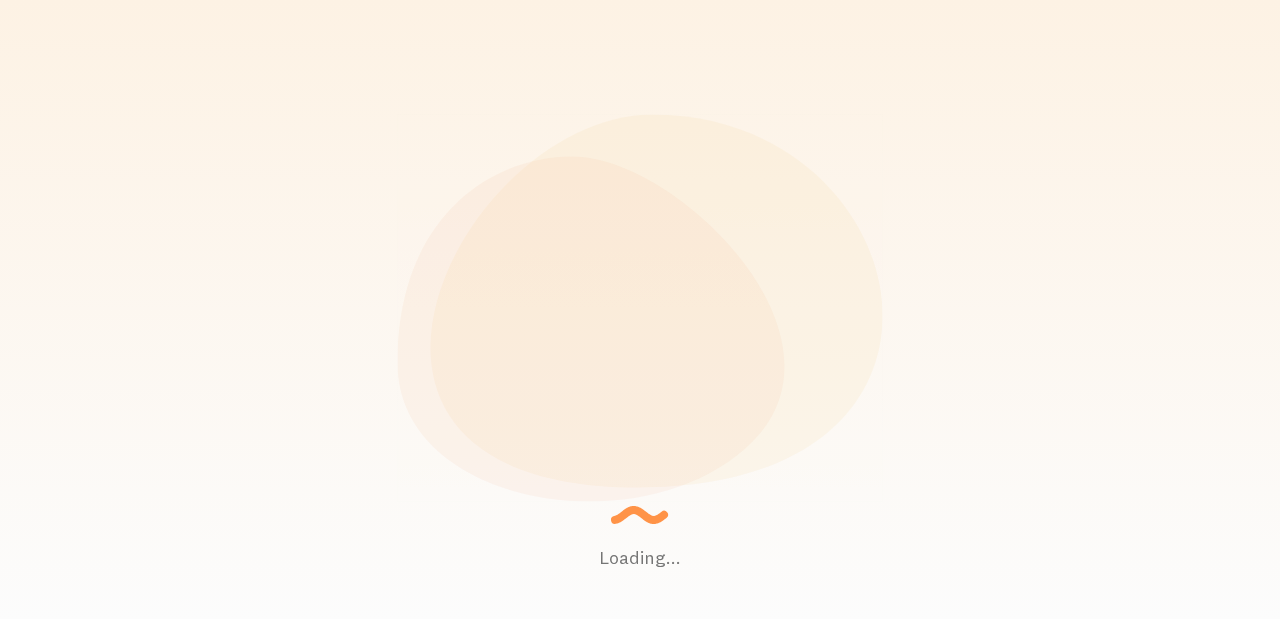 scroll, scrollTop: 0, scrollLeft: 0, axis: both 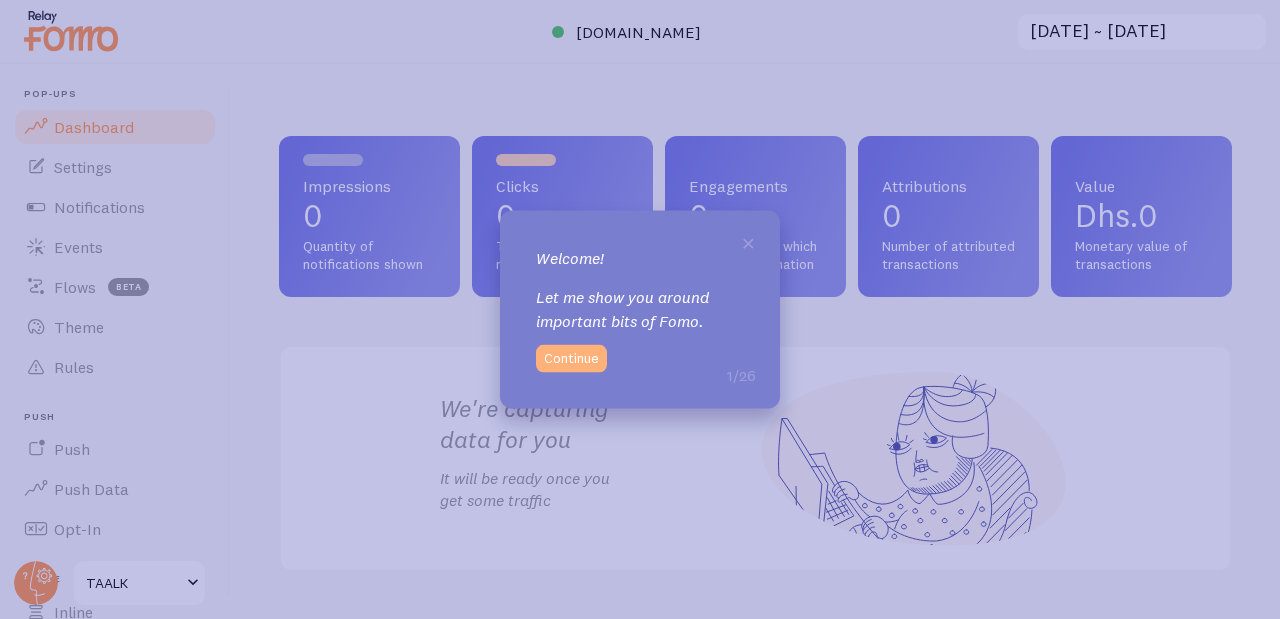 click on "Continue" at bounding box center (571, 359) 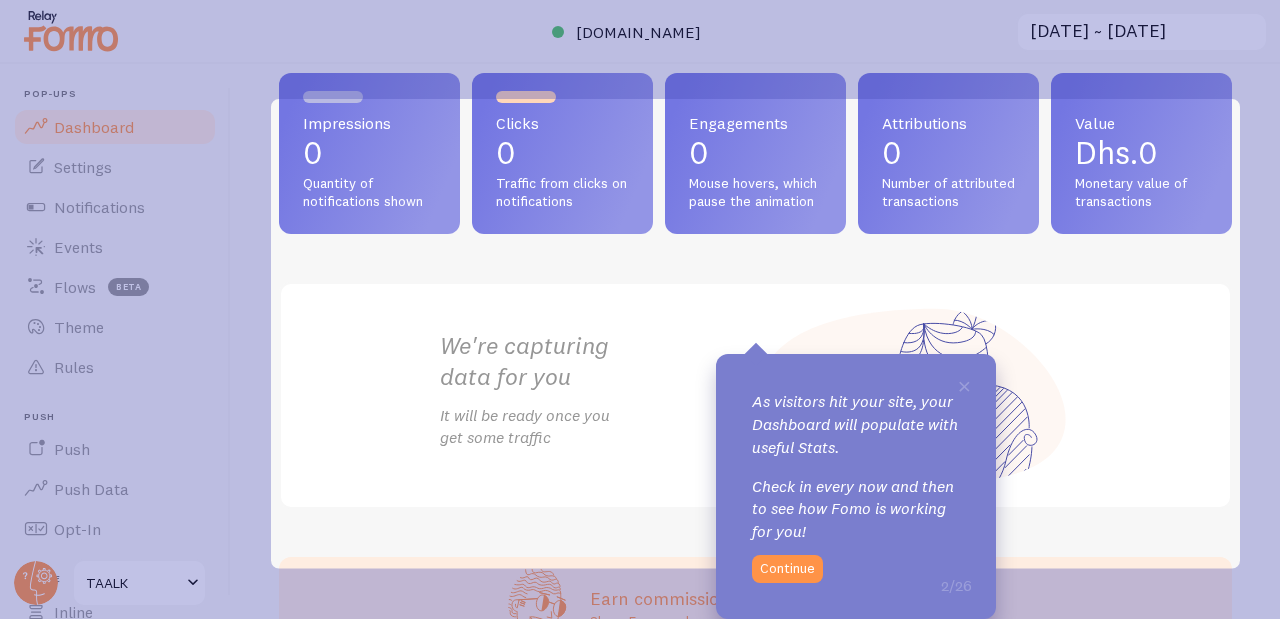 scroll, scrollTop: 76, scrollLeft: 0, axis: vertical 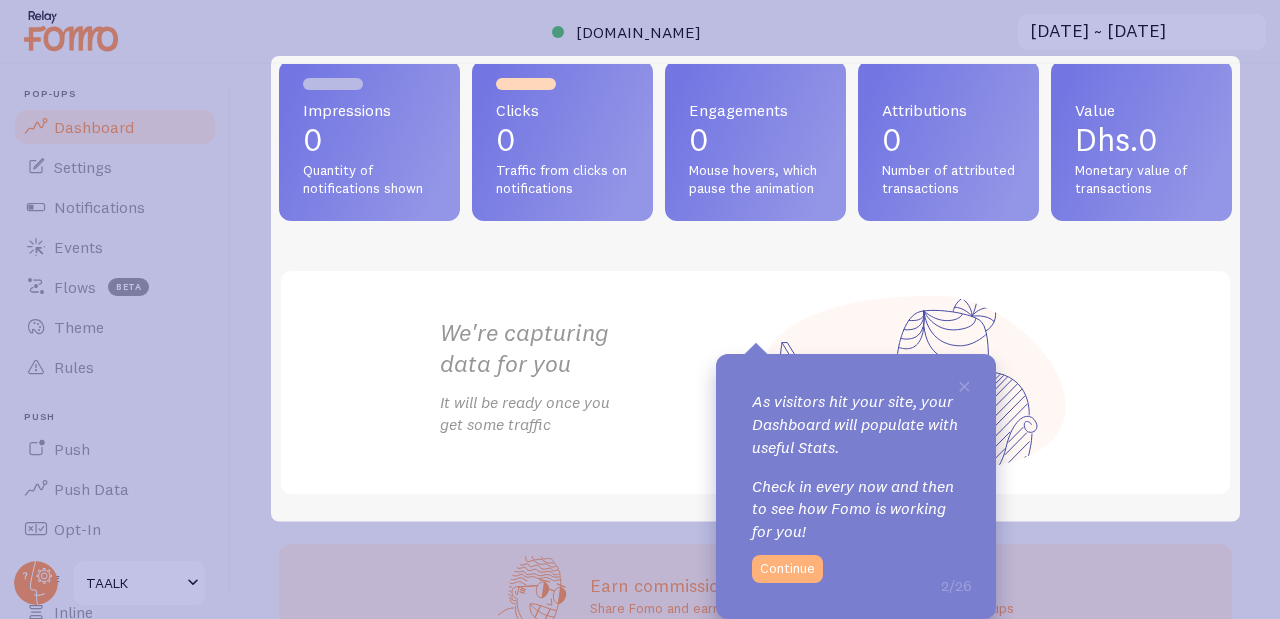 click on "Continue" at bounding box center [787, 569] 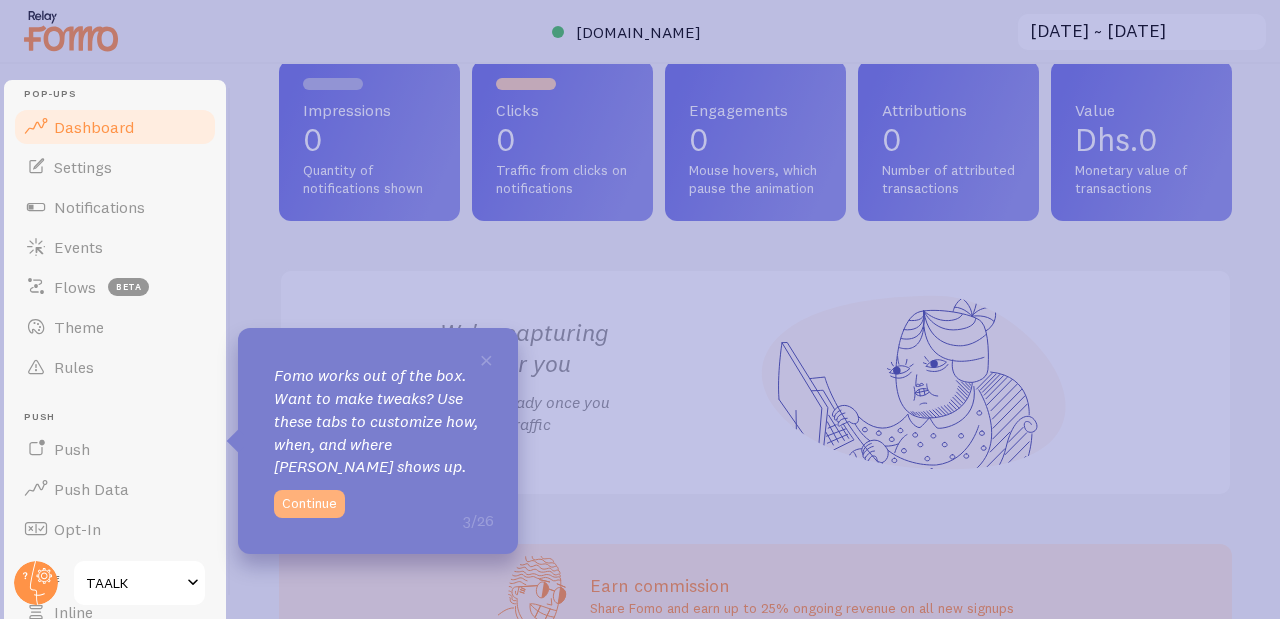 click on "Continue" at bounding box center [309, 504] 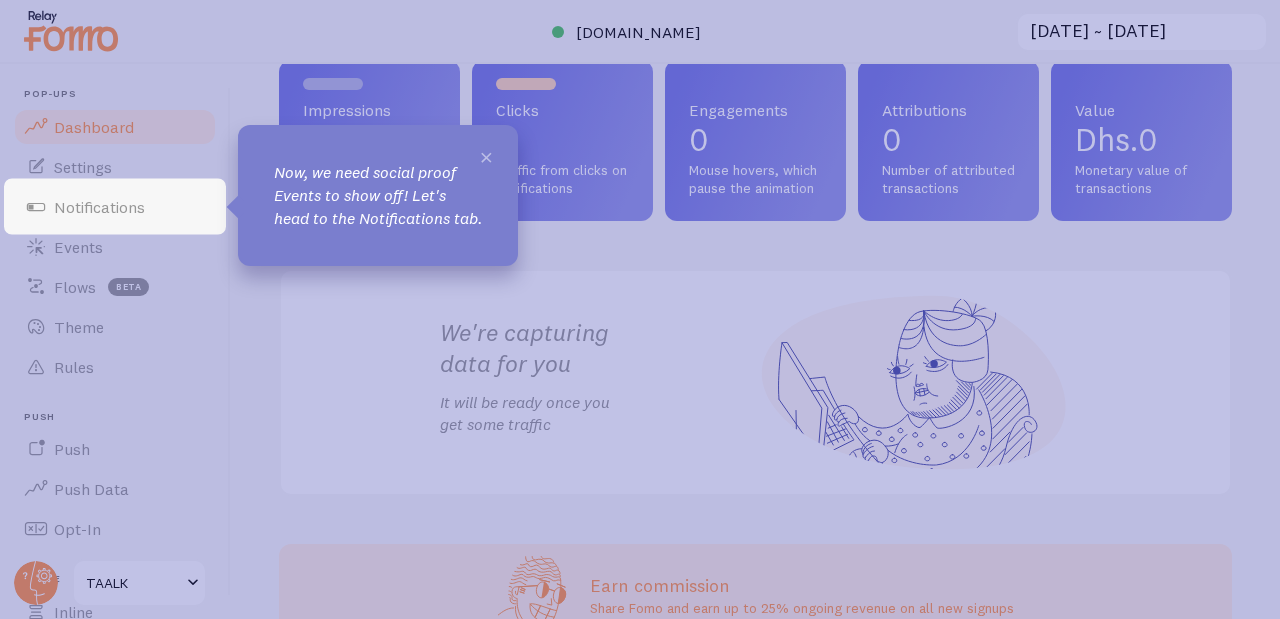 click on "×" at bounding box center [486, 156] 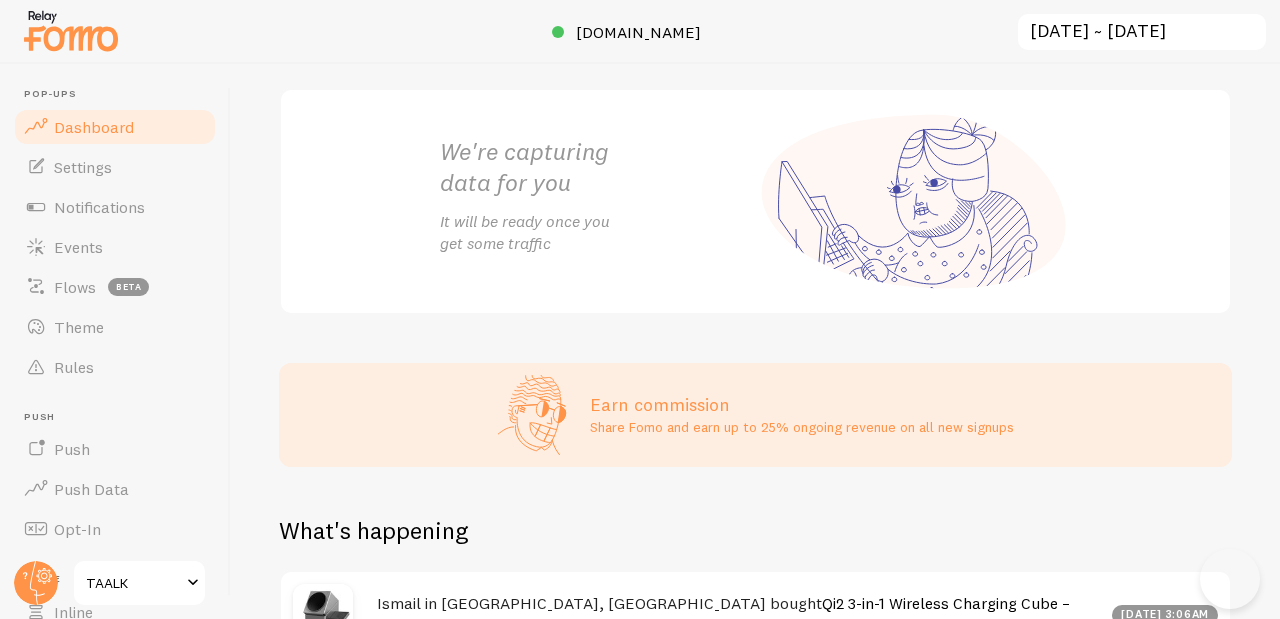 scroll, scrollTop: 409, scrollLeft: 0, axis: vertical 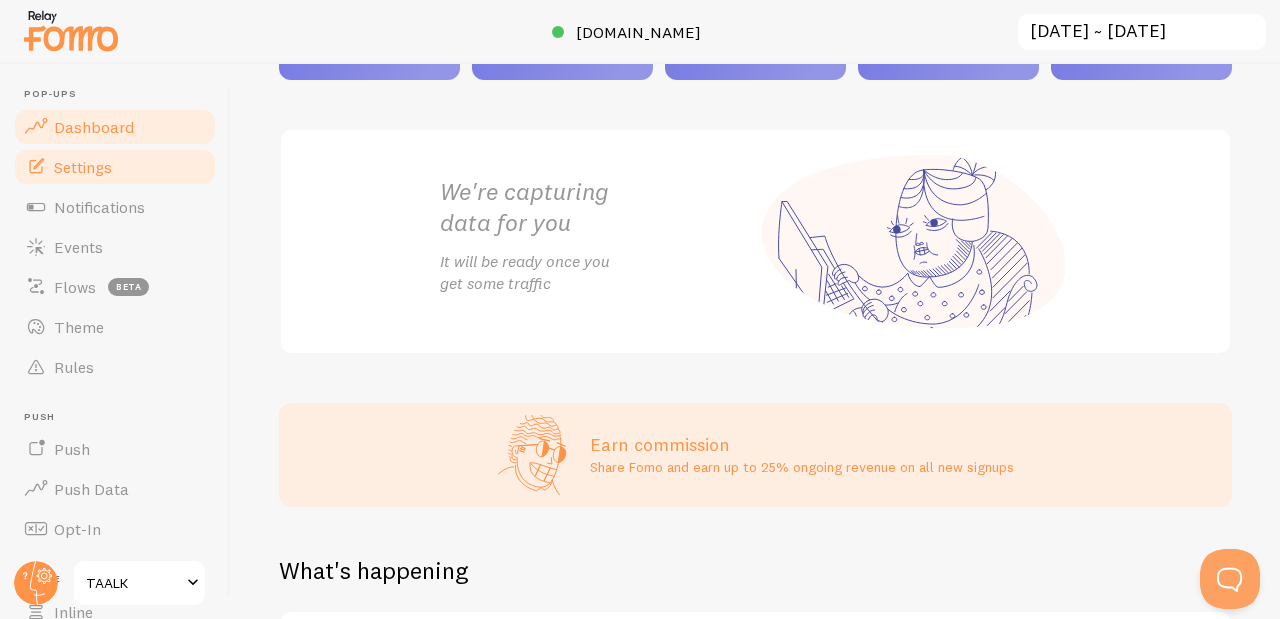 click on "Settings" at bounding box center (115, 167) 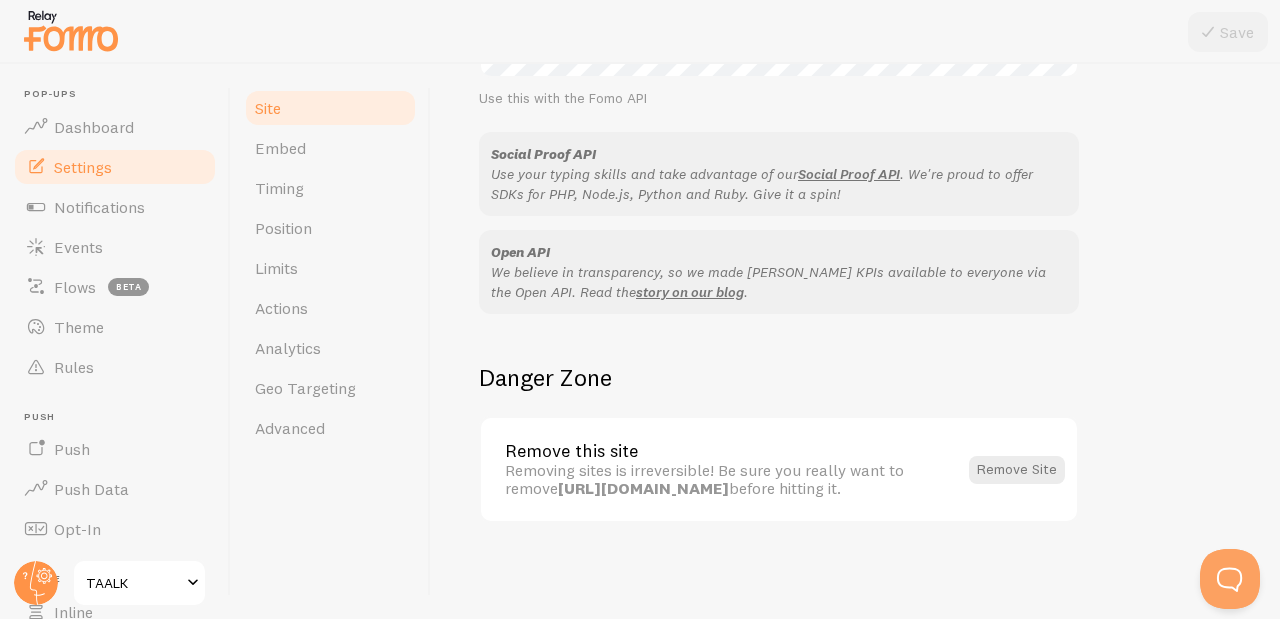 scroll, scrollTop: 1269, scrollLeft: 0, axis: vertical 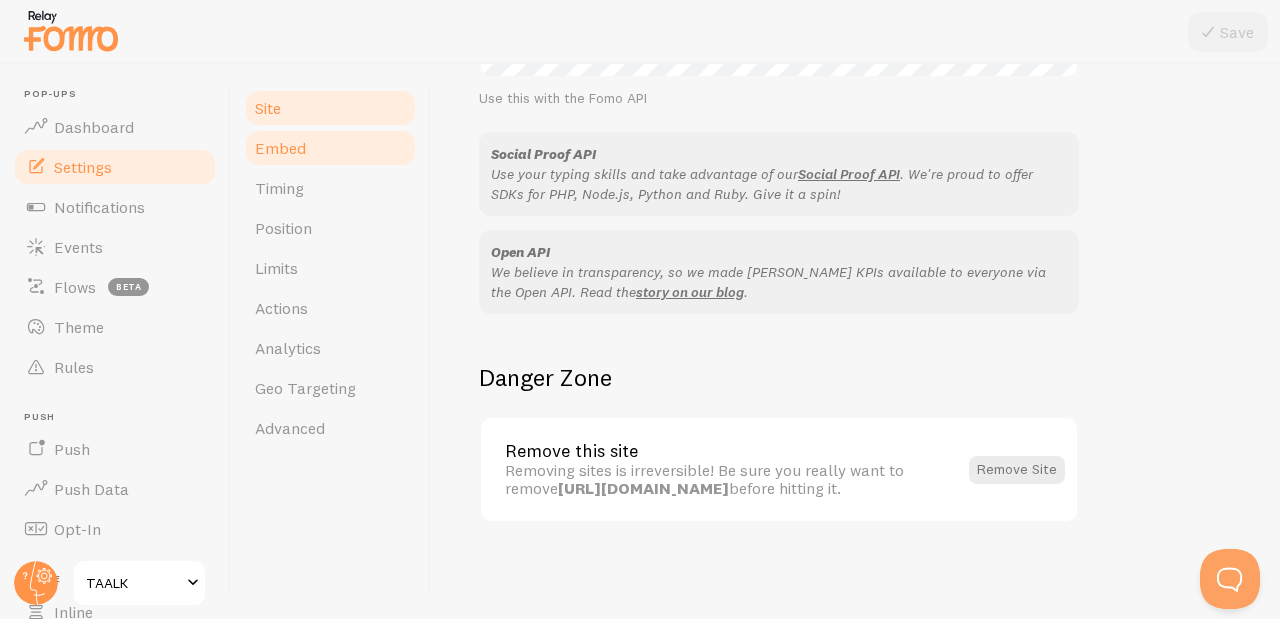 click on "Embed" at bounding box center [330, 148] 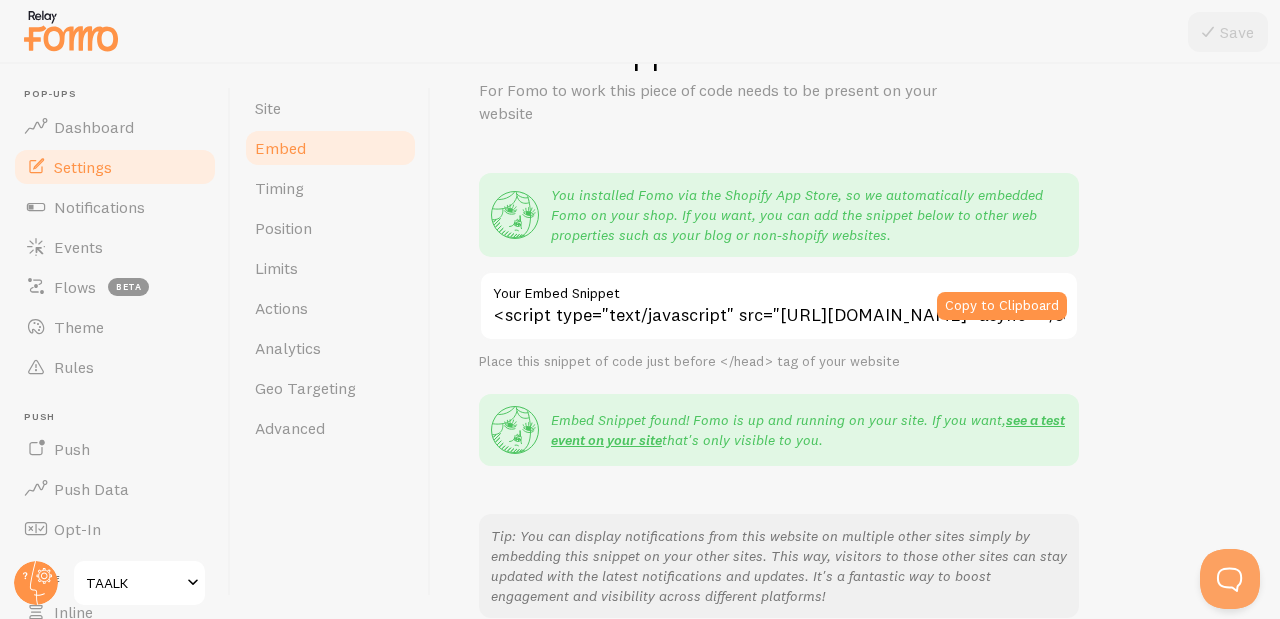 scroll, scrollTop: 95, scrollLeft: 0, axis: vertical 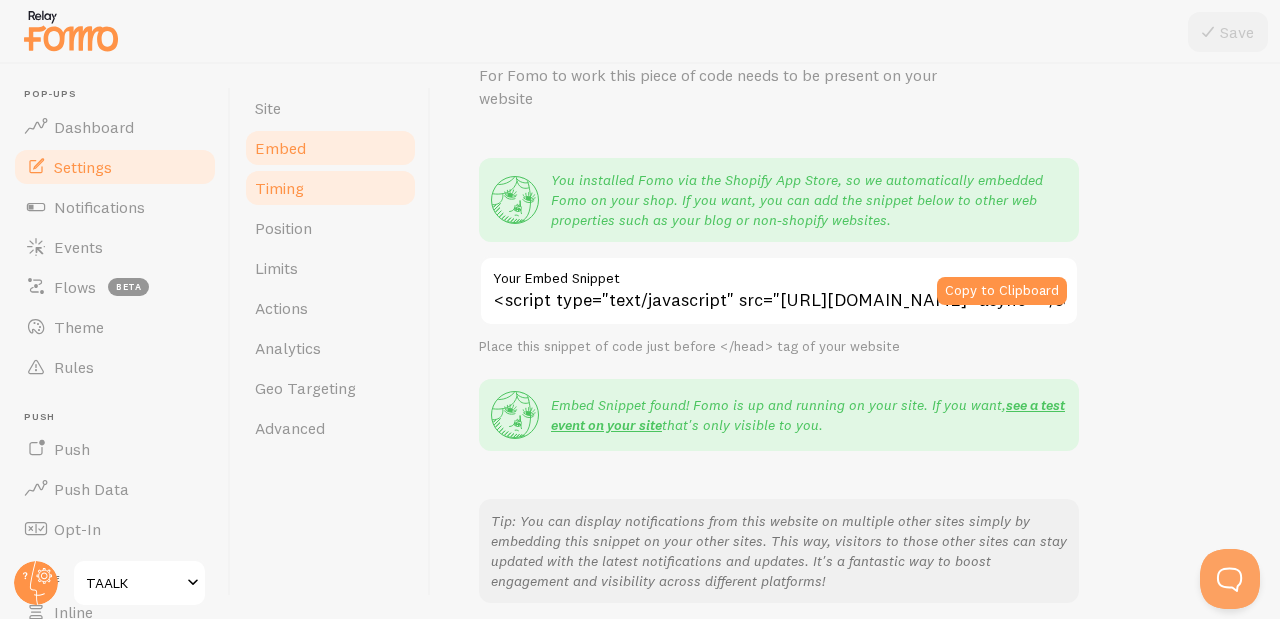 click on "Timing" at bounding box center [330, 188] 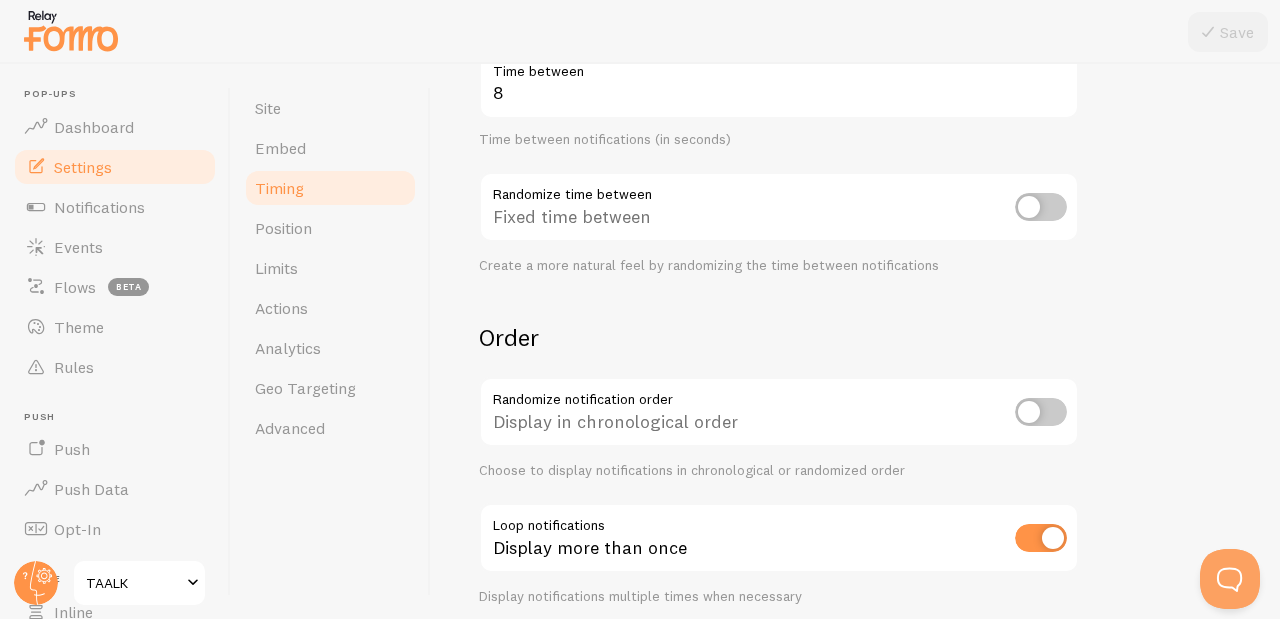 scroll, scrollTop: 490, scrollLeft: 0, axis: vertical 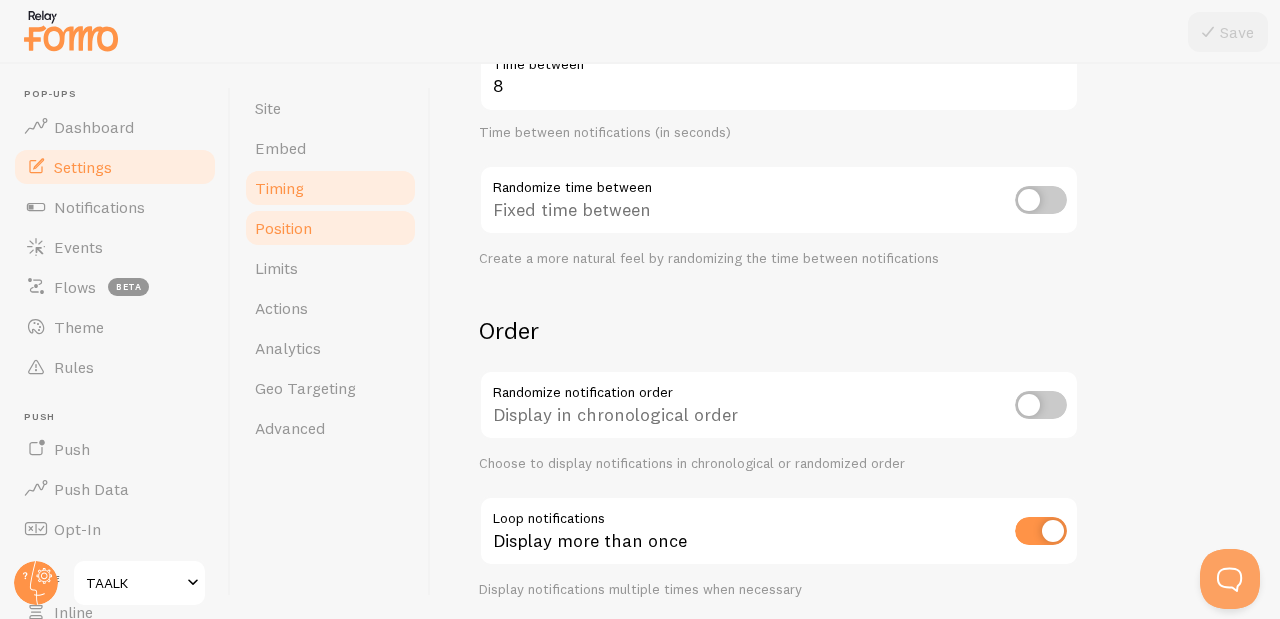 click on "Position" at bounding box center (330, 228) 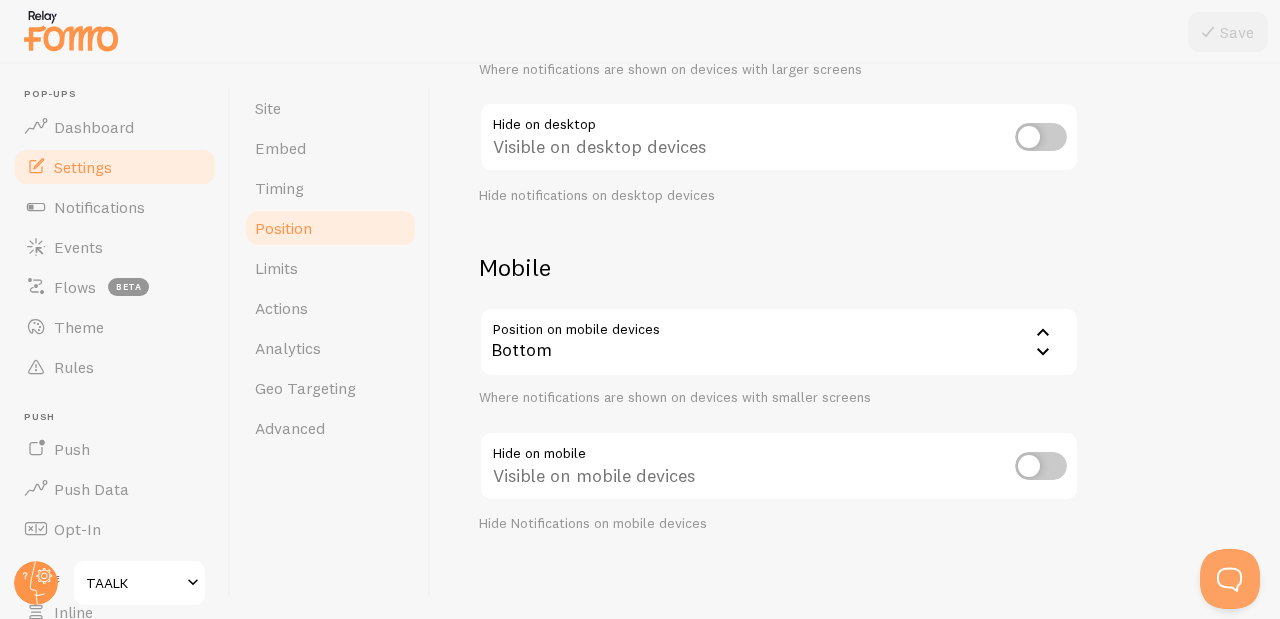 scroll, scrollTop: 315, scrollLeft: 0, axis: vertical 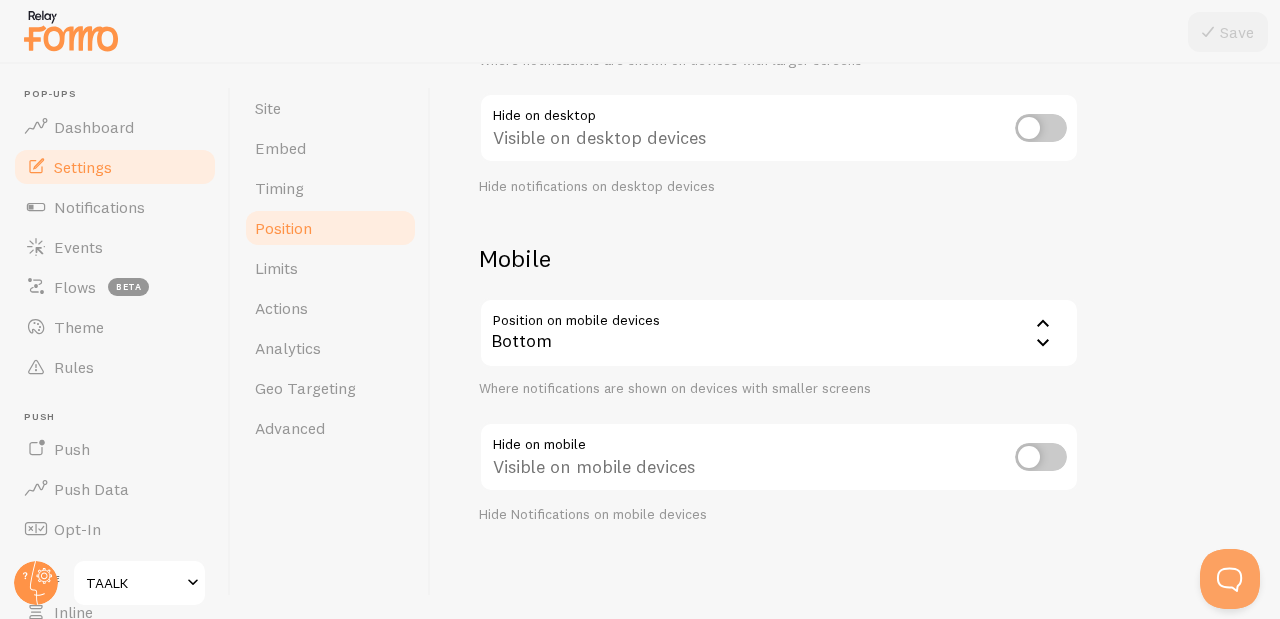 click on "Visible on desktop devices" at bounding box center [779, 129] 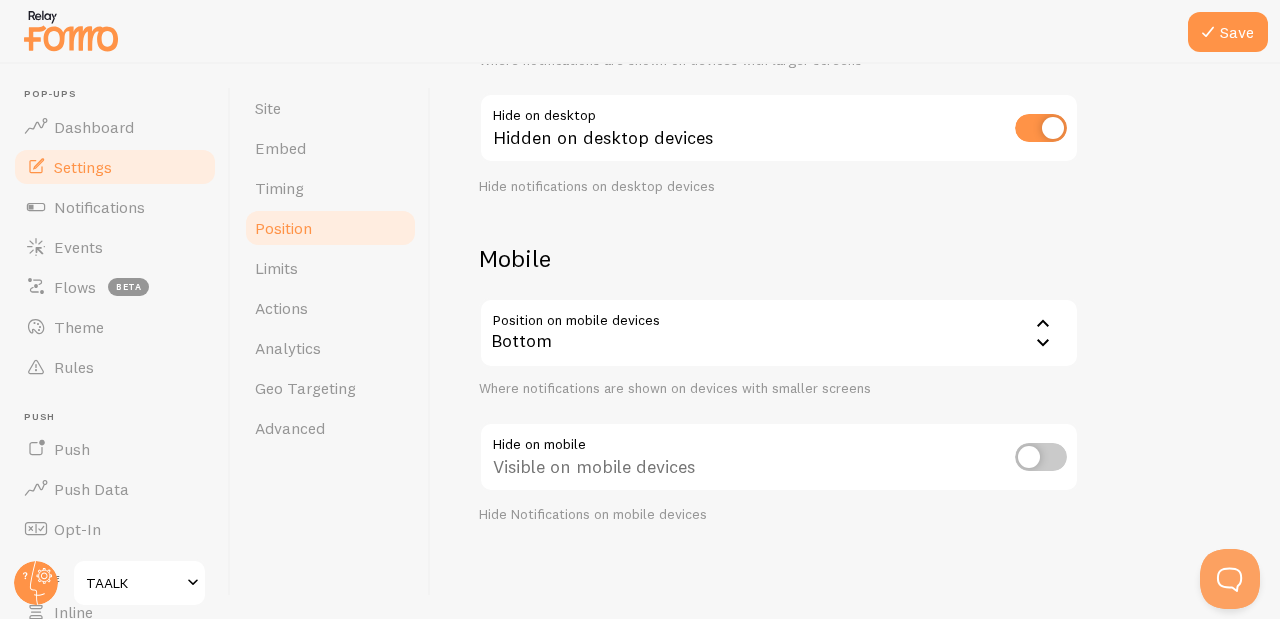 click at bounding box center [1041, 128] 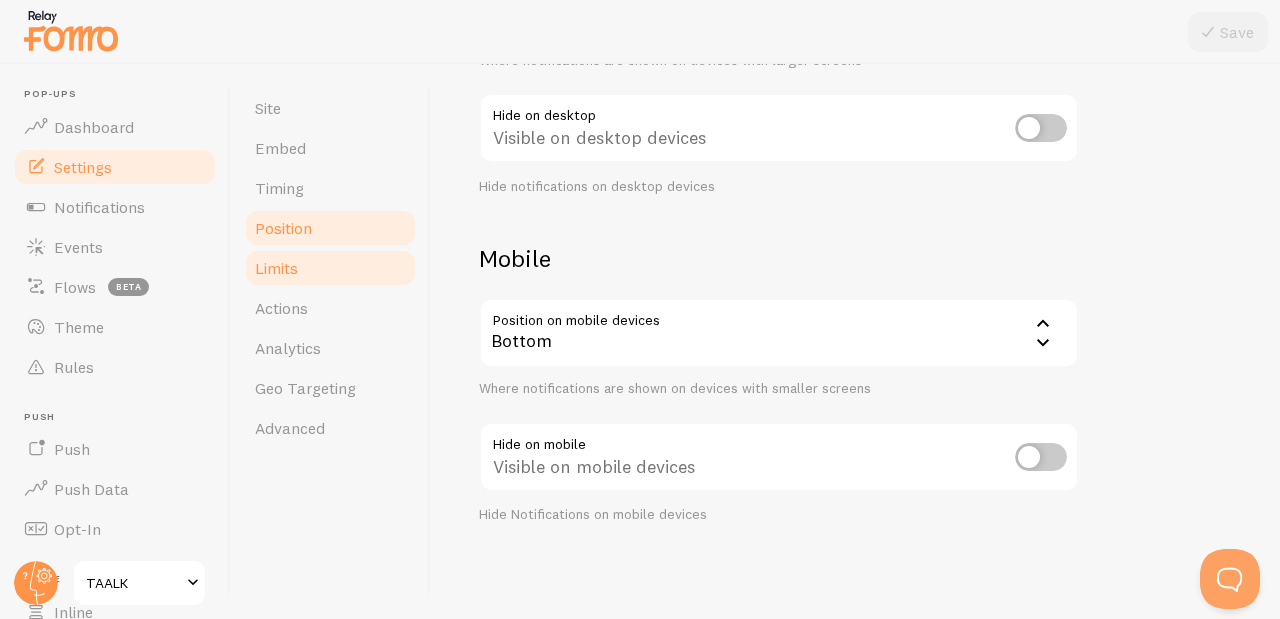 click on "Limits" at bounding box center [330, 268] 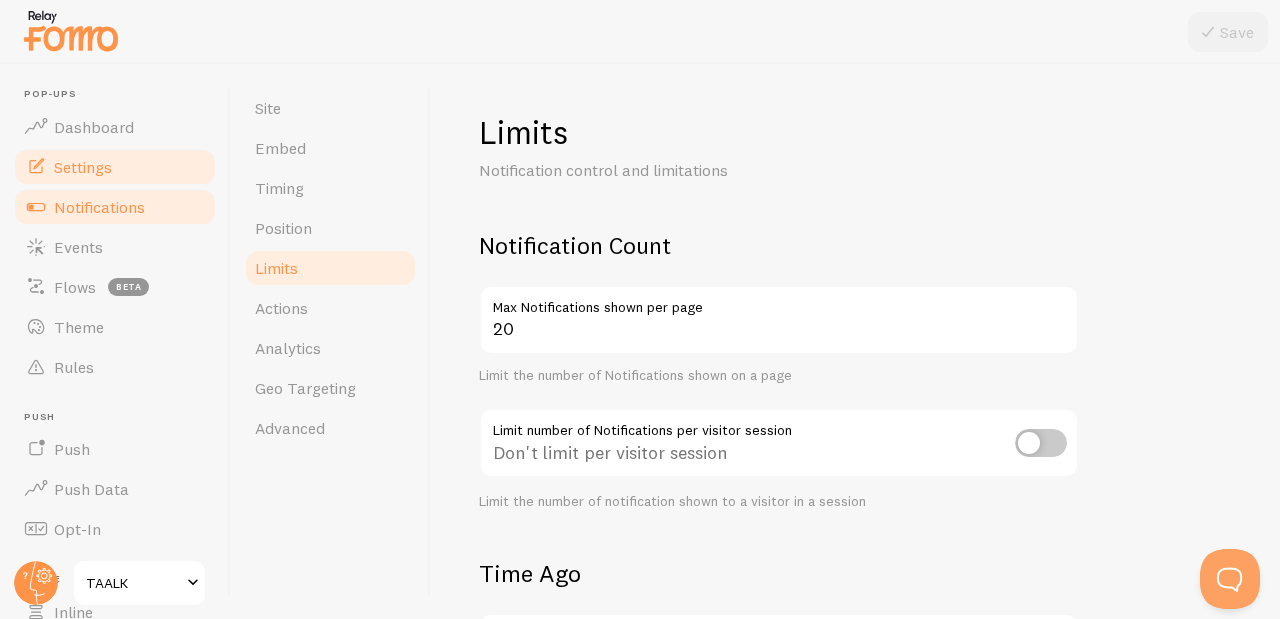click on "Notifications" at bounding box center (115, 207) 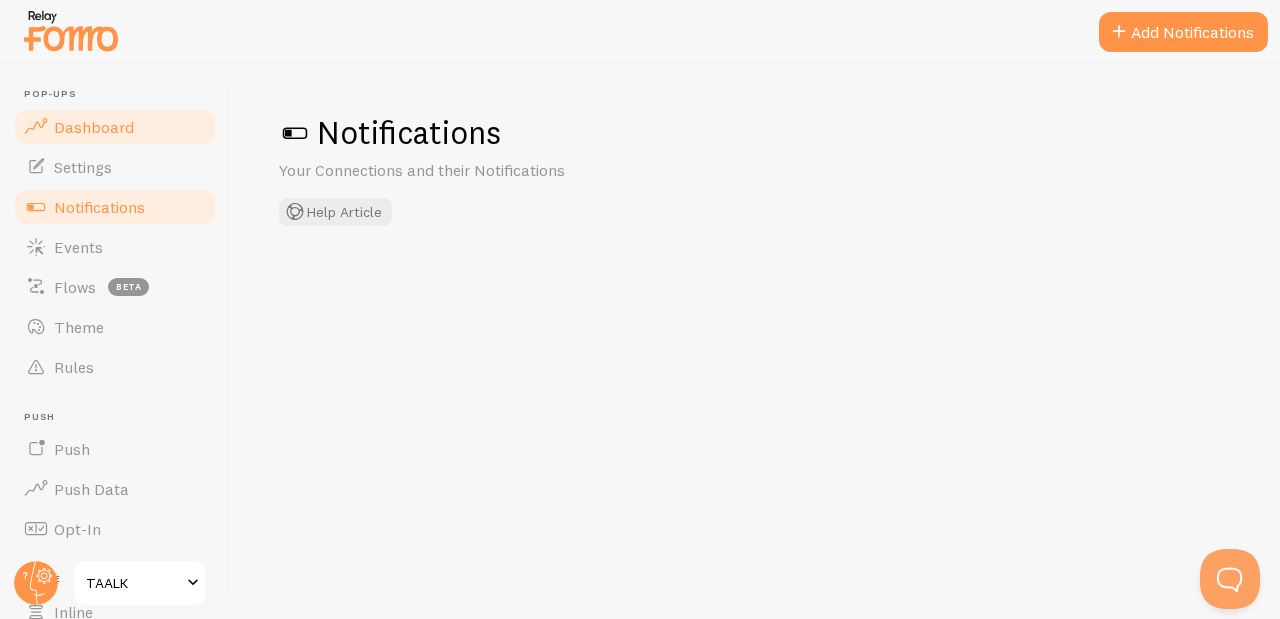 click on "Dashboard" at bounding box center [115, 127] 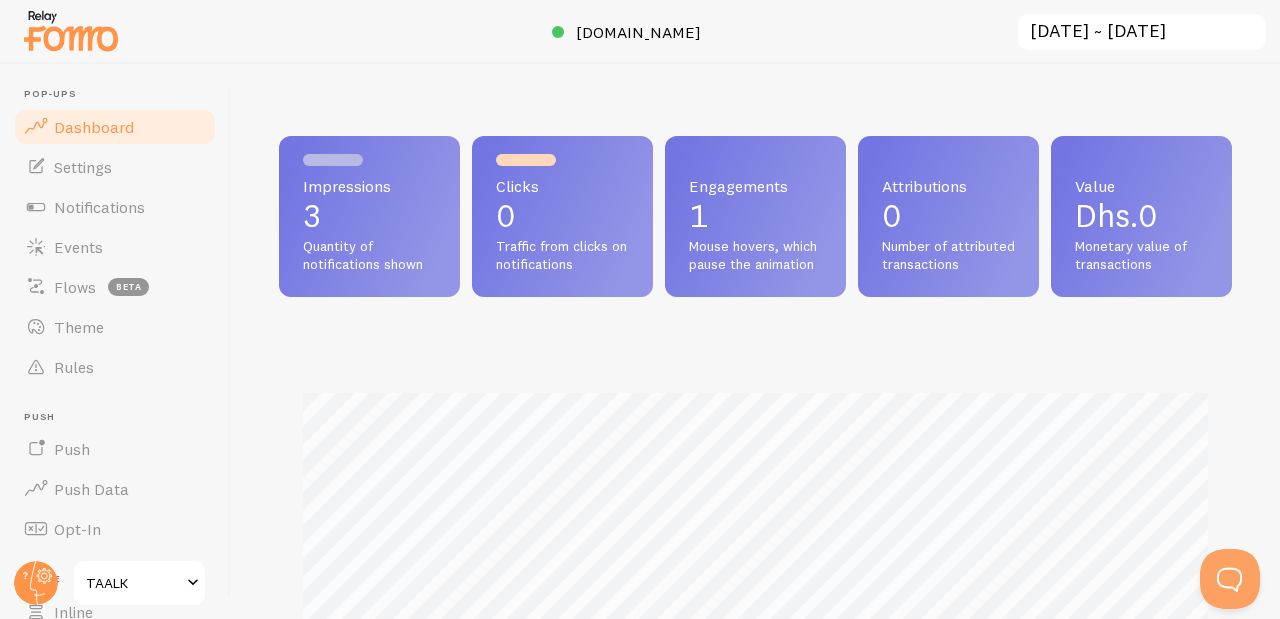 scroll, scrollTop: 999474, scrollLeft: 999047, axis: both 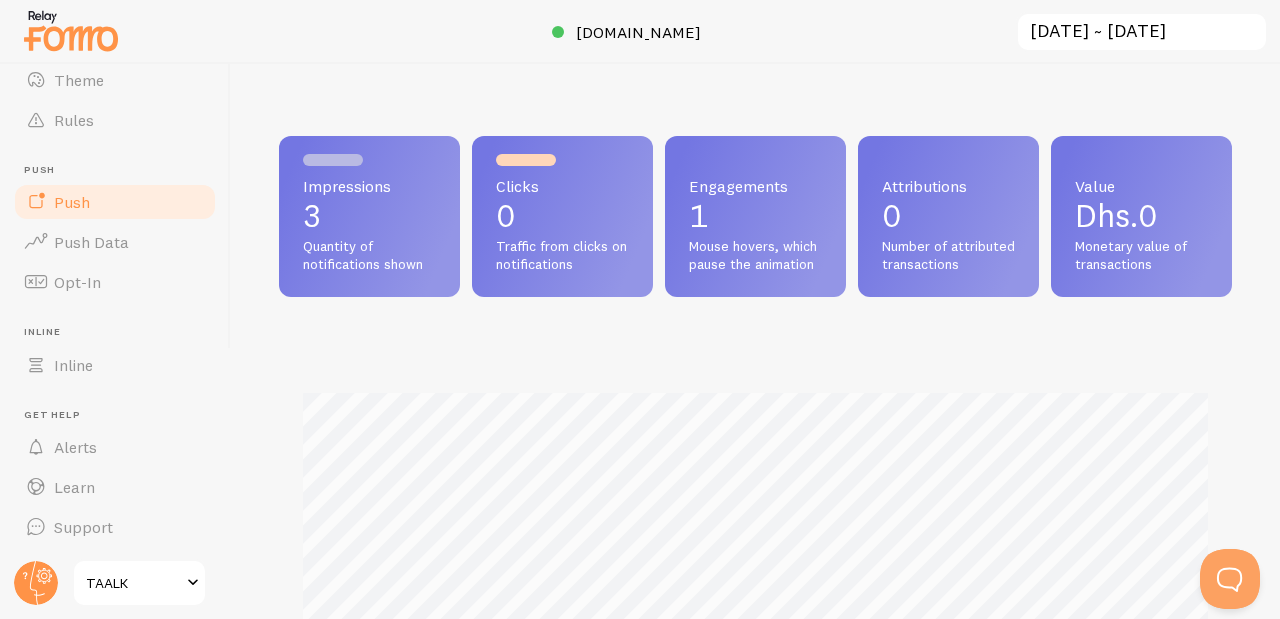 click on "Push" at bounding box center [115, 202] 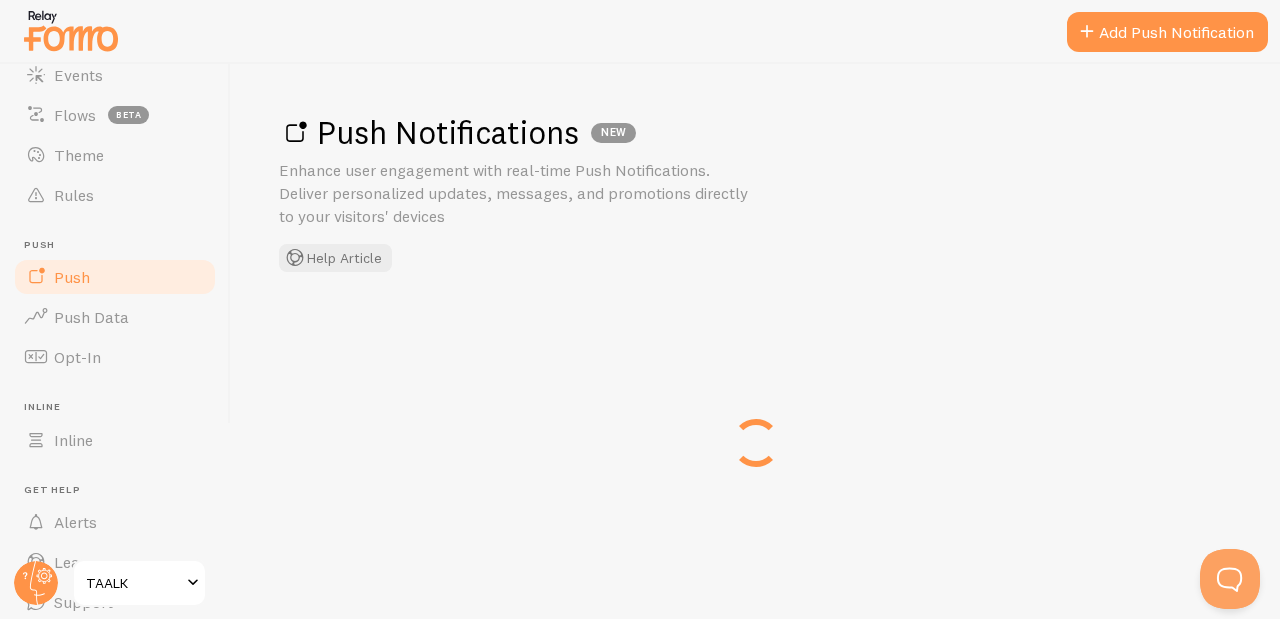 scroll, scrollTop: 154, scrollLeft: 0, axis: vertical 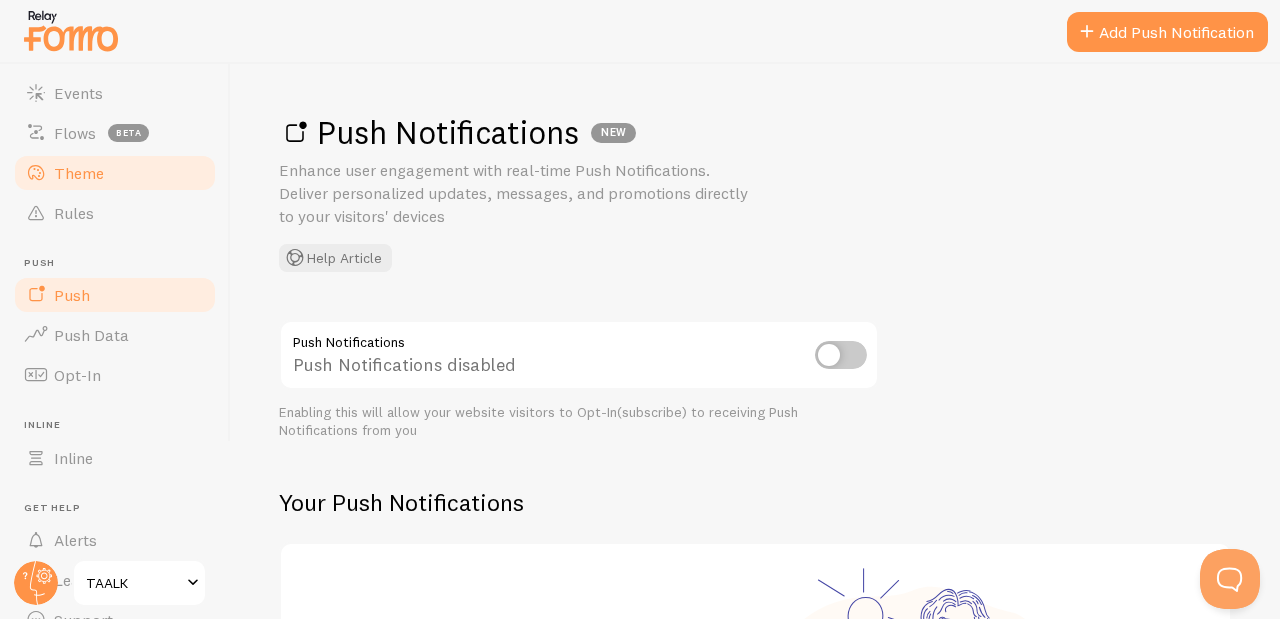 click on "Theme" at bounding box center [115, 173] 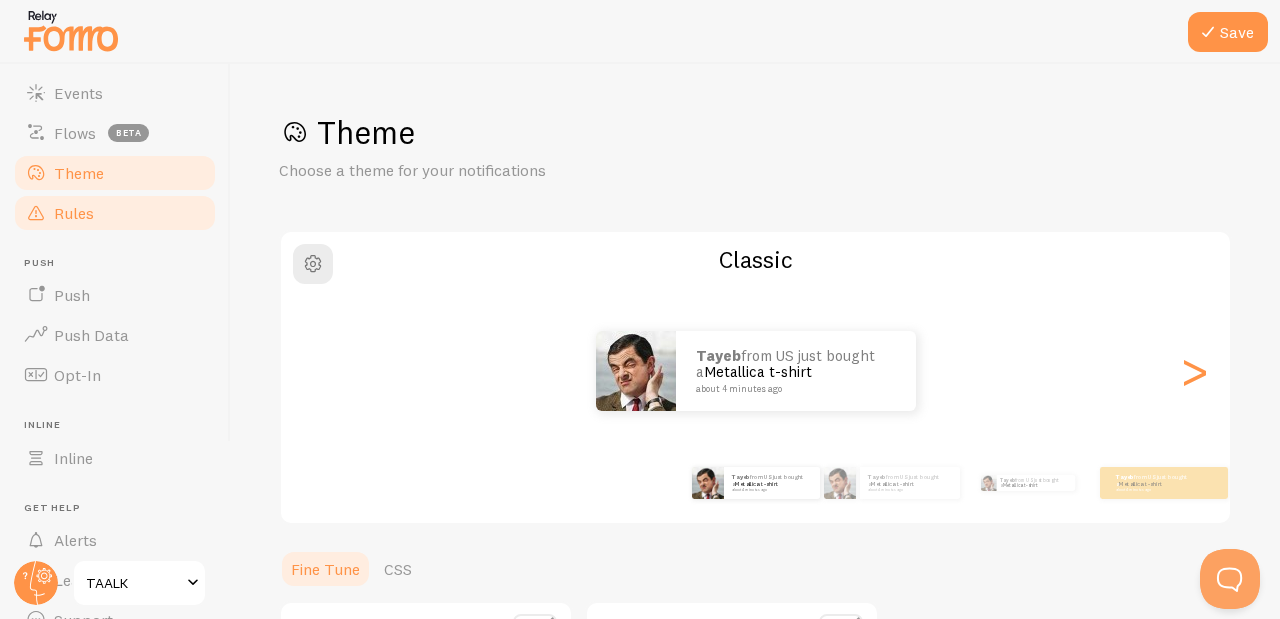 click on "Rules" at bounding box center (115, 213) 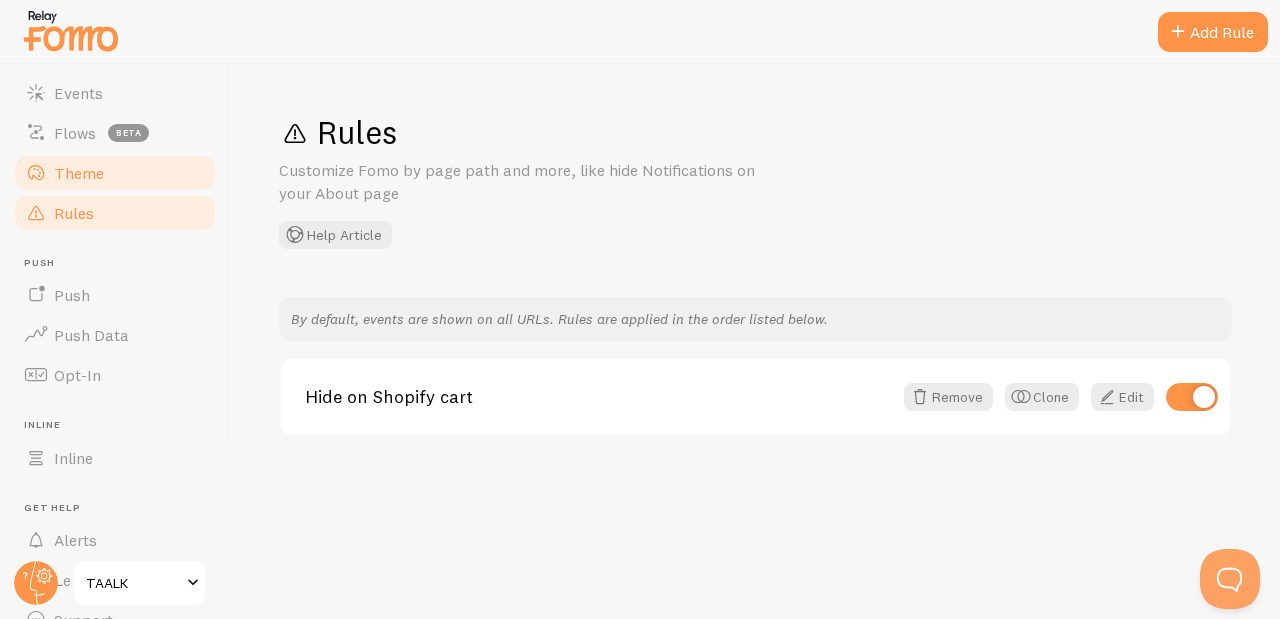 click on "Theme" at bounding box center [115, 173] 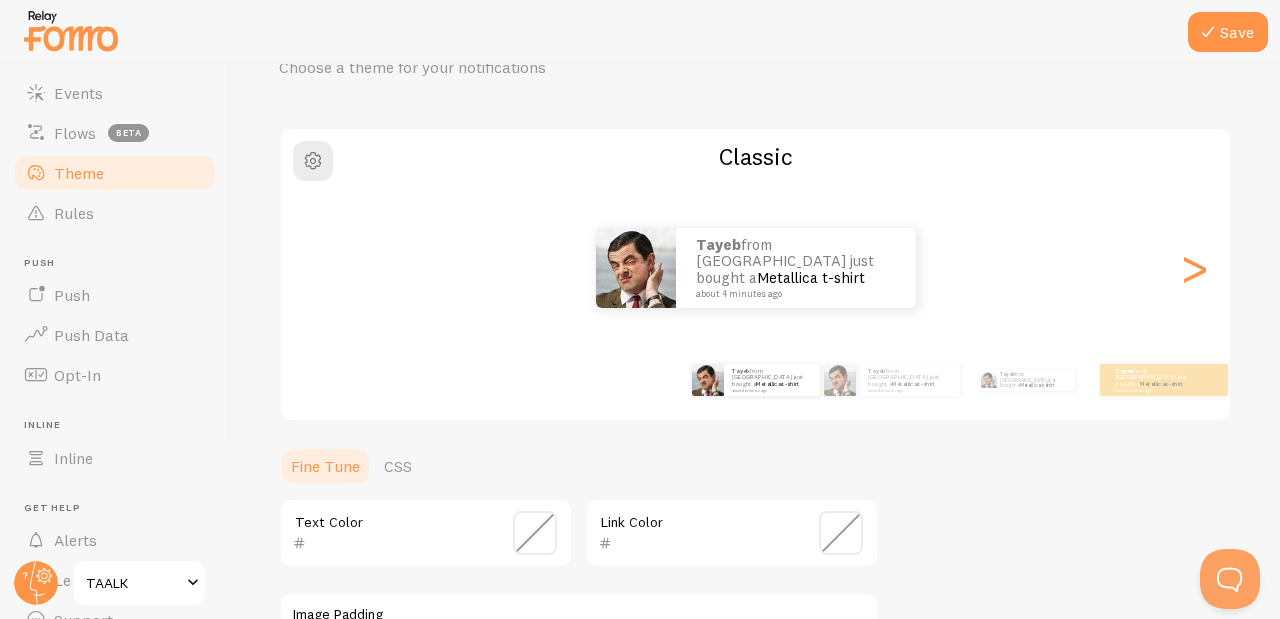 scroll, scrollTop: 104, scrollLeft: 0, axis: vertical 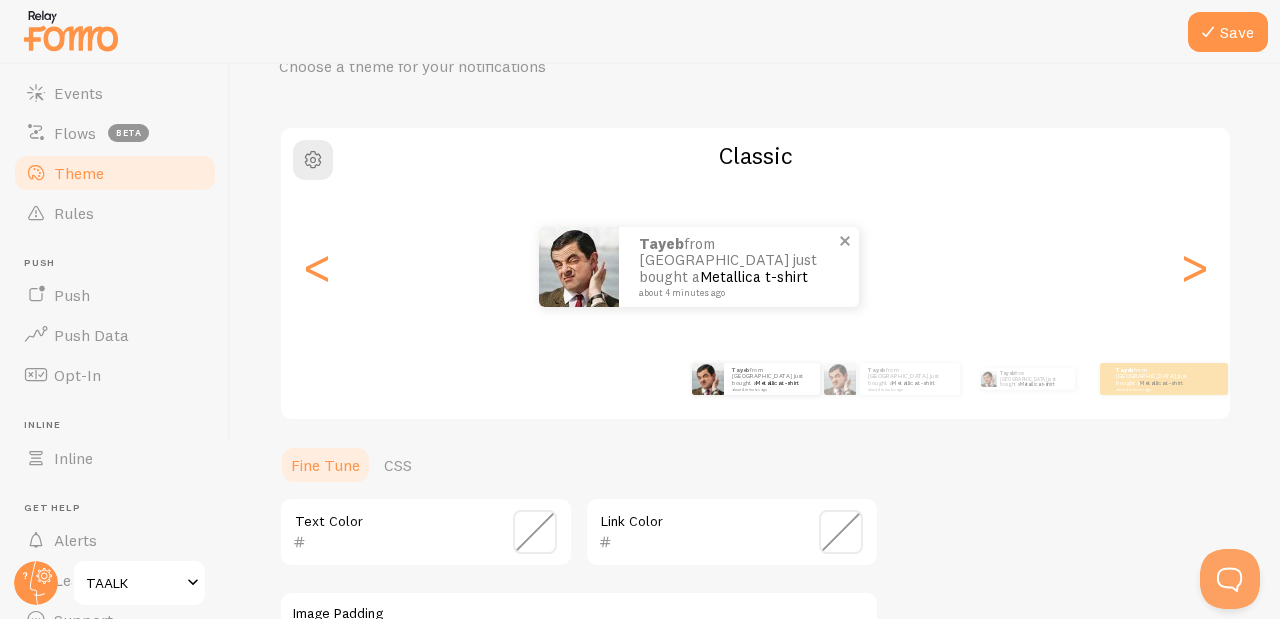 click at bounding box center (579, 267) 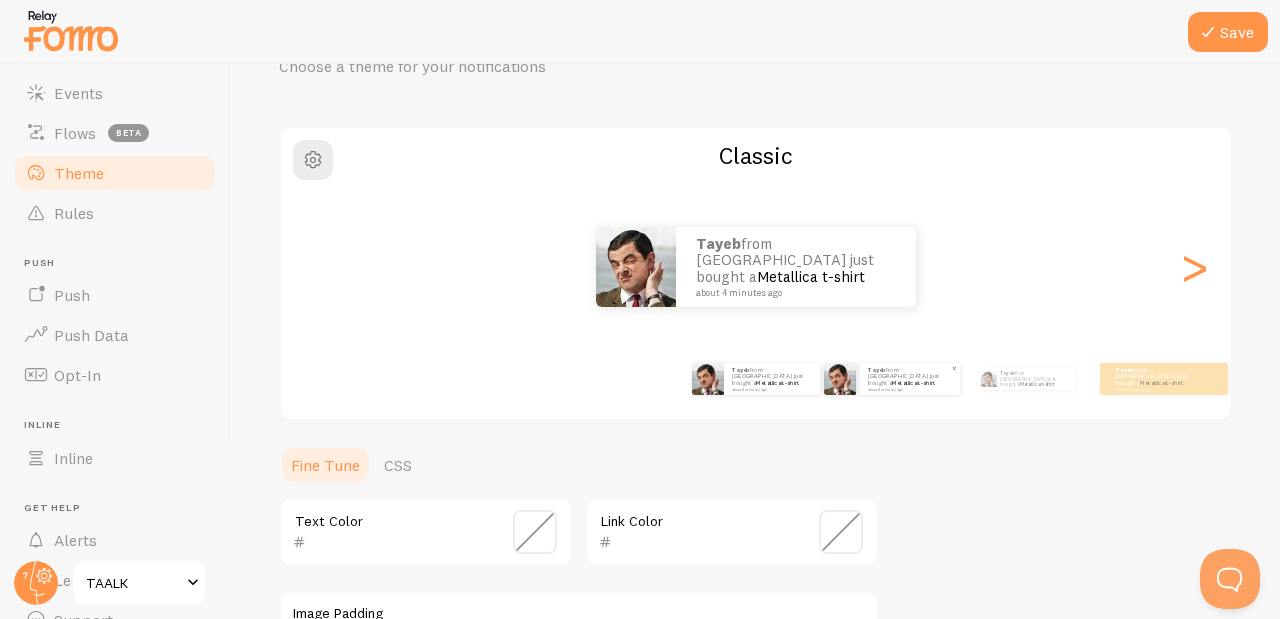 click on "Metallica t-shirt" at bounding box center [913, 383] 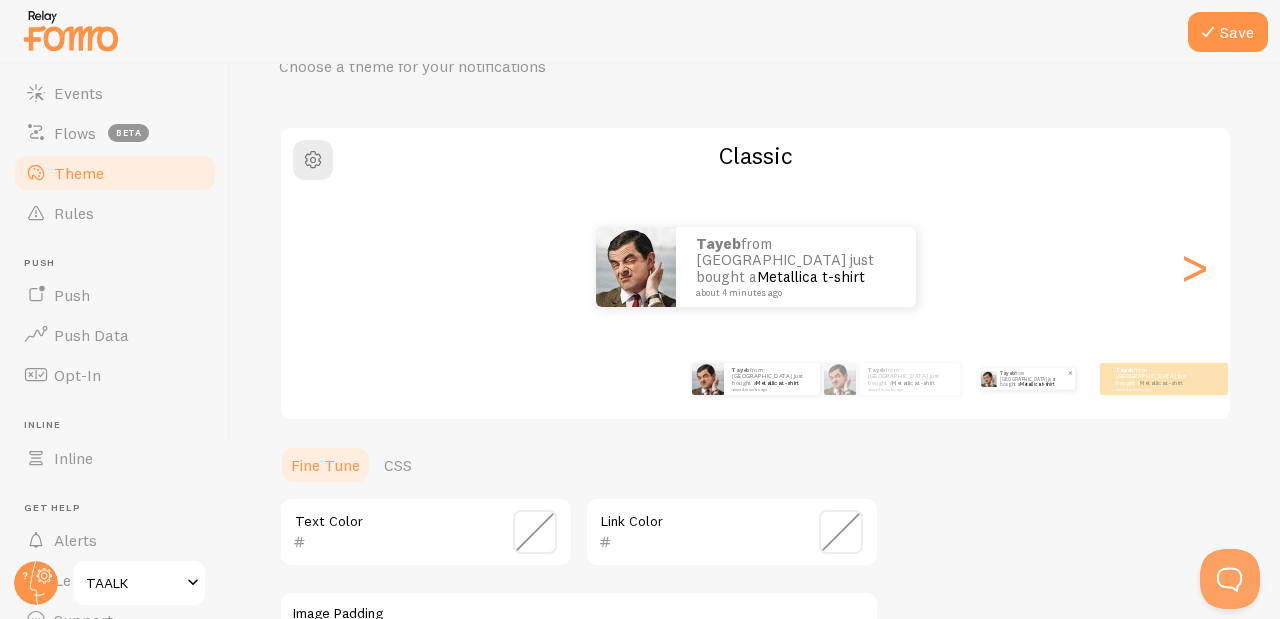click on "Tayeb  from [GEOGRAPHIC_DATA] just bought a  Metallica t-shirt   about 4 minutes ago" at bounding box center (1033, 379) 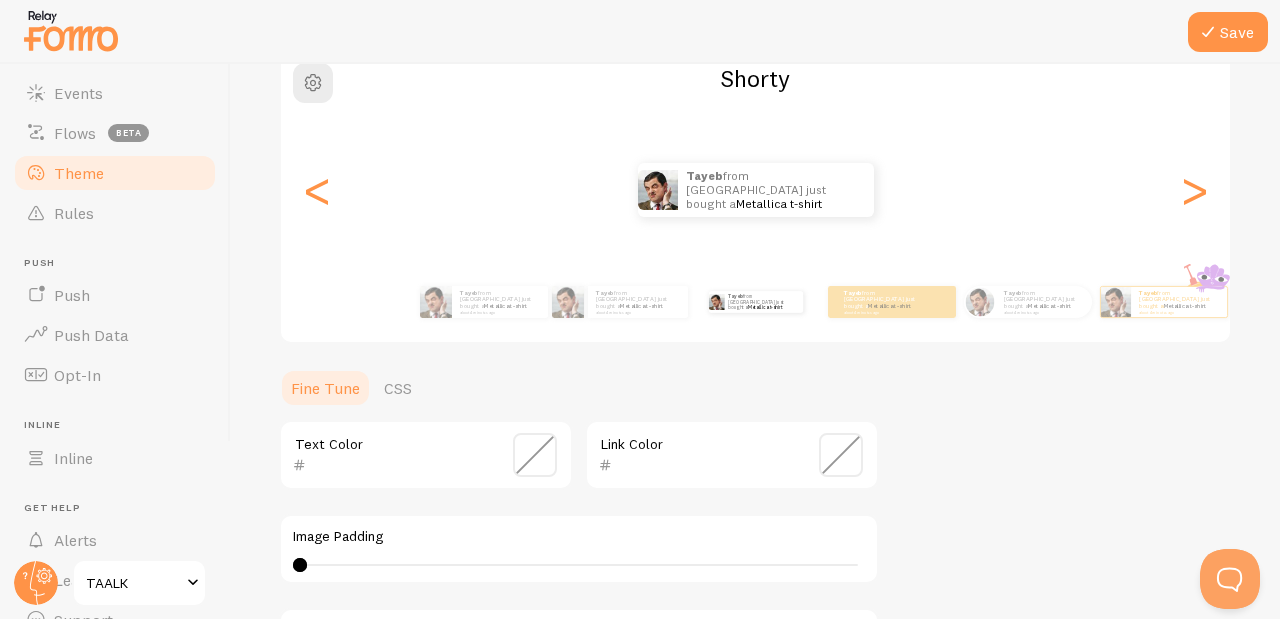 scroll, scrollTop: 139, scrollLeft: 0, axis: vertical 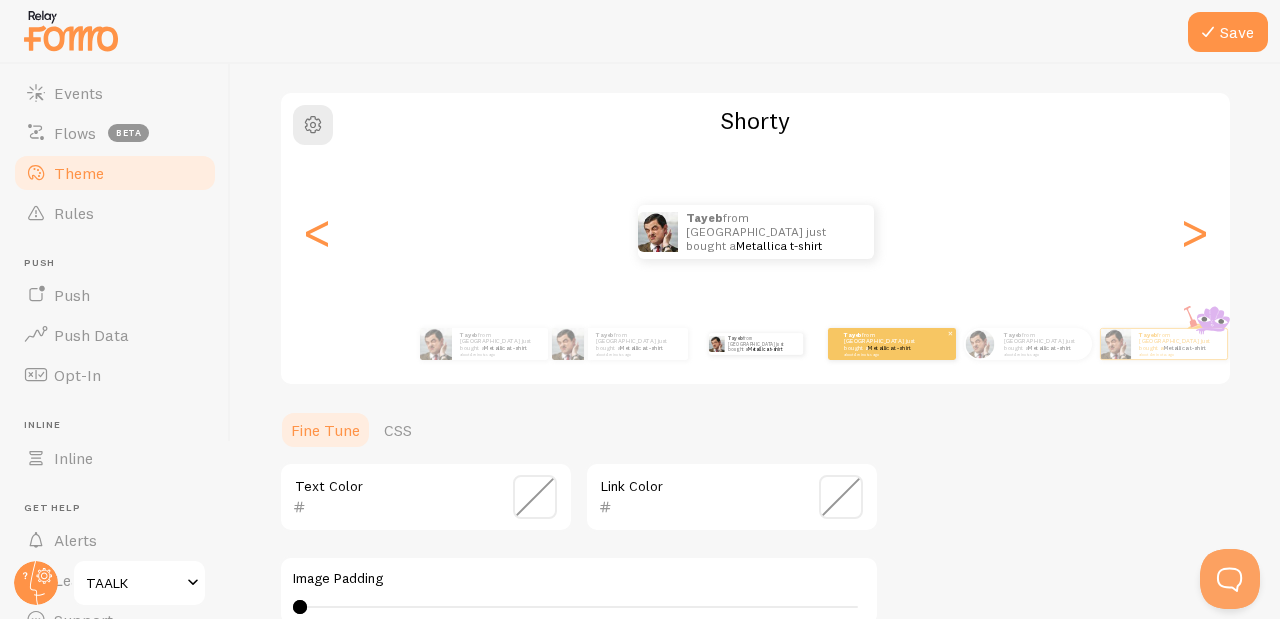 click on "Metallica t-shirt" at bounding box center [889, 348] 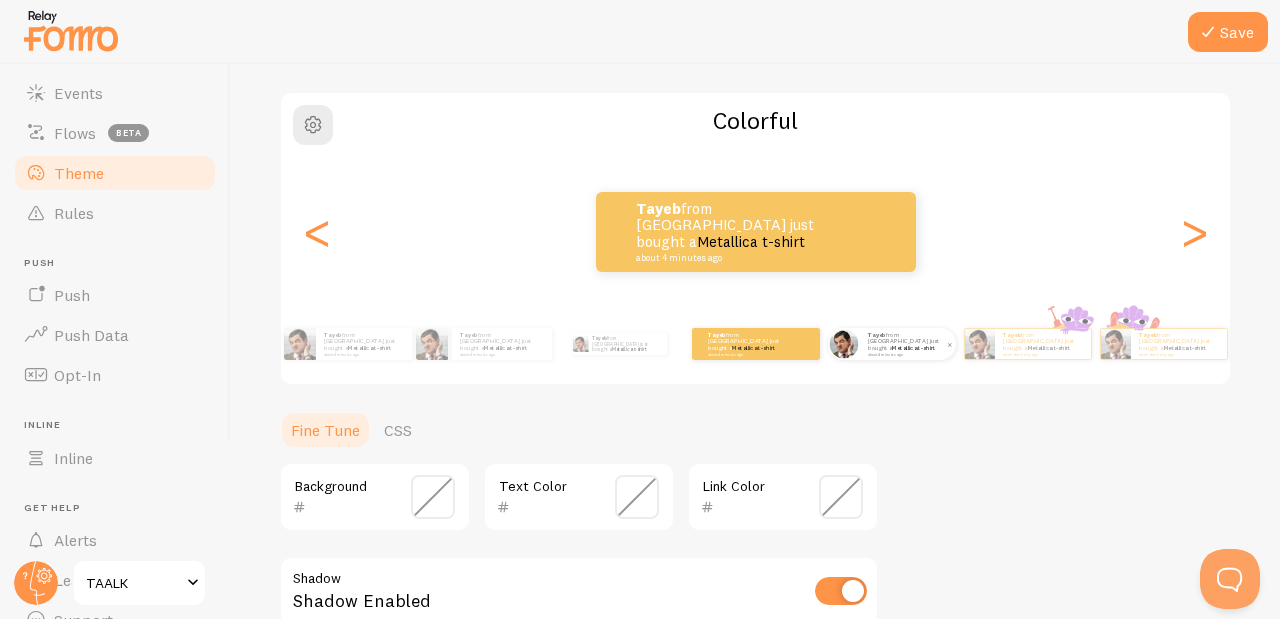 click on "Tayeb  from [GEOGRAPHIC_DATA] just bought a  Metallica t-shirt   about 4 minutes ago" at bounding box center (908, 343) 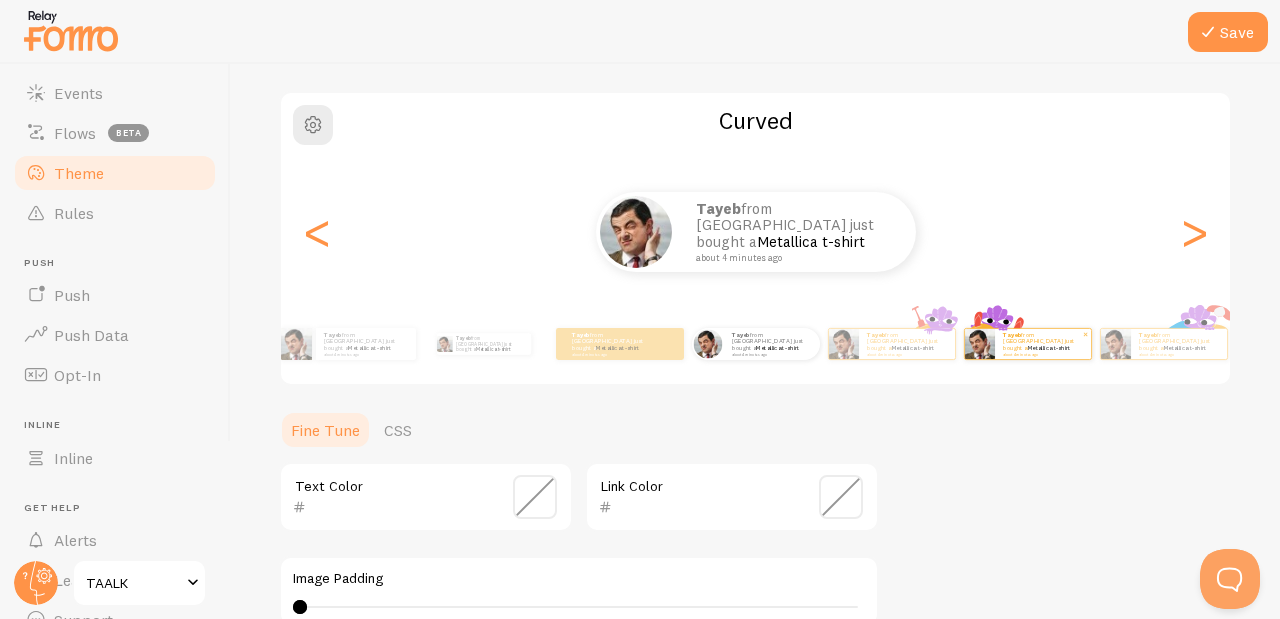 click on "Metallica t-shirt" at bounding box center [1049, 348] 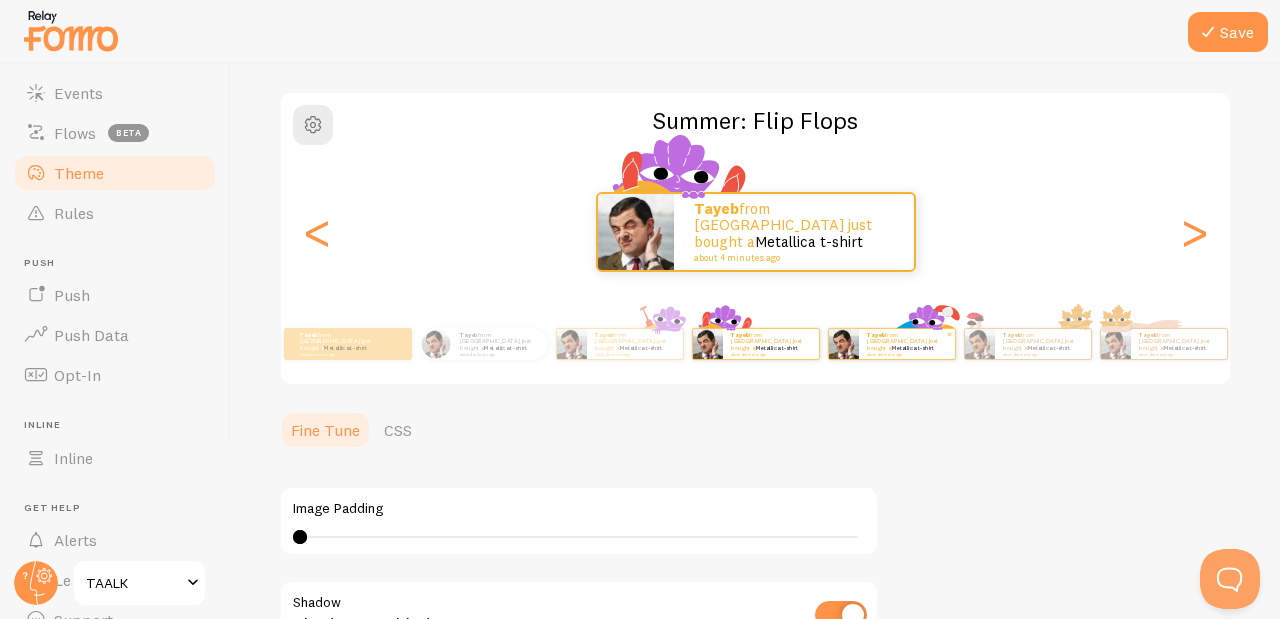 click on "Metallica t-shirt" at bounding box center (913, 348) 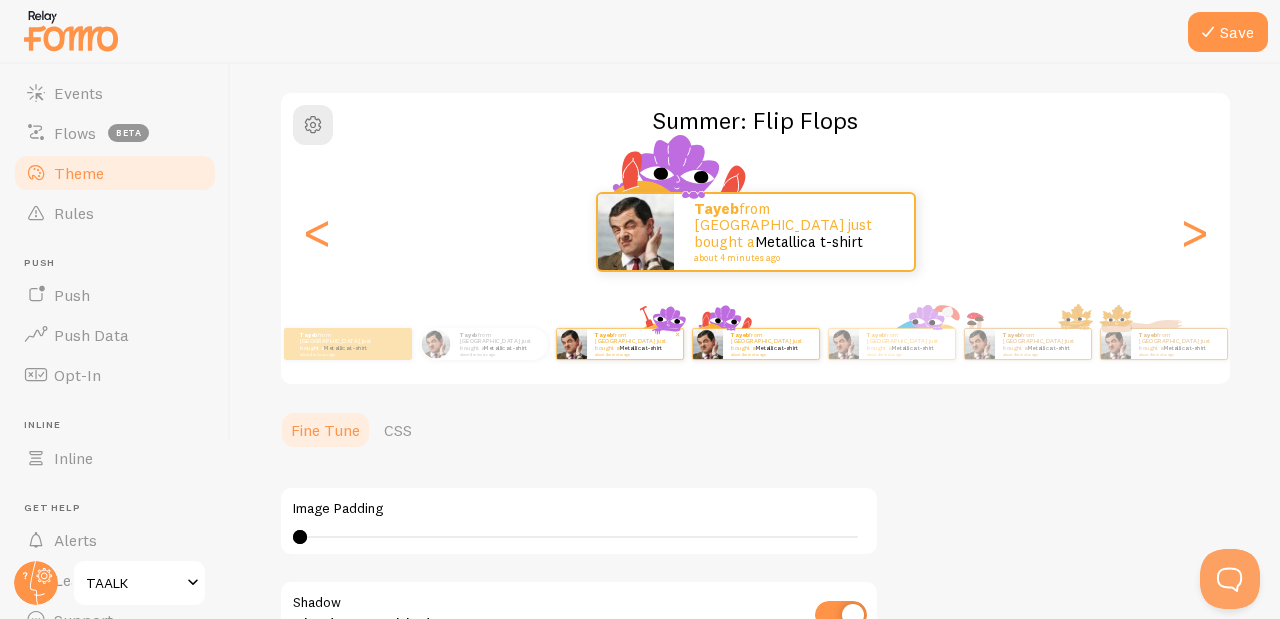 click on "Tayeb  from [GEOGRAPHIC_DATA] just bought a  Metallica t-shirt   about 4 minutes ago" at bounding box center [635, 344] 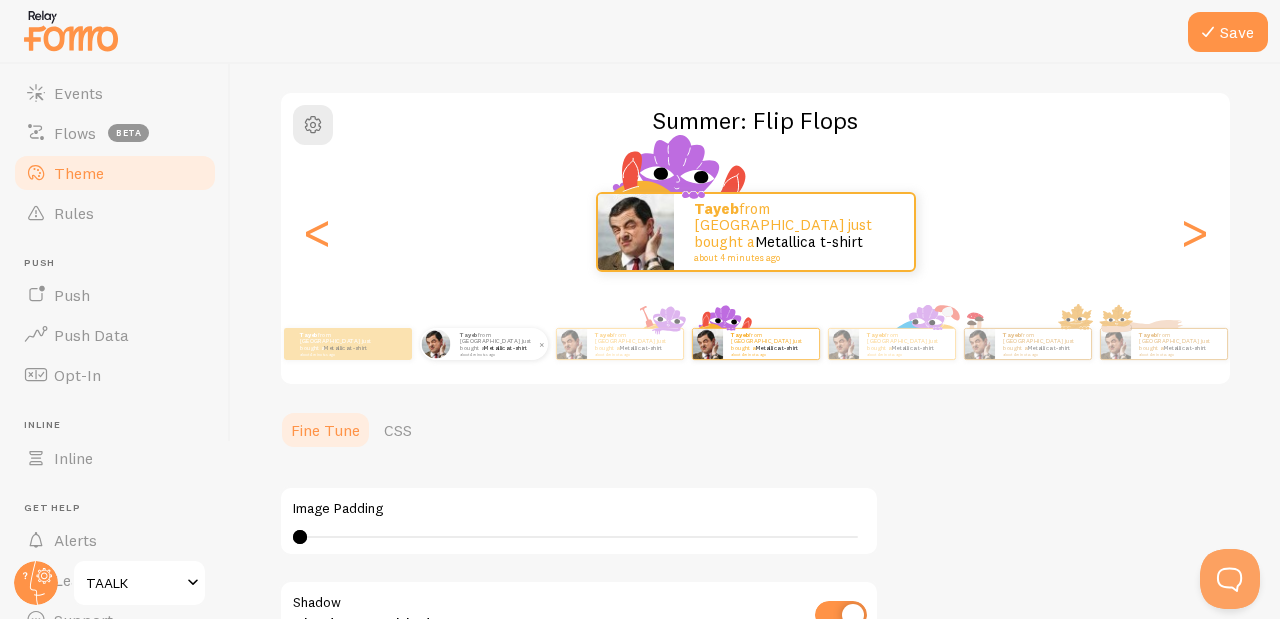 click on "Tayeb  from [GEOGRAPHIC_DATA] just bought a  Metallica t-shirt   about 4 minutes ago" at bounding box center [500, 344] 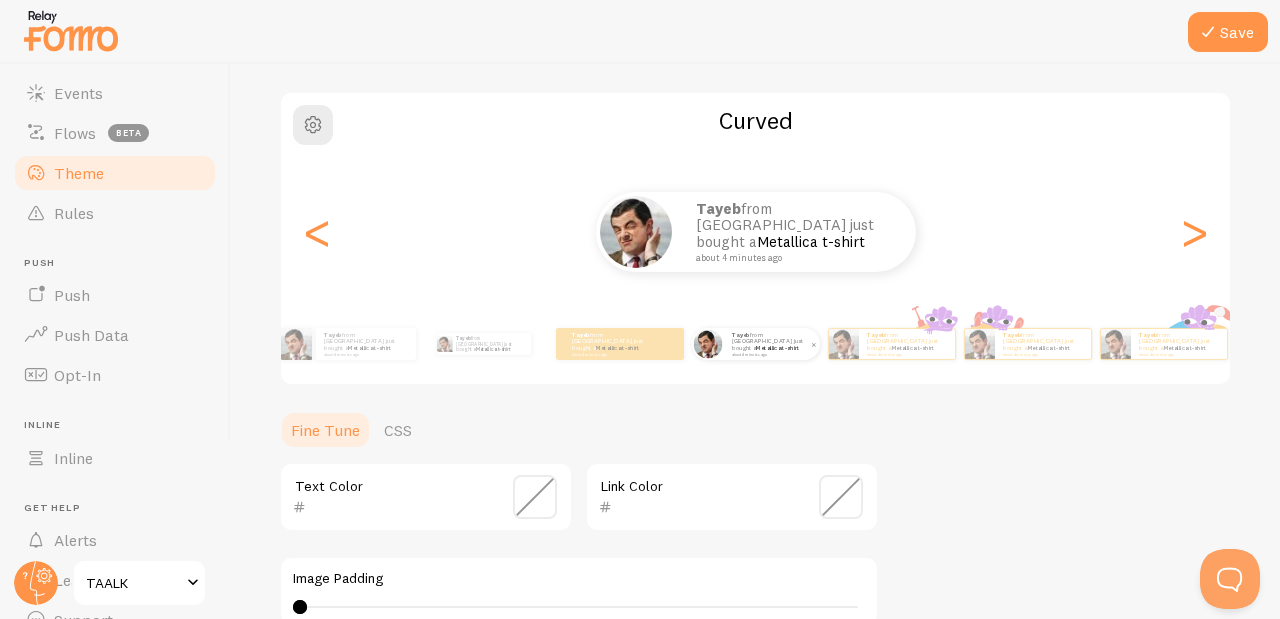 click on "Metallica t-shirt" at bounding box center (777, 348) 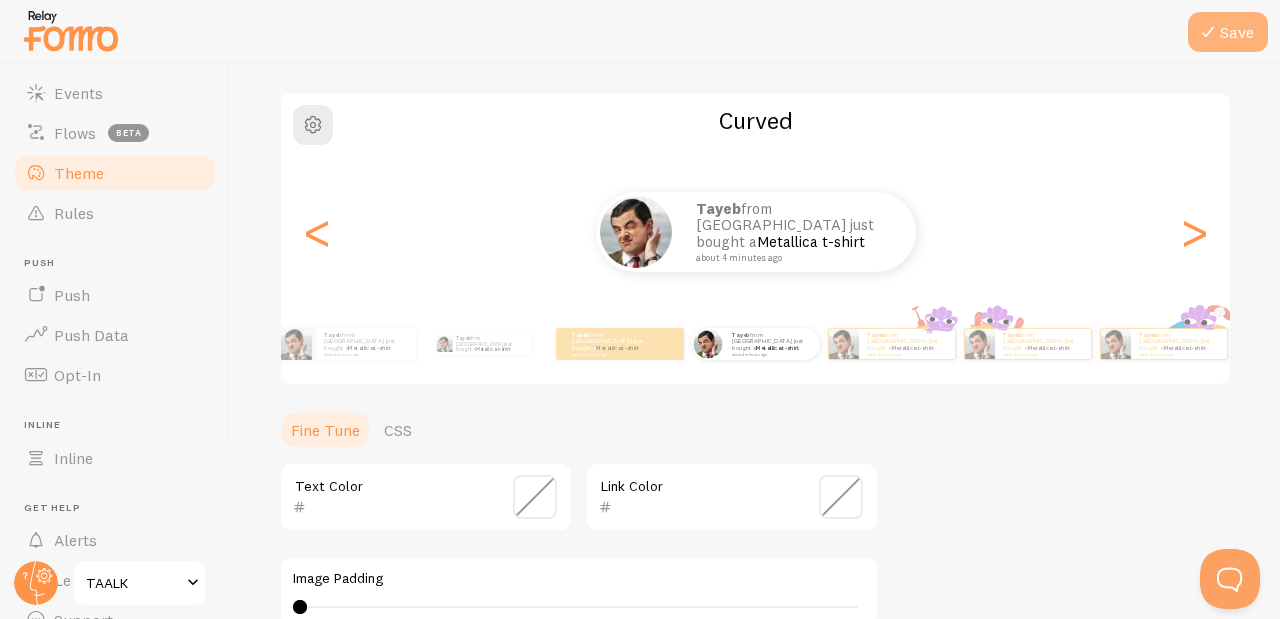 click at bounding box center (1208, 32) 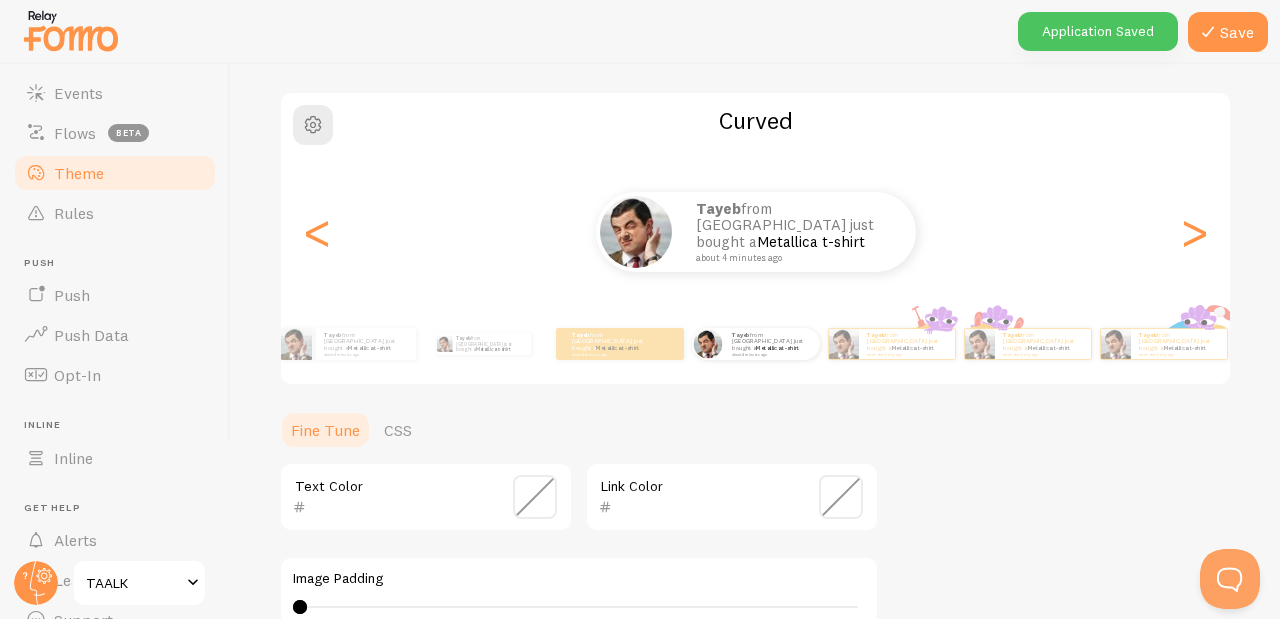 scroll, scrollTop: 141, scrollLeft: 0, axis: vertical 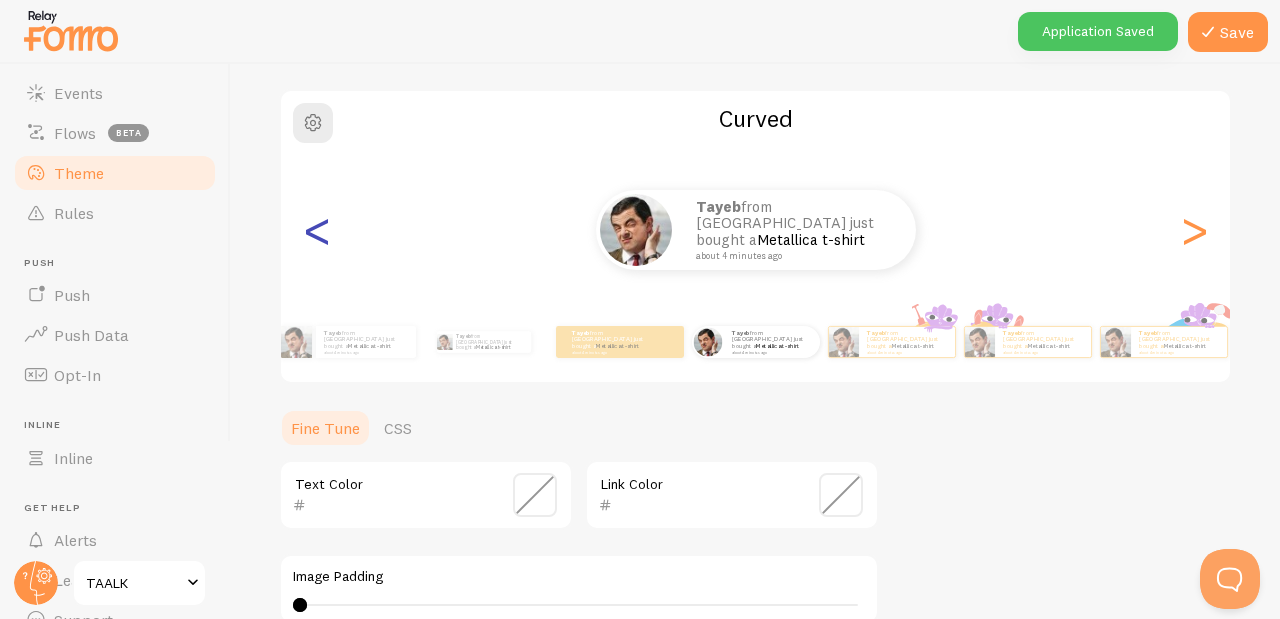 click on "<" at bounding box center [317, 230] 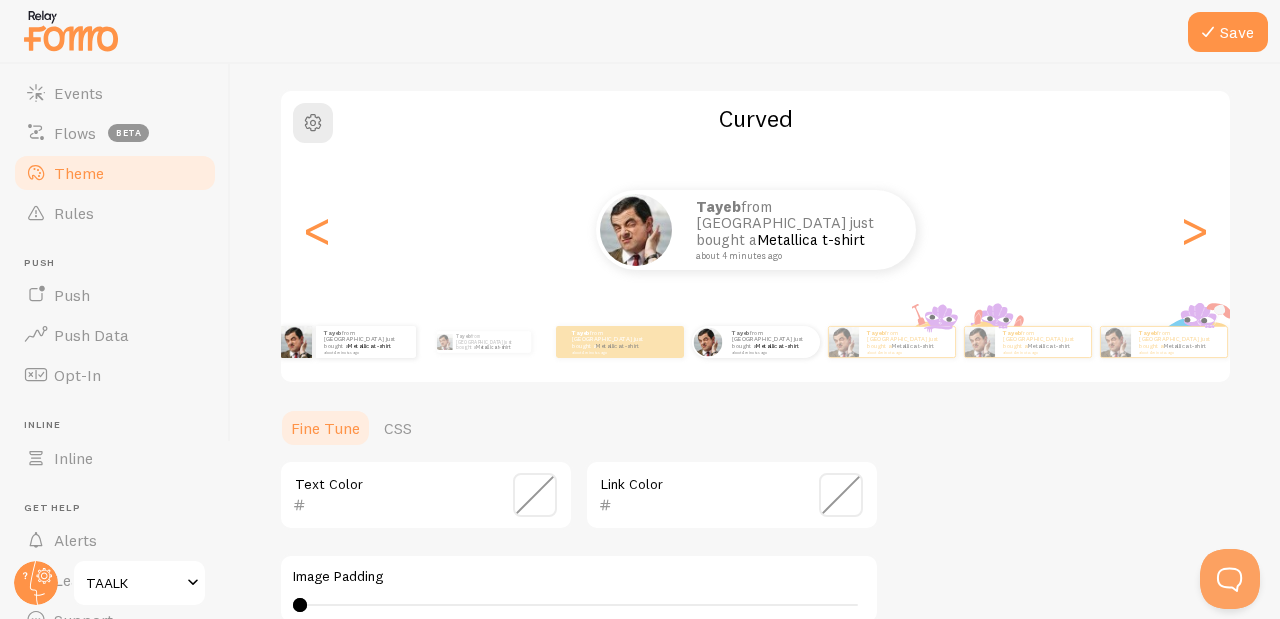 click on "Tayeb  from [GEOGRAPHIC_DATA] just bought a  Metallica t-shirt   about 4 minutes ago" at bounding box center [348, 342] 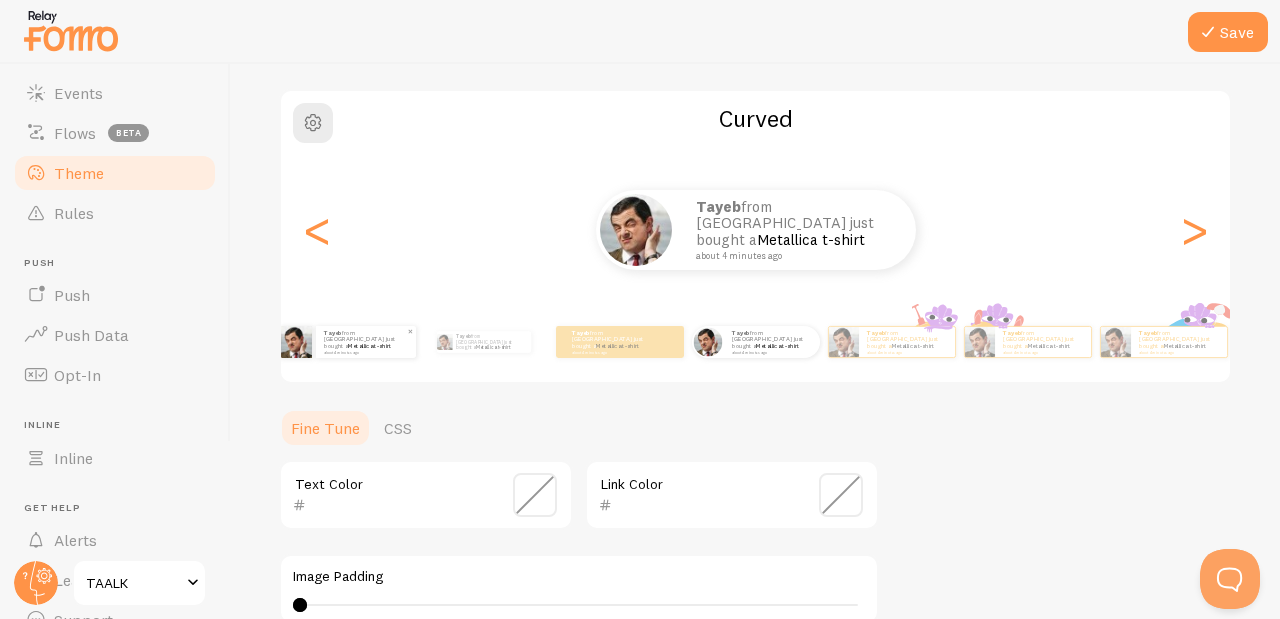 click on "Tayeb  from [GEOGRAPHIC_DATA] just bought a  Metallica t-shirt   about 4 minutes ago" at bounding box center (366, 341) 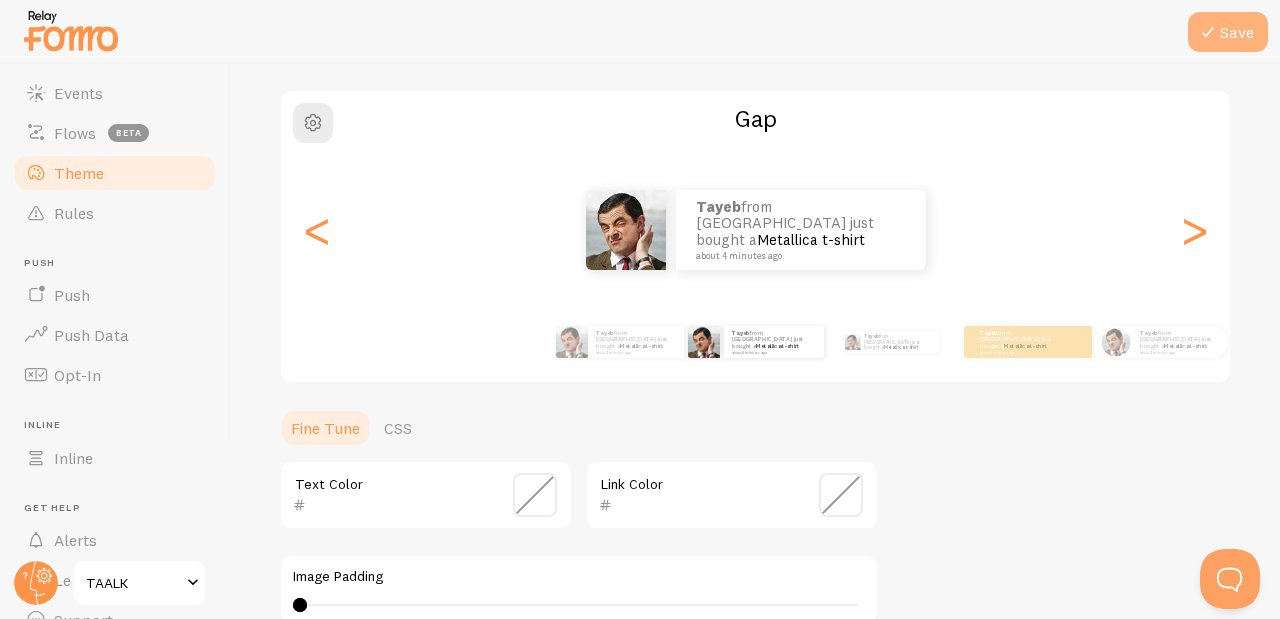 click on "Save" at bounding box center [1228, 32] 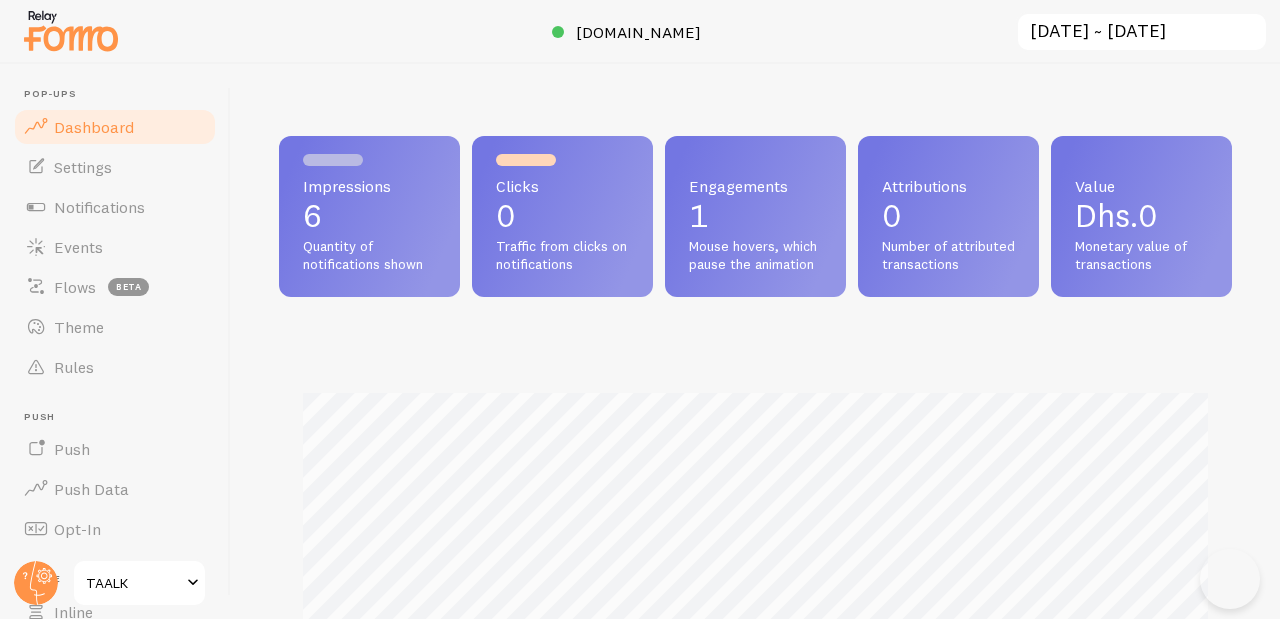 scroll, scrollTop: 0, scrollLeft: 0, axis: both 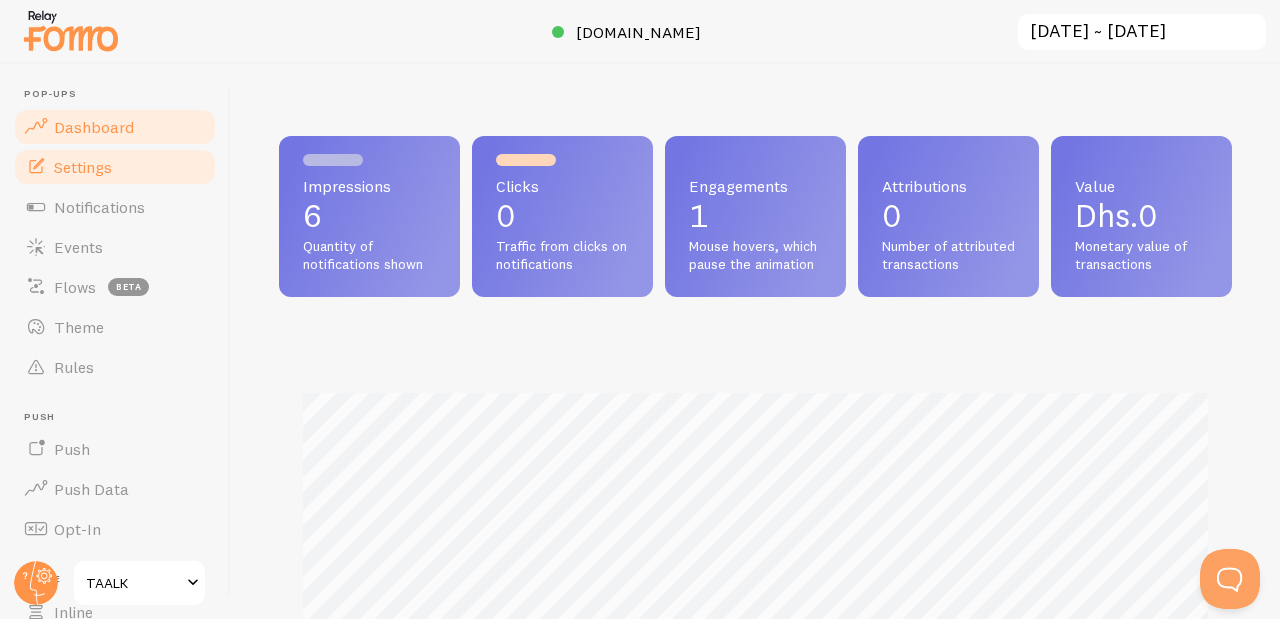 click on "Settings" at bounding box center (115, 167) 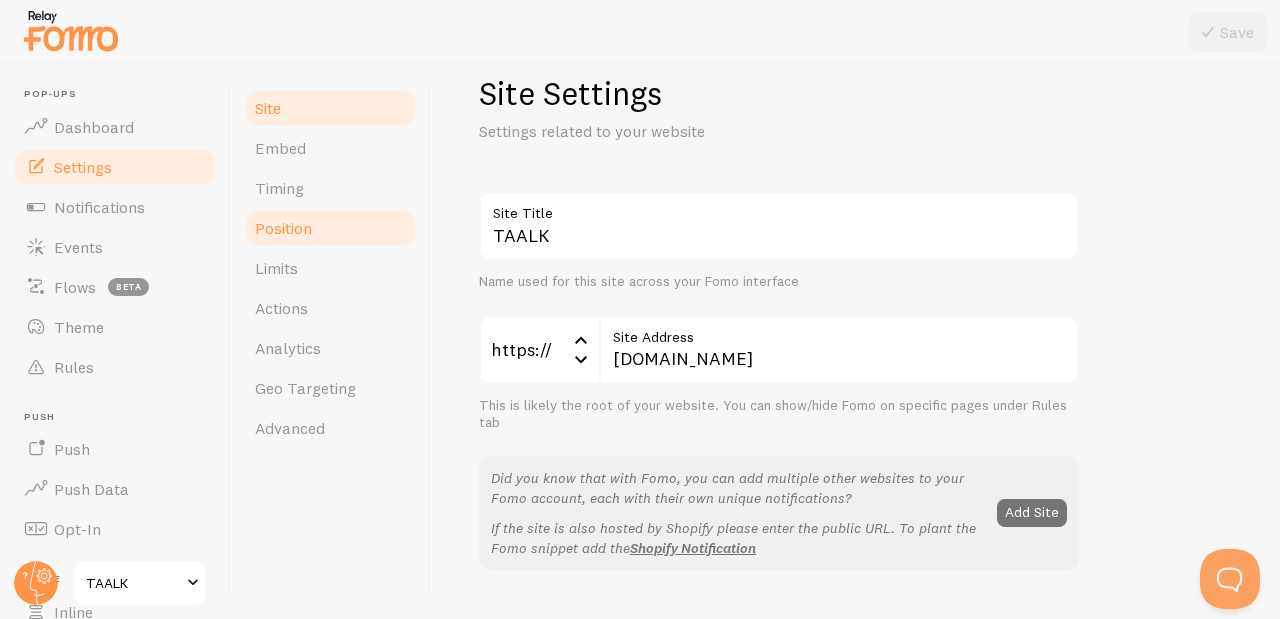 scroll, scrollTop: 41, scrollLeft: 0, axis: vertical 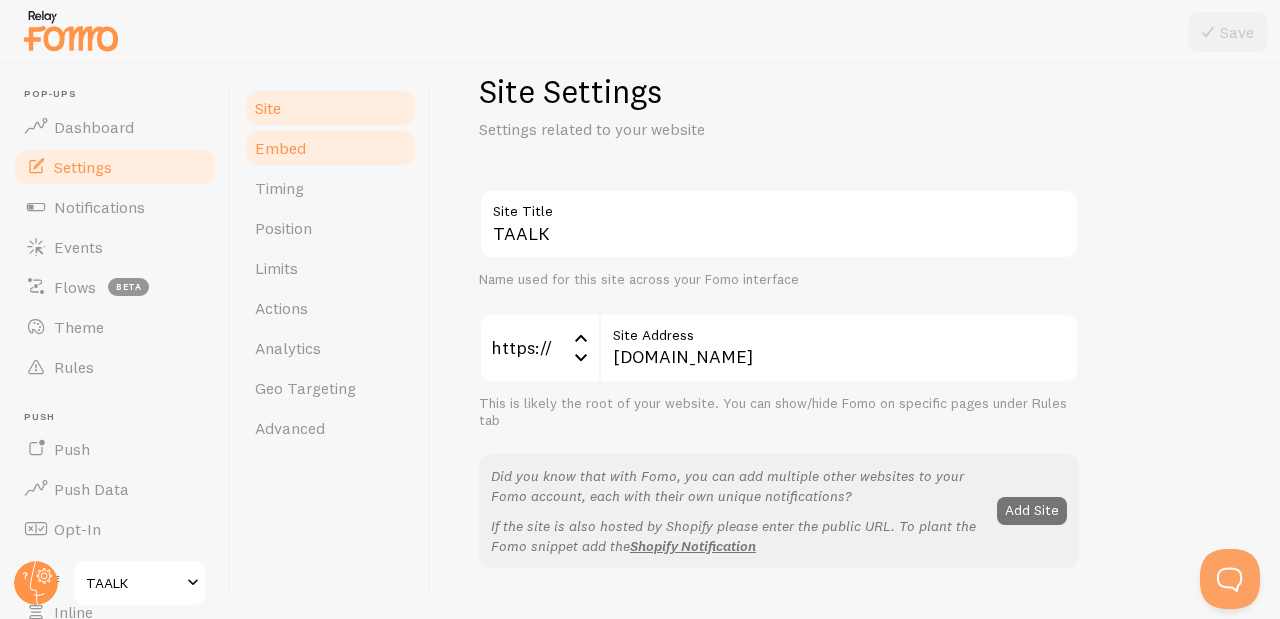 click on "Embed" at bounding box center (330, 148) 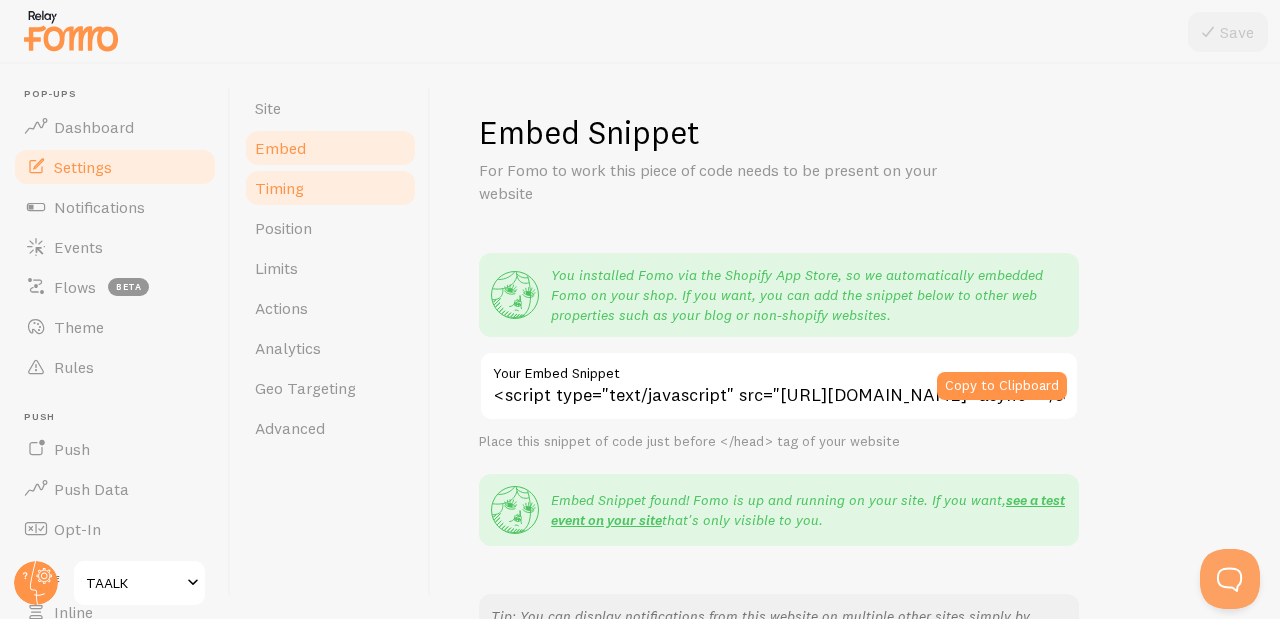 click on "Timing" at bounding box center [330, 188] 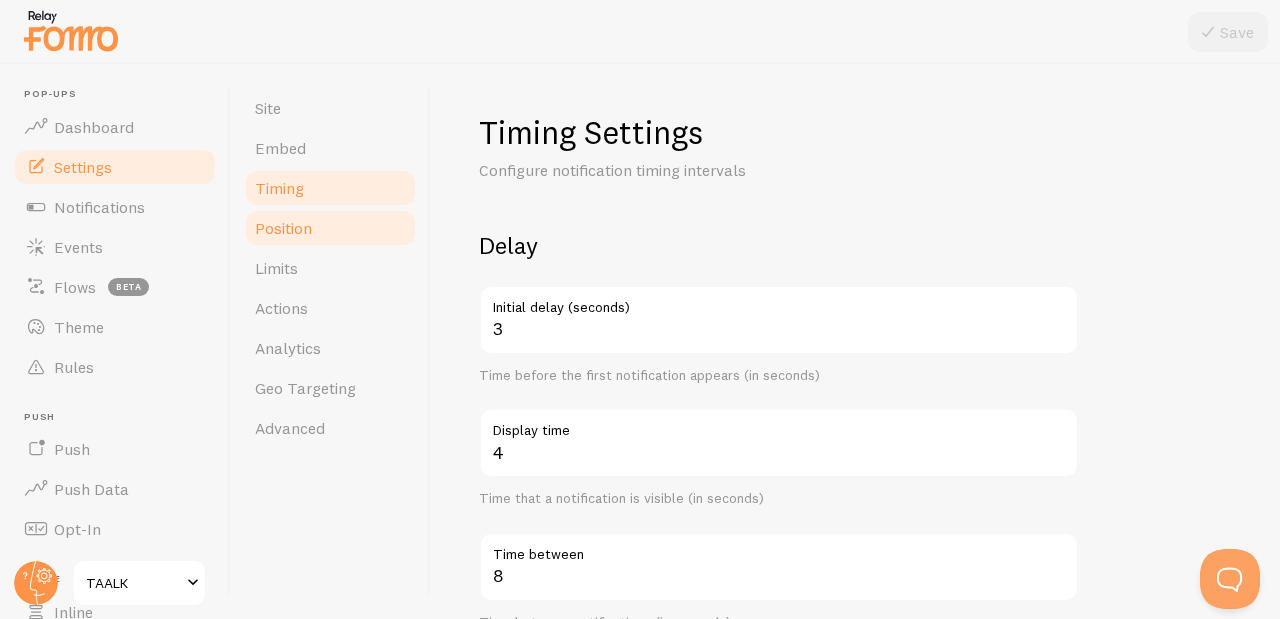 click on "Position" at bounding box center (330, 228) 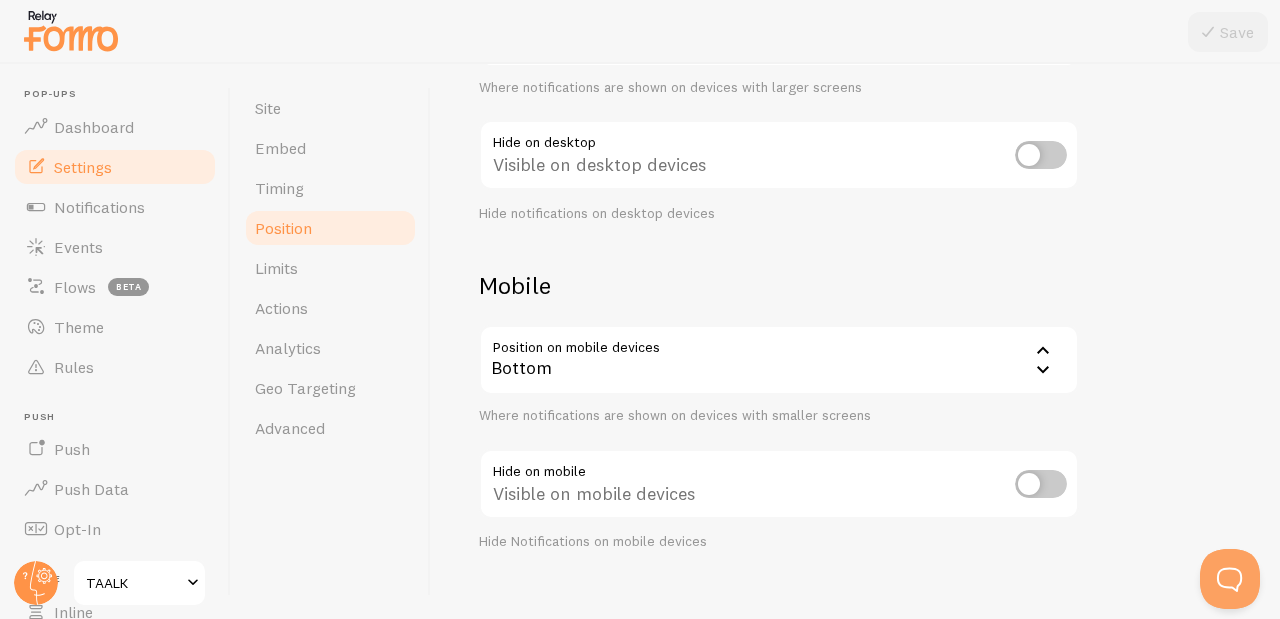 scroll, scrollTop: 315, scrollLeft: 0, axis: vertical 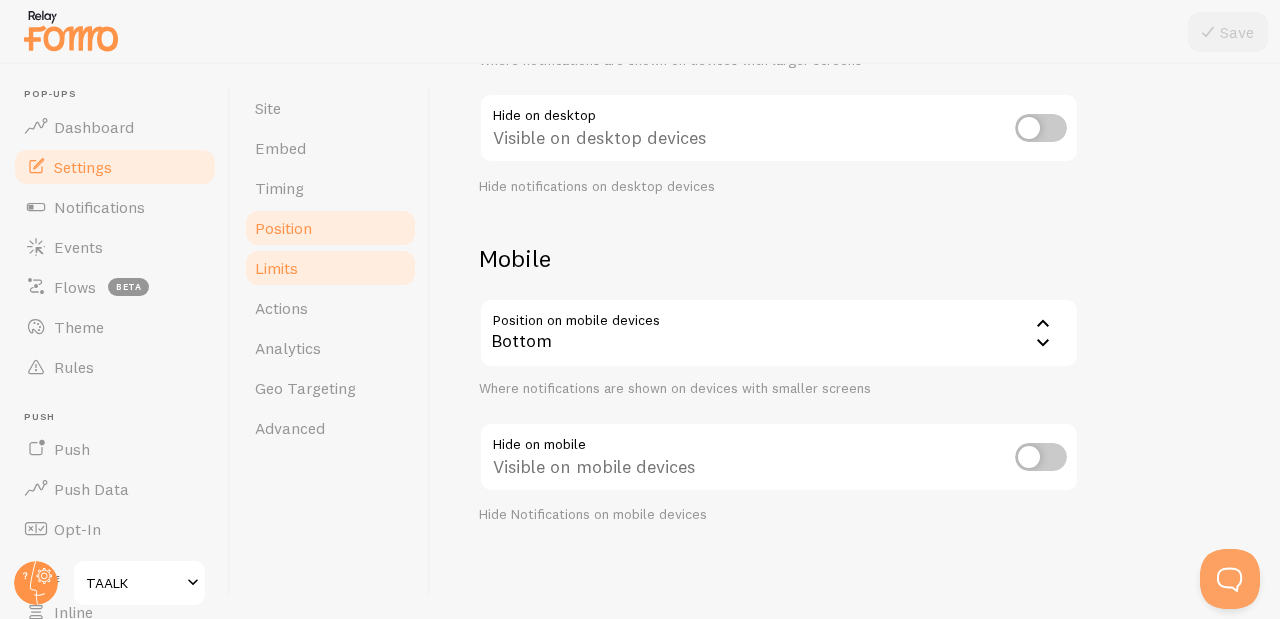 click on "Limits" at bounding box center [330, 268] 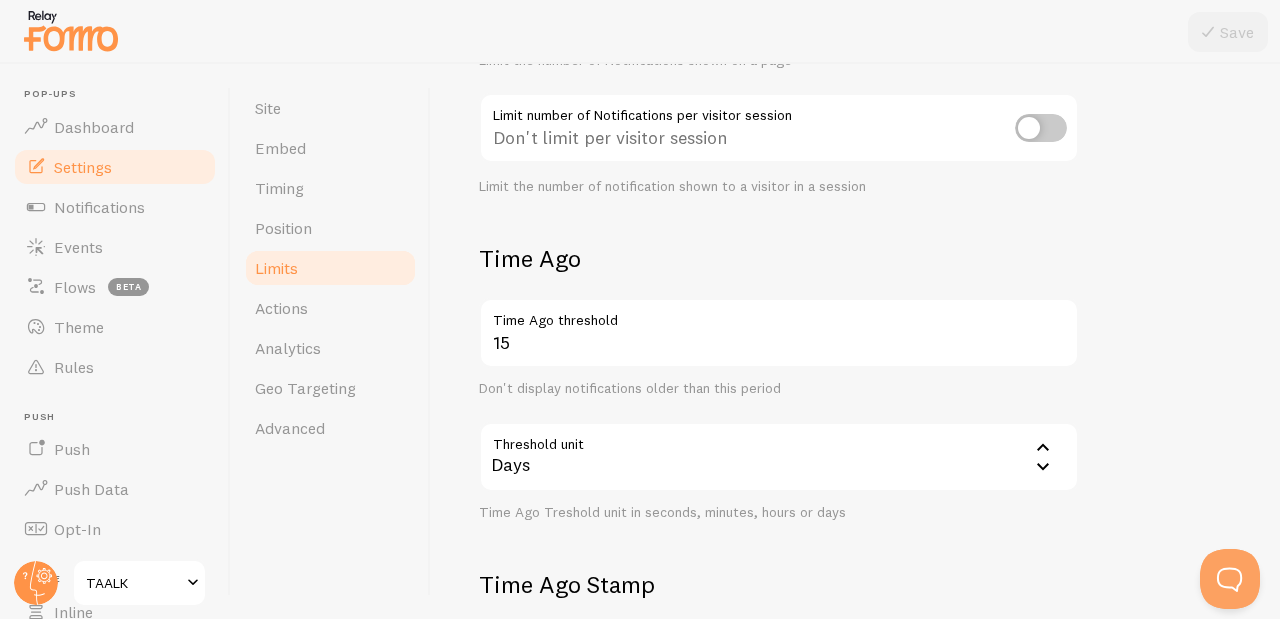 scroll, scrollTop: 0, scrollLeft: 0, axis: both 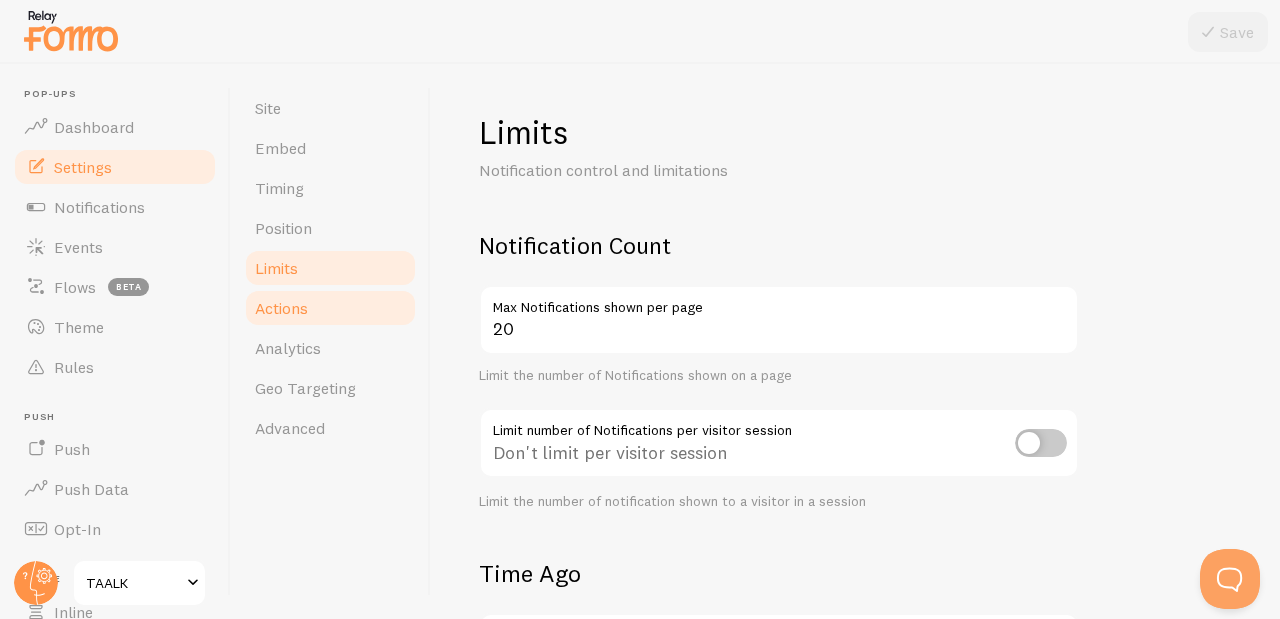 click on "Actions" at bounding box center [330, 308] 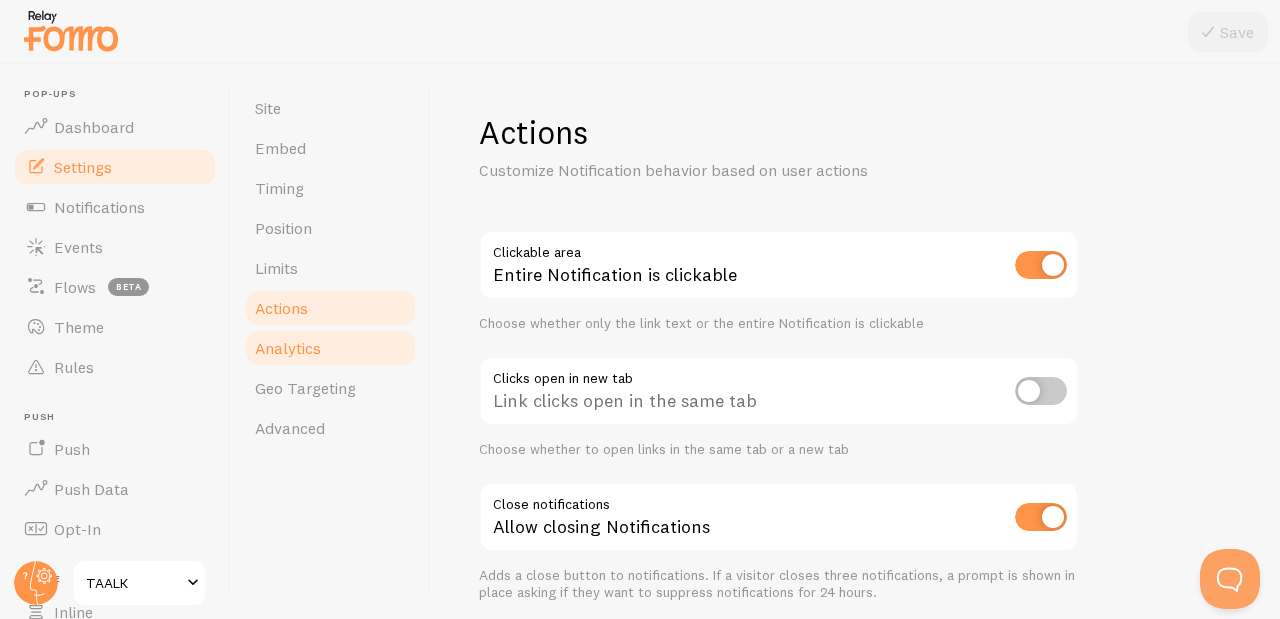 click on "Analytics" at bounding box center (330, 348) 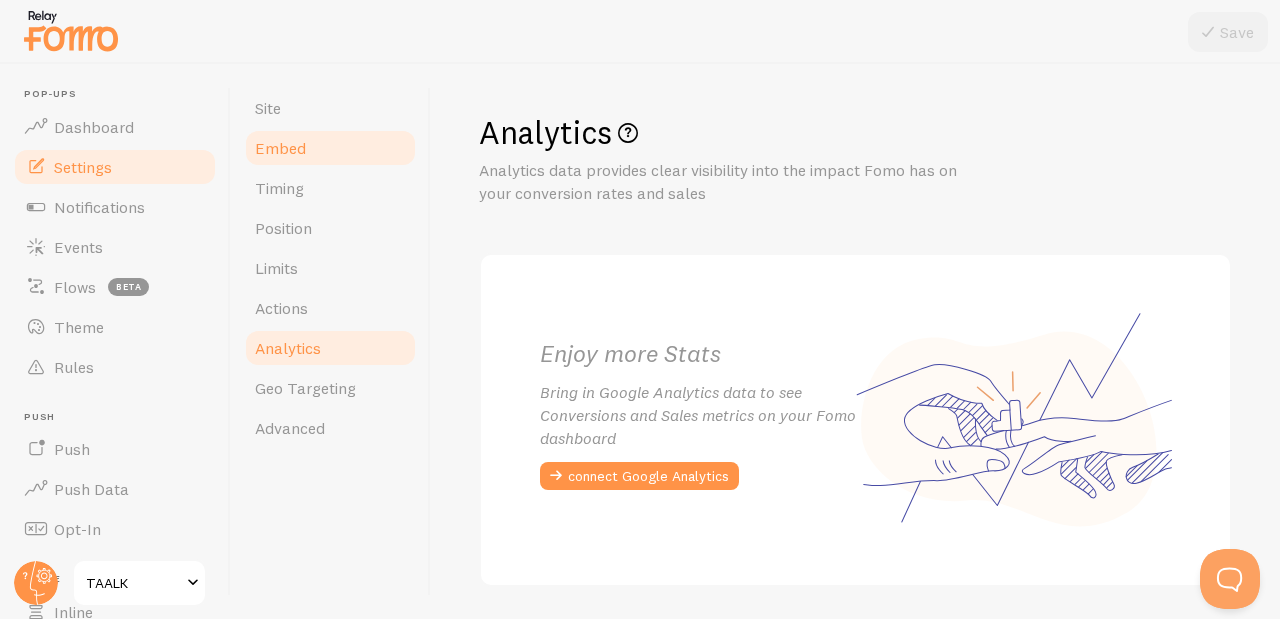 click on "Embed" at bounding box center (330, 148) 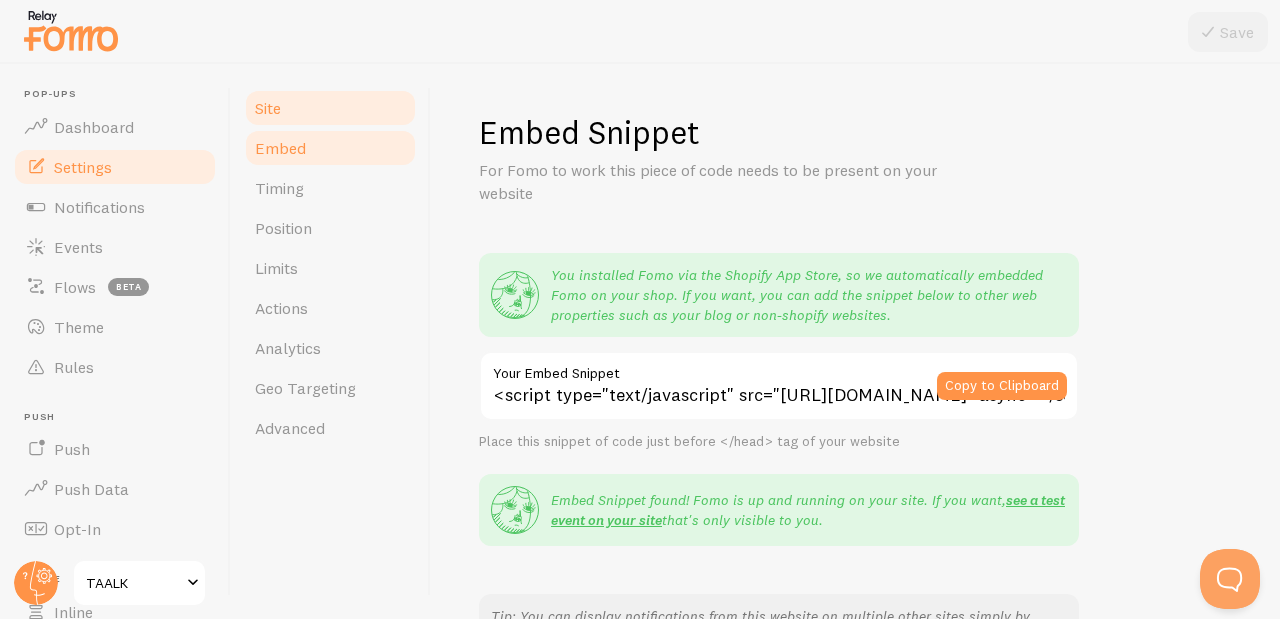 click on "Site" at bounding box center [330, 108] 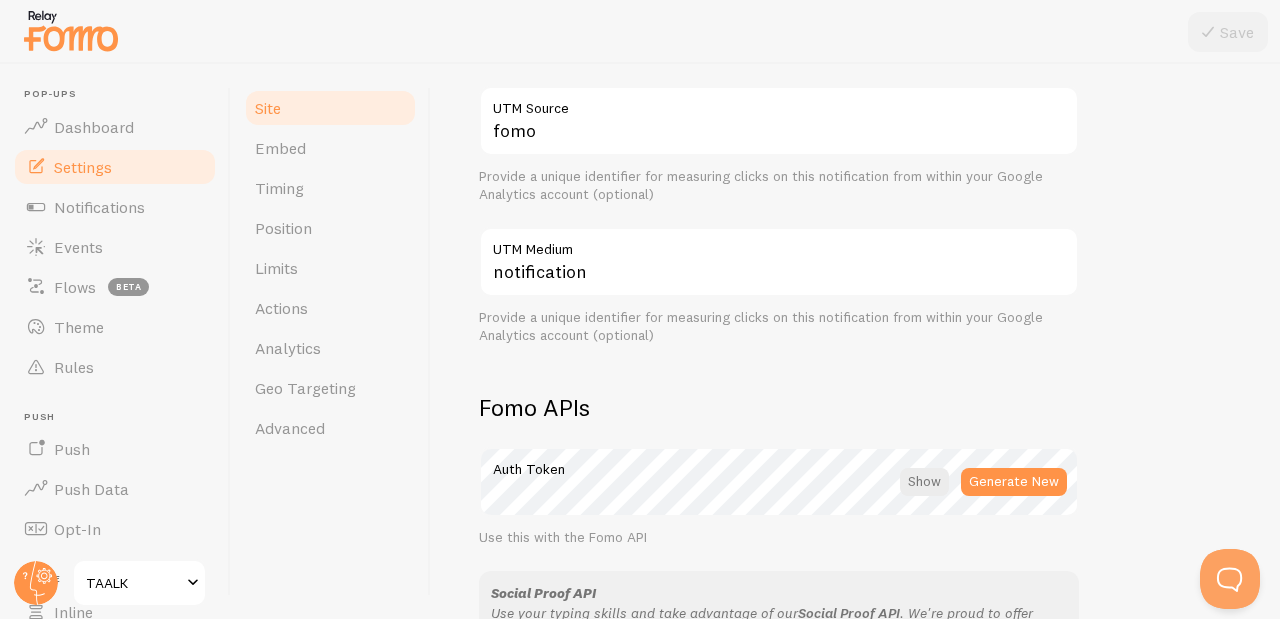 scroll, scrollTop: 1269, scrollLeft: 0, axis: vertical 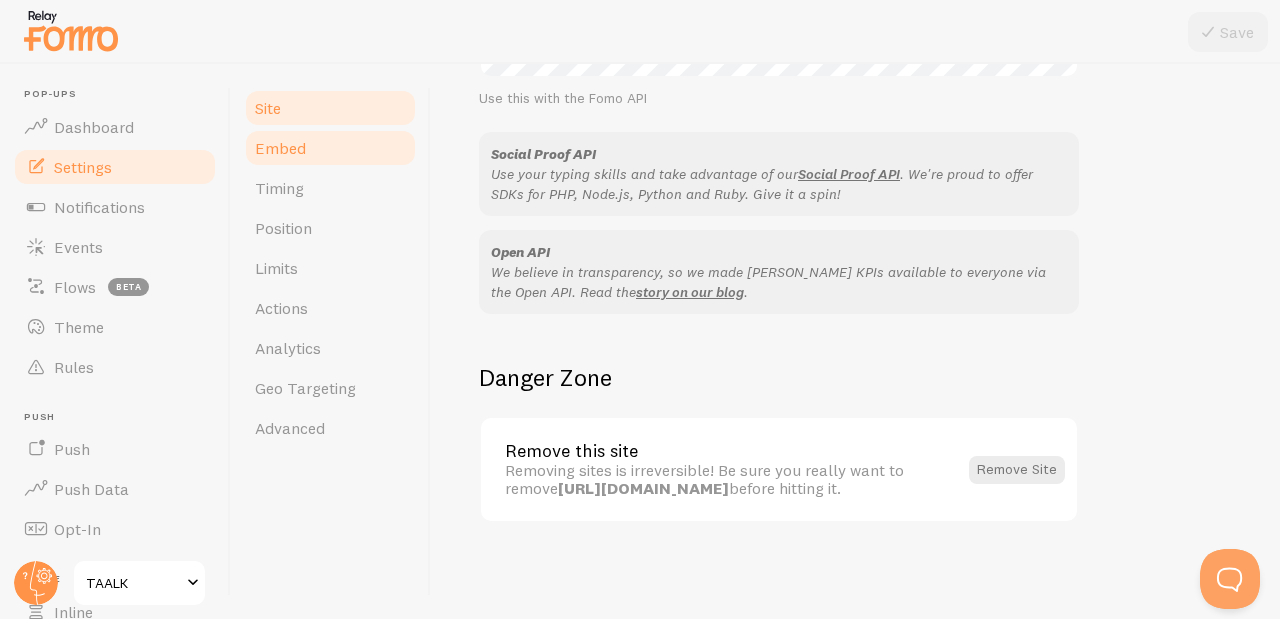 click on "Embed" at bounding box center [330, 148] 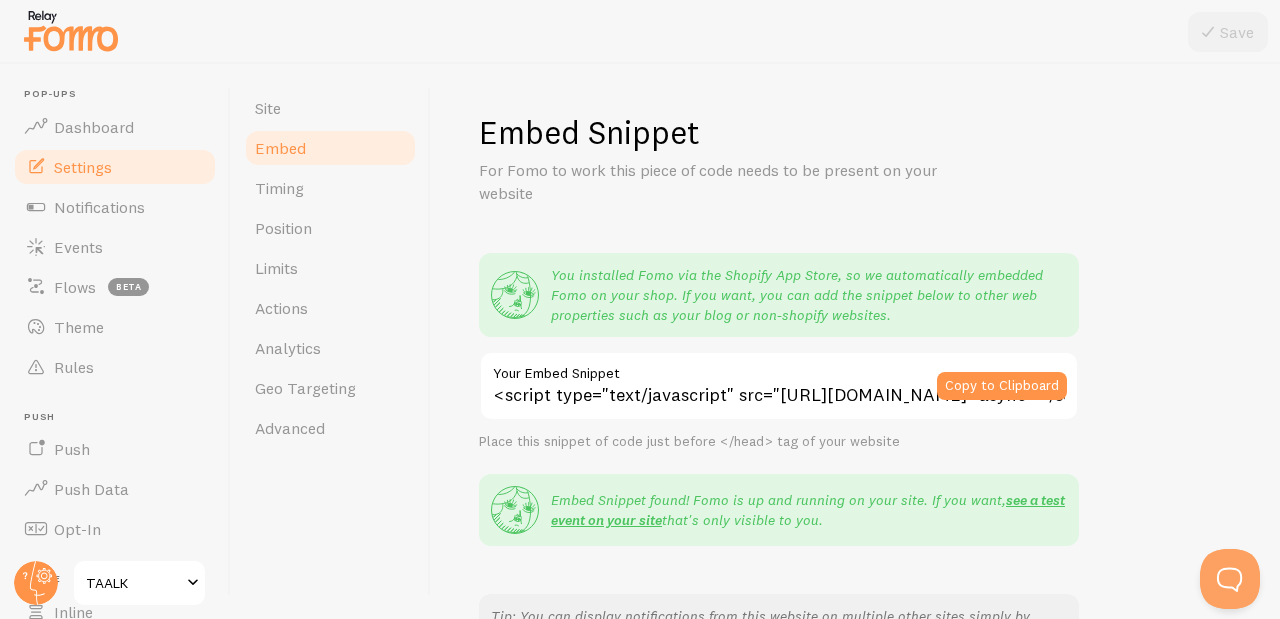 scroll, scrollTop: 454, scrollLeft: 0, axis: vertical 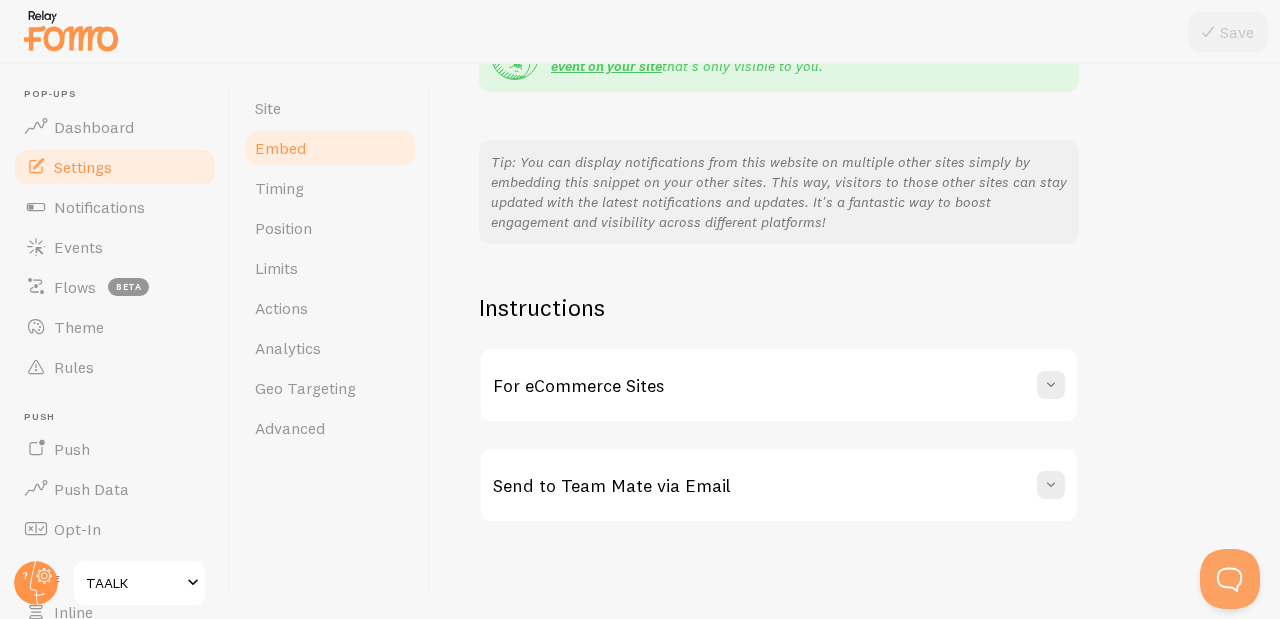 click on "For eCommerce Sites" at bounding box center [779, 385] 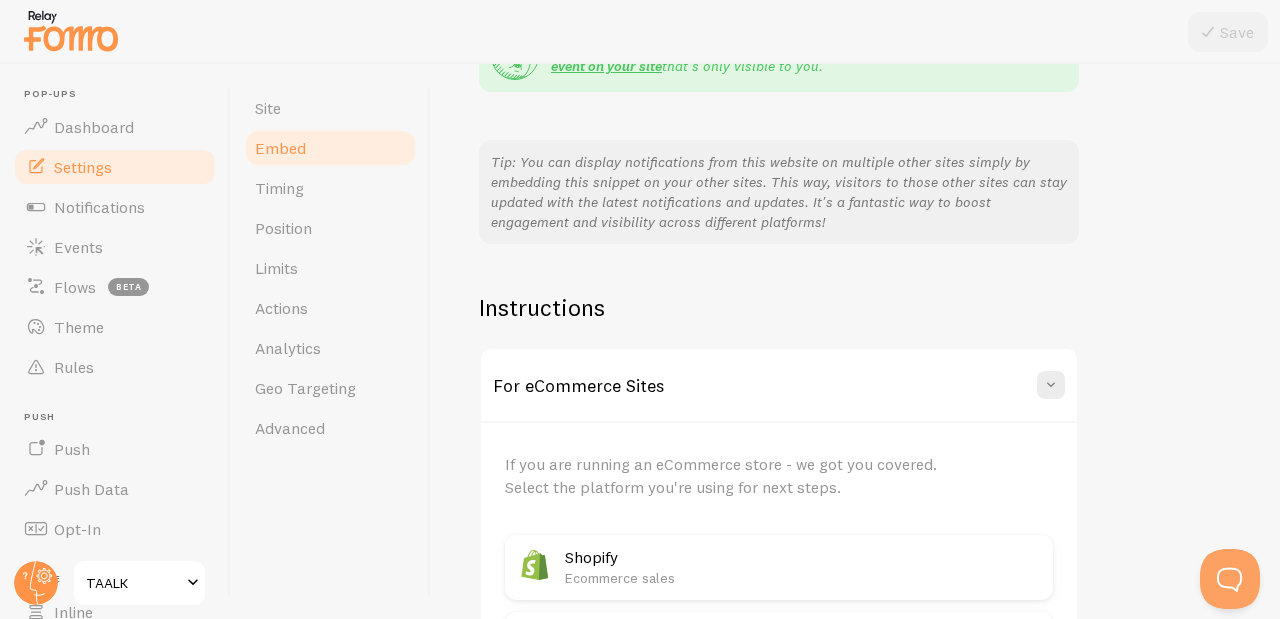 click on "For eCommerce Sites" at bounding box center [779, 385] 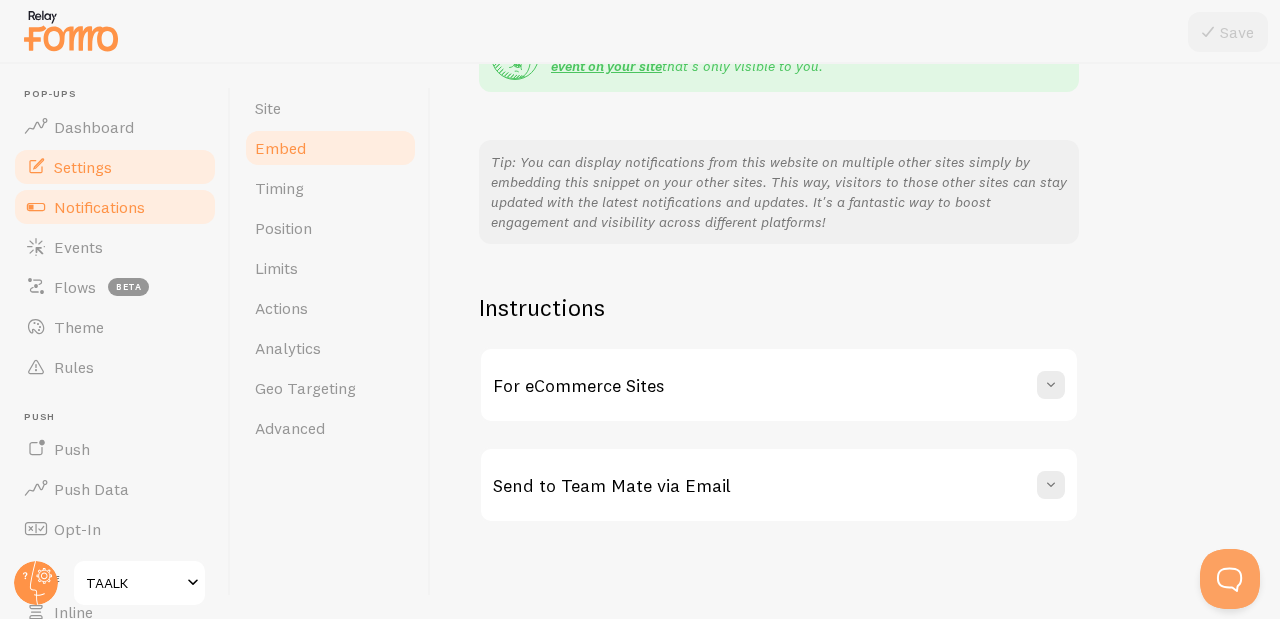click on "Notifications" at bounding box center [115, 207] 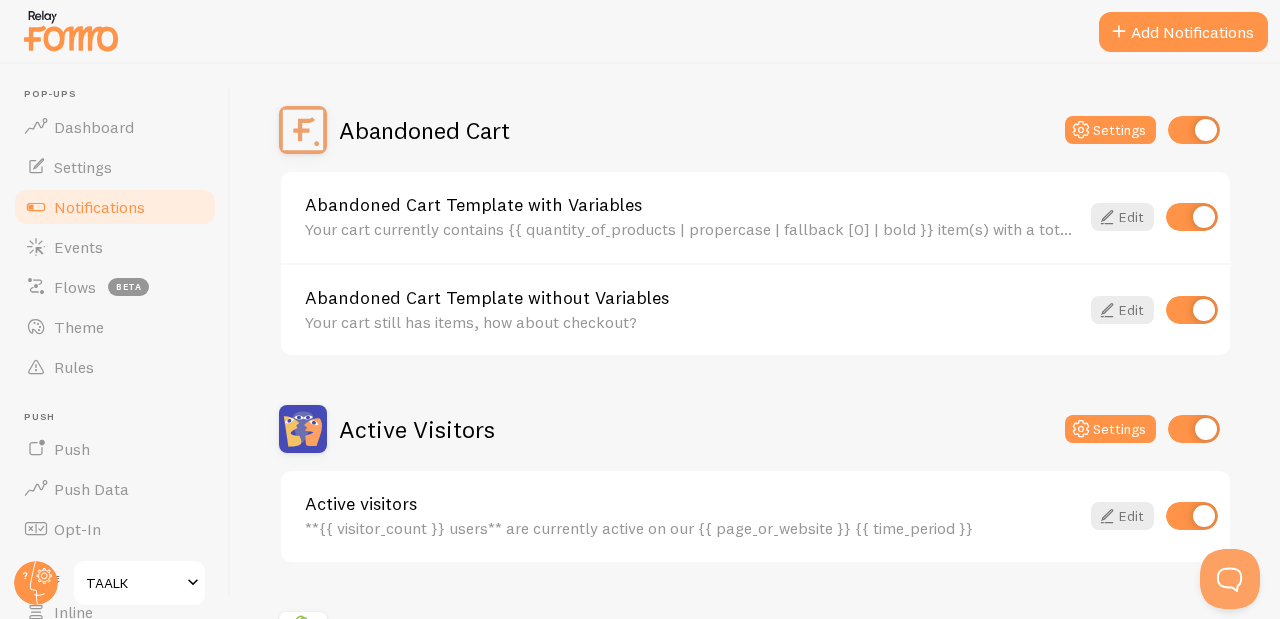 scroll, scrollTop: 86, scrollLeft: 0, axis: vertical 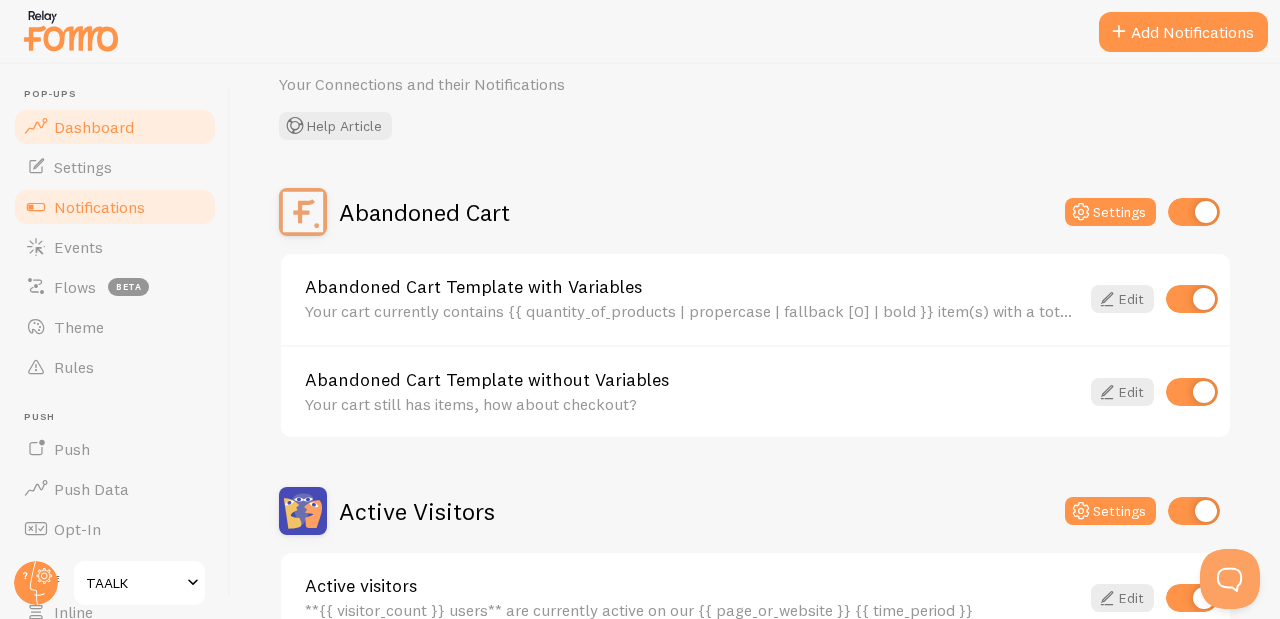 click on "Dashboard" at bounding box center [115, 127] 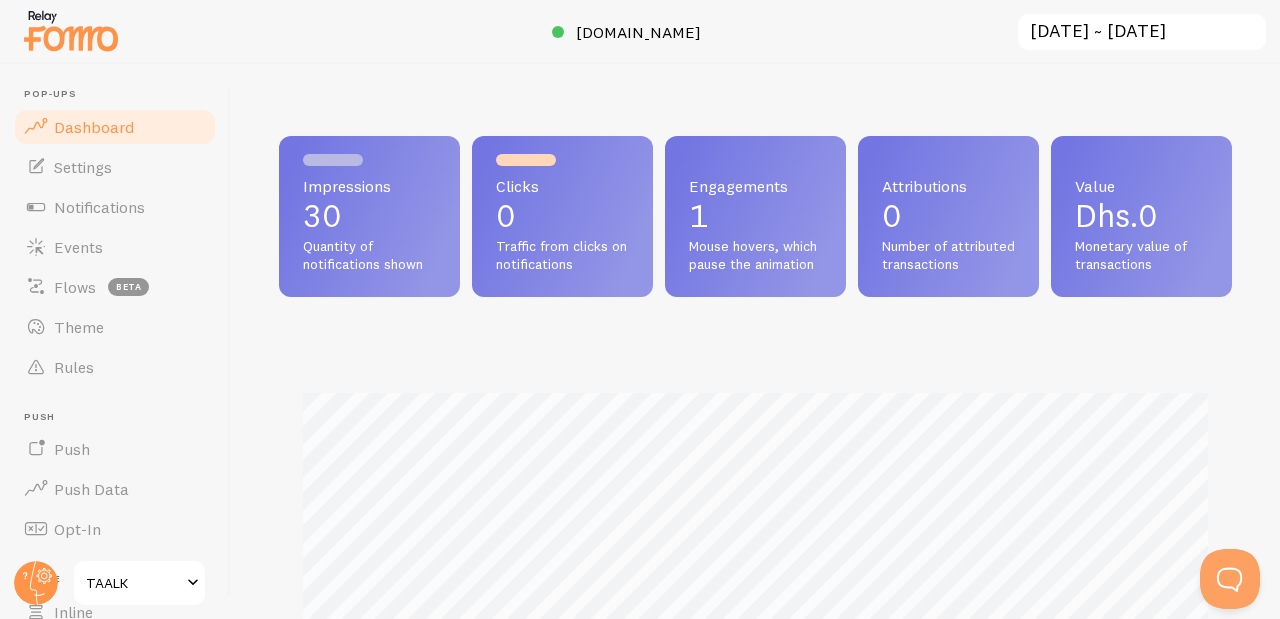 scroll, scrollTop: 999474, scrollLeft: 999047, axis: both 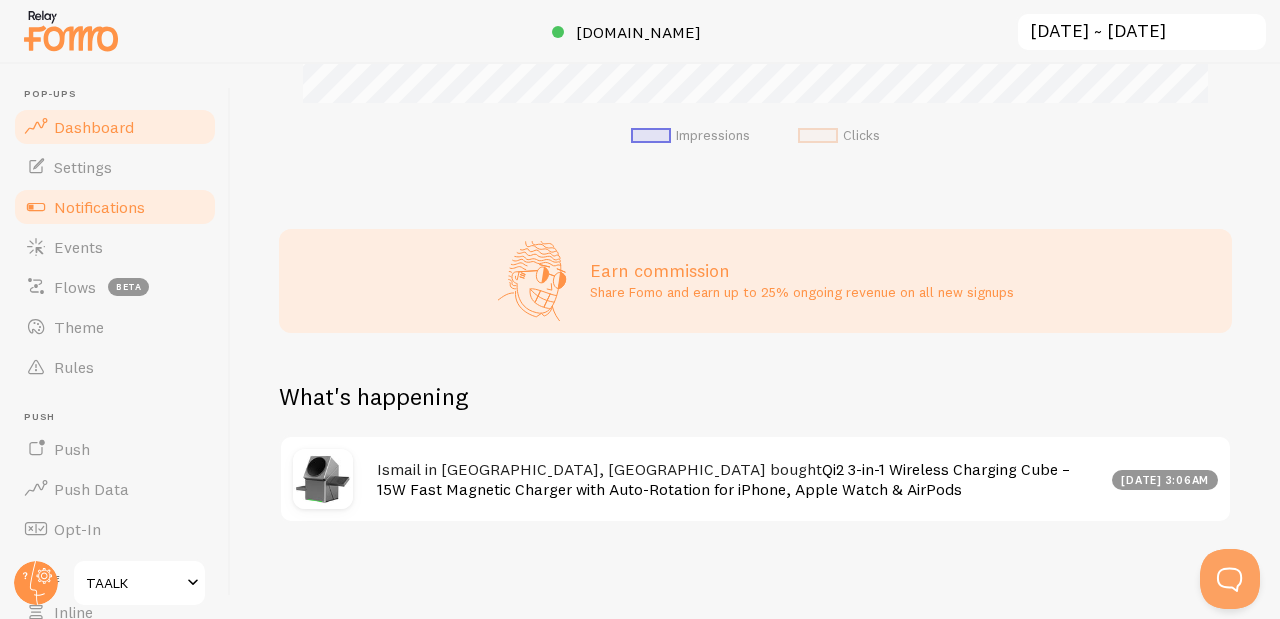 click on "Notifications" at bounding box center (115, 207) 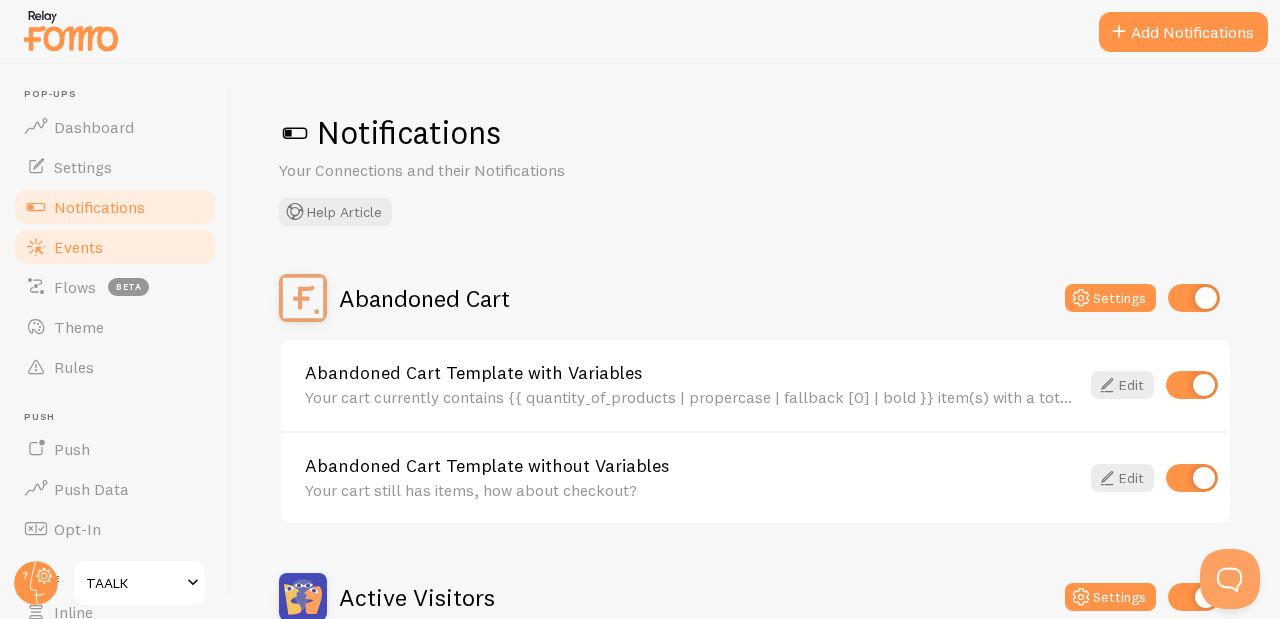 click on "Events" at bounding box center [115, 247] 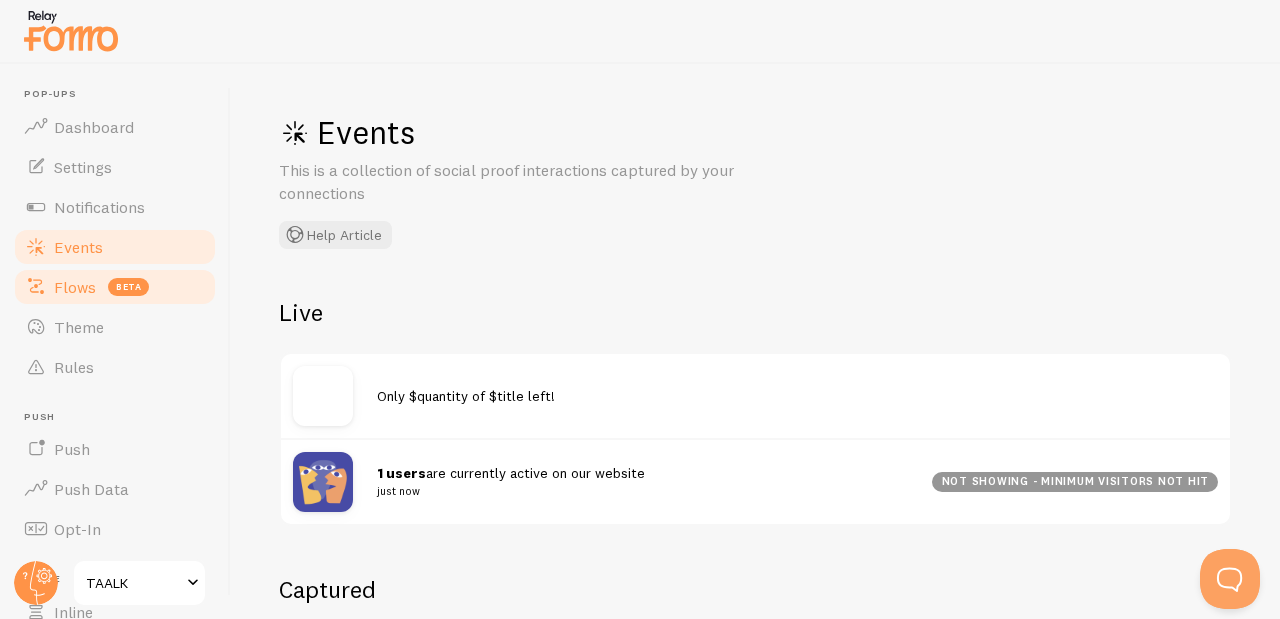 click on "Flows
beta" at bounding box center [115, 287] 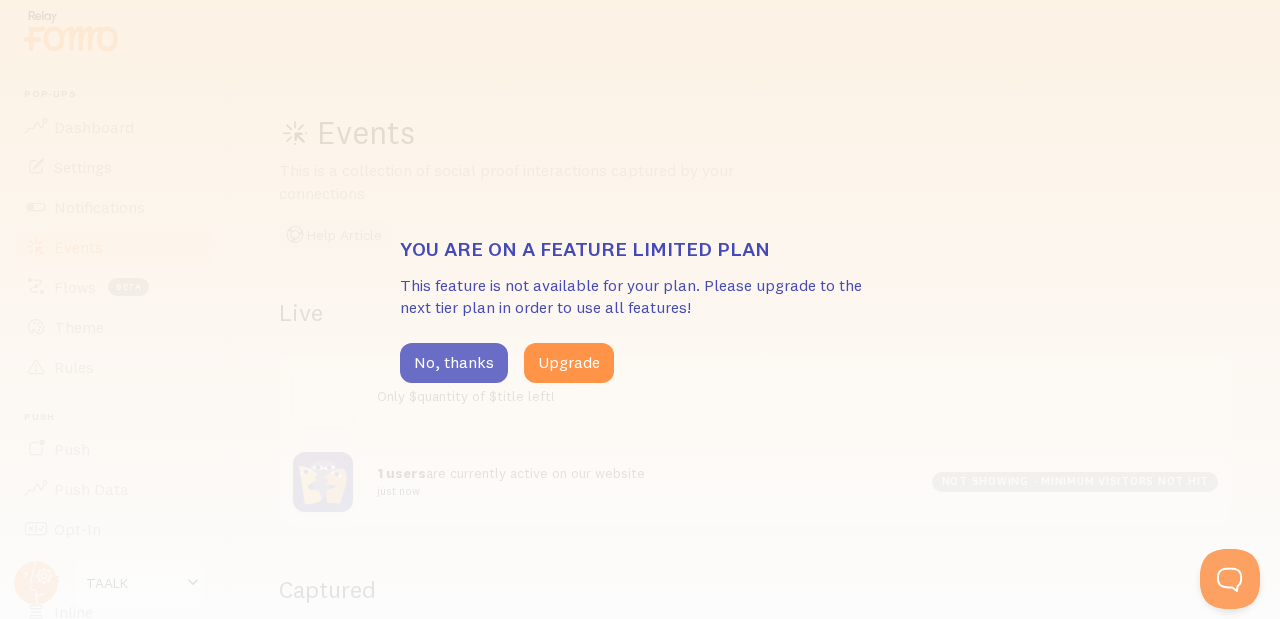 click on "No, thanks" at bounding box center (454, 363) 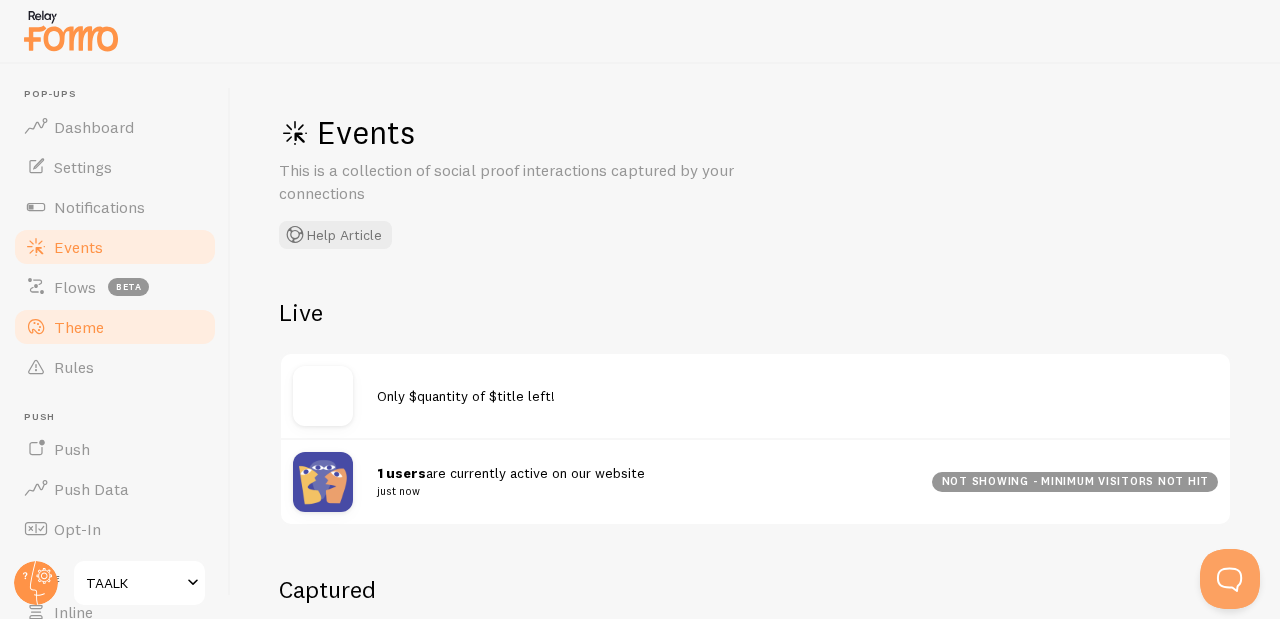 click on "Theme" at bounding box center (115, 327) 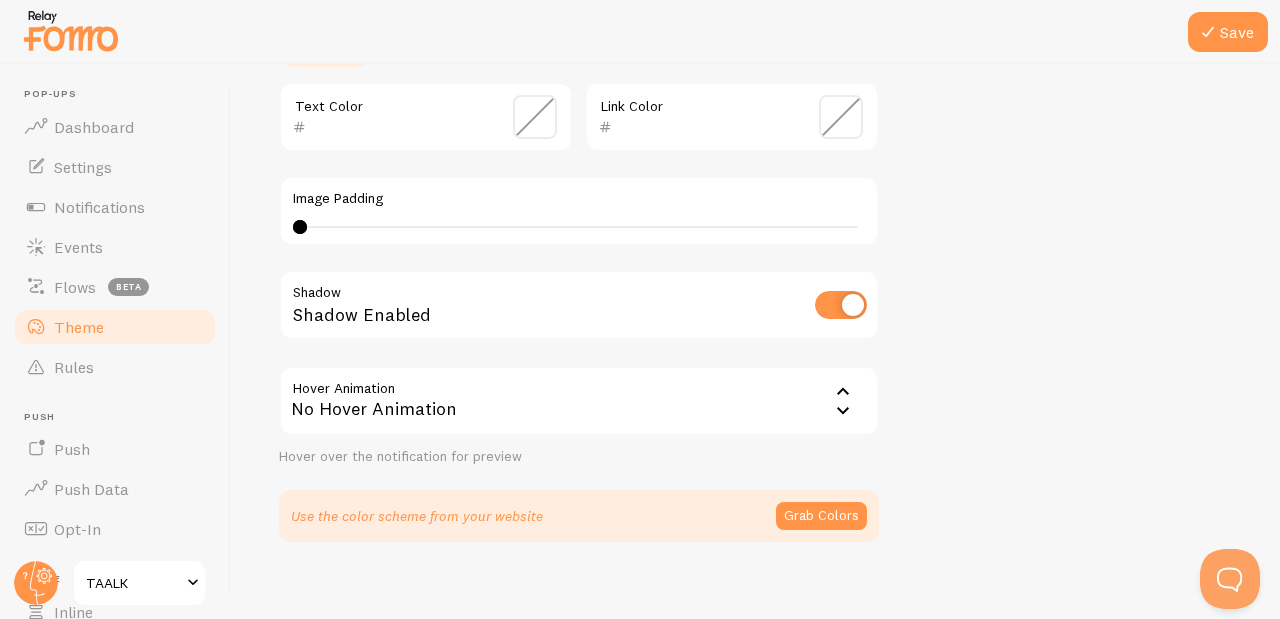 scroll, scrollTop: 524, scrollLeft: 0, axis: vertical 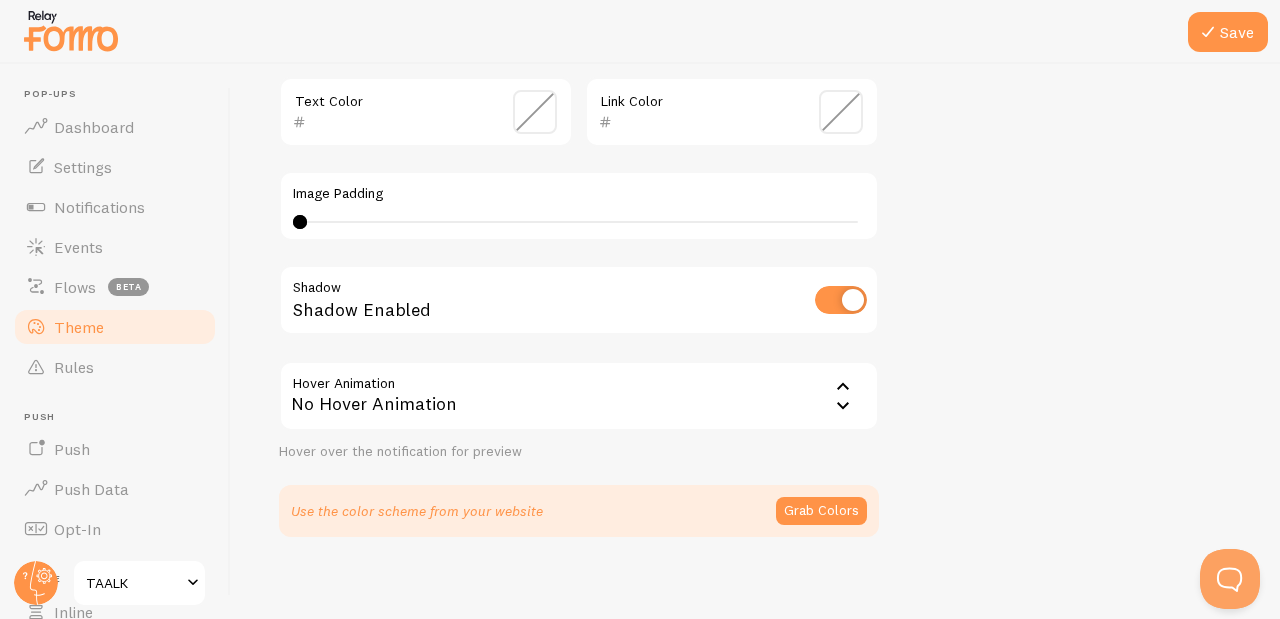 click 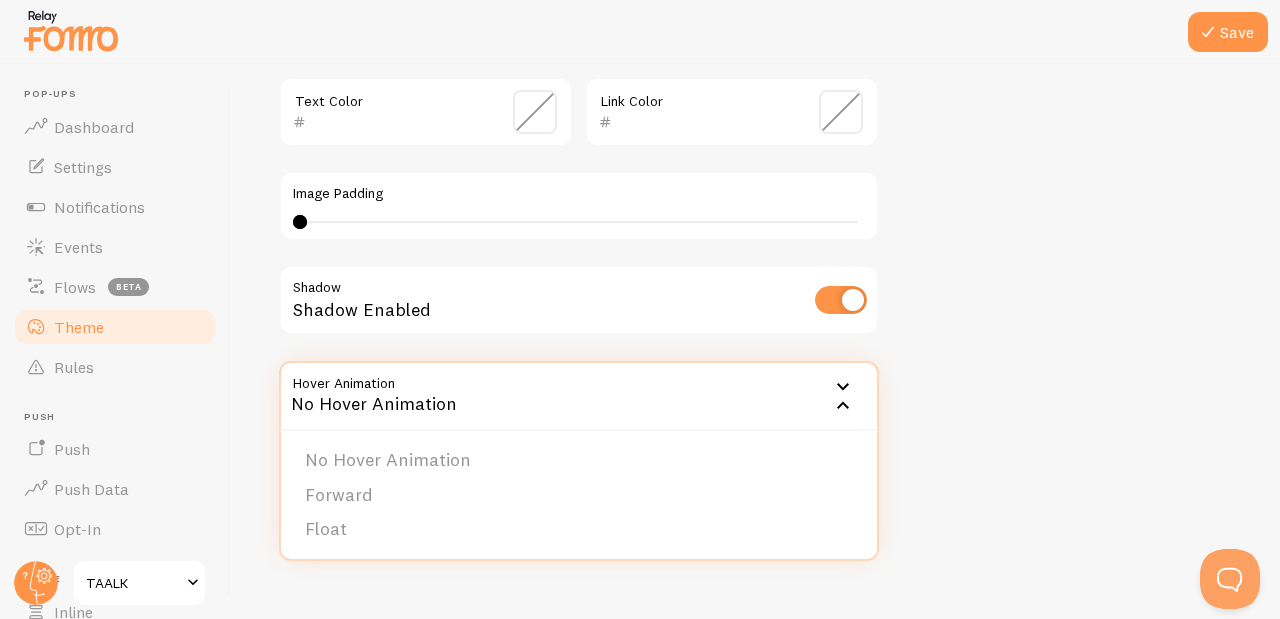 click on "Theme
Choose a theme for your notifications
Gap
Tayeb  from United Arab Emirates just bought a  Metallica t-shirt   about 4 minutes ago Tayeb  from United Arab Emirates just bought a  Metallica t-shirt   about 4 minutes ago Tayeb  from United Arab Emirates just bought a  Metallica t-shirt   about 4 minutes ago Tayeb  from United Arab Emirates just bought a  Metallica t-shirt   about 4 minutes ago Tayeb  from United Arab Emirates just bought a  Metallica t-shirt   about 4 minutes ago Tayeb  from United Arab Emirates just bought a  Metallica t-shirt   about 4 minutes ago Tayeb  from United Arab Emirates just bought a  Metallica t-shirt   about 4 minutes ago Tayeb  from United Arab Emirates just bought a  Metallica t-shirt   about 4 minutes ago Tayeb  from United Arab Emirates just bought a  Metallica t-shirt   about 4 minutes ago Tayeb  from United Arab Emirates just bought a  Metallica t-shirt   about 4 minutes ago Tayeb Metallica t-shirt   Tayeb   Tayeb" at bounding box center (755, 62) 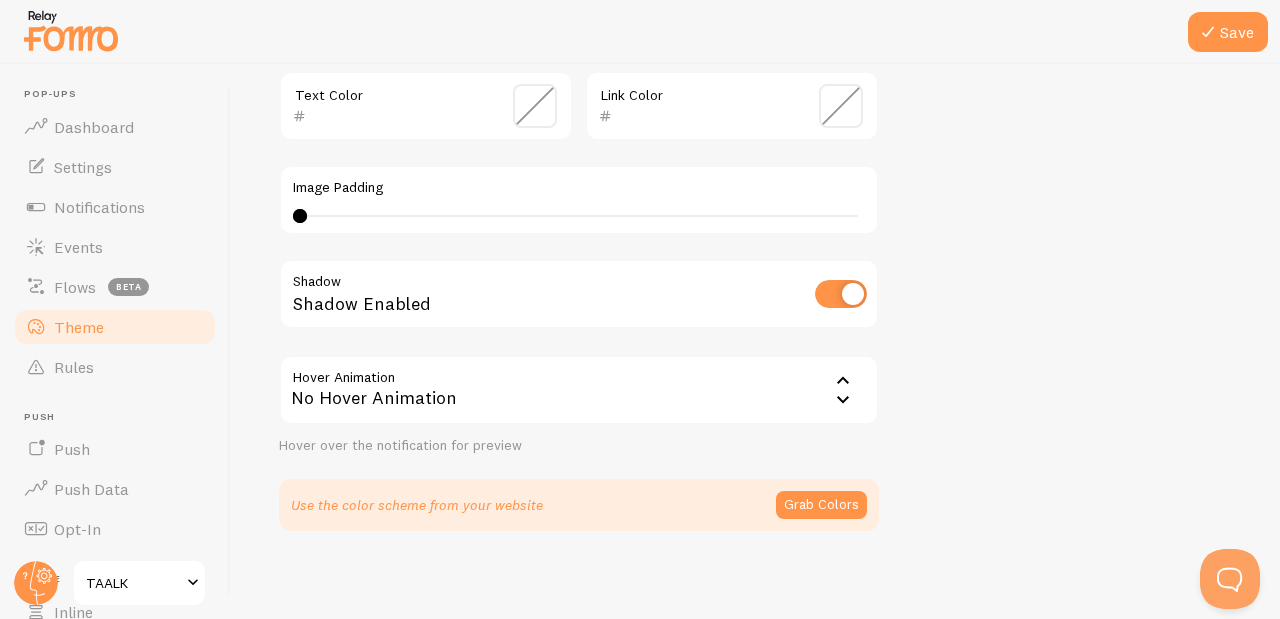 scroll, scrollTop: 529, scrollLeft: 0, axis: vertical 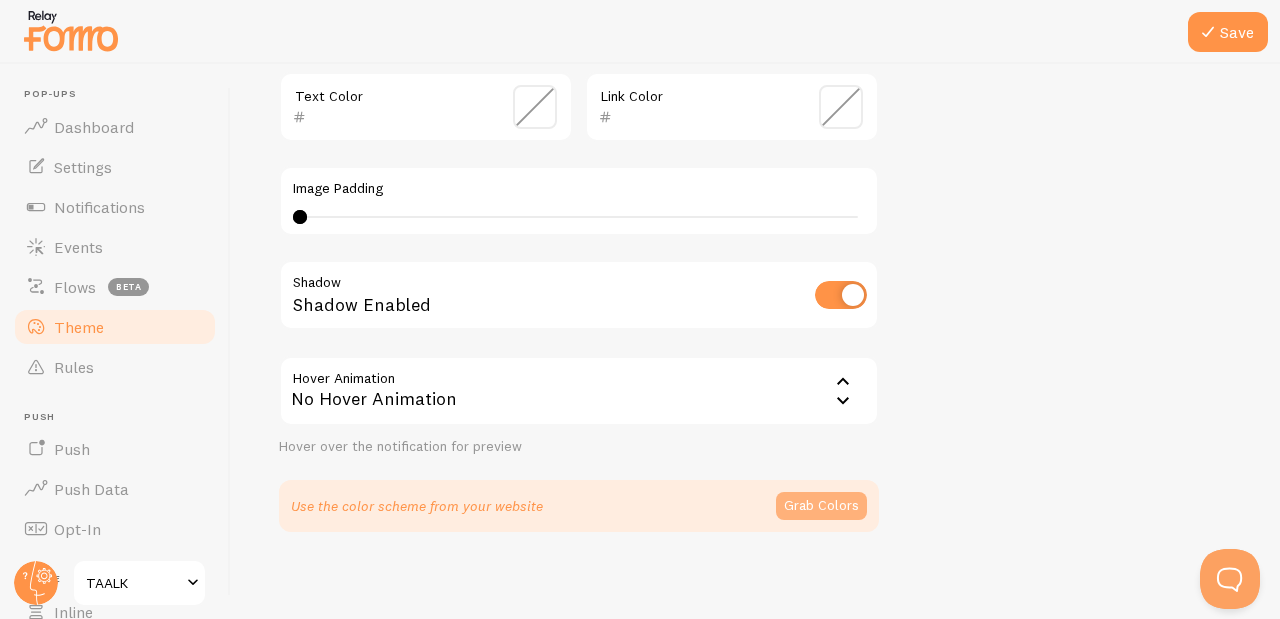 click on "Grab Colors" at bounding box center (821, 506) 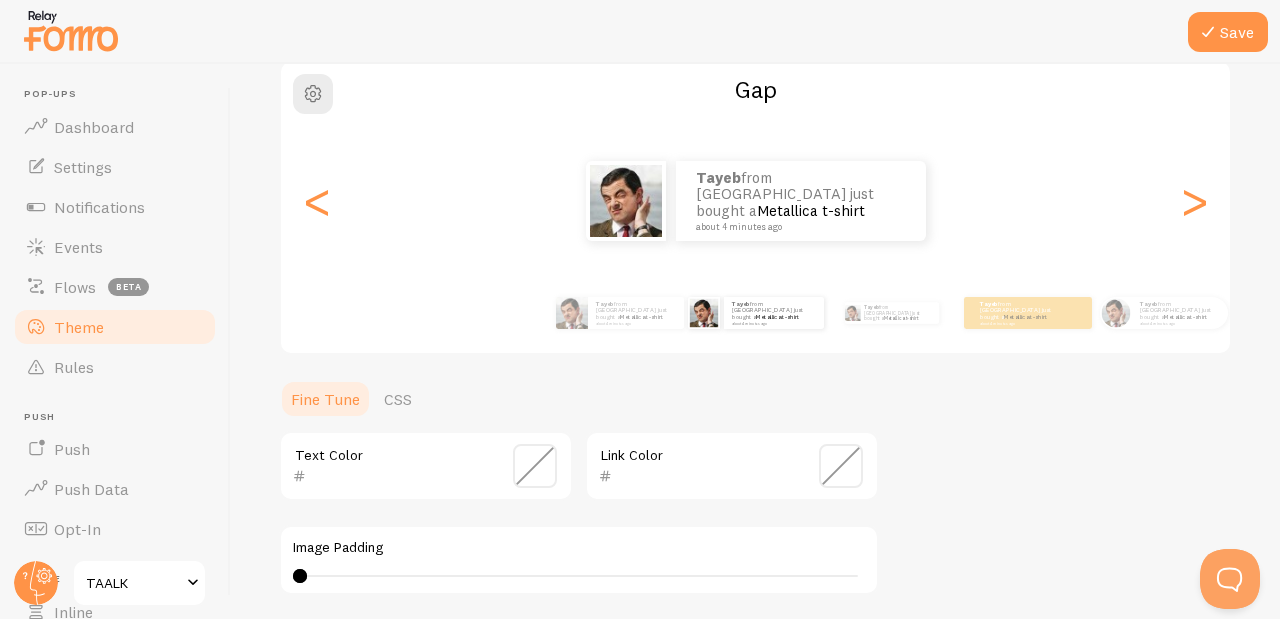 scroll, scrollTop: 104, scrollLeft: 0, axis: vertical 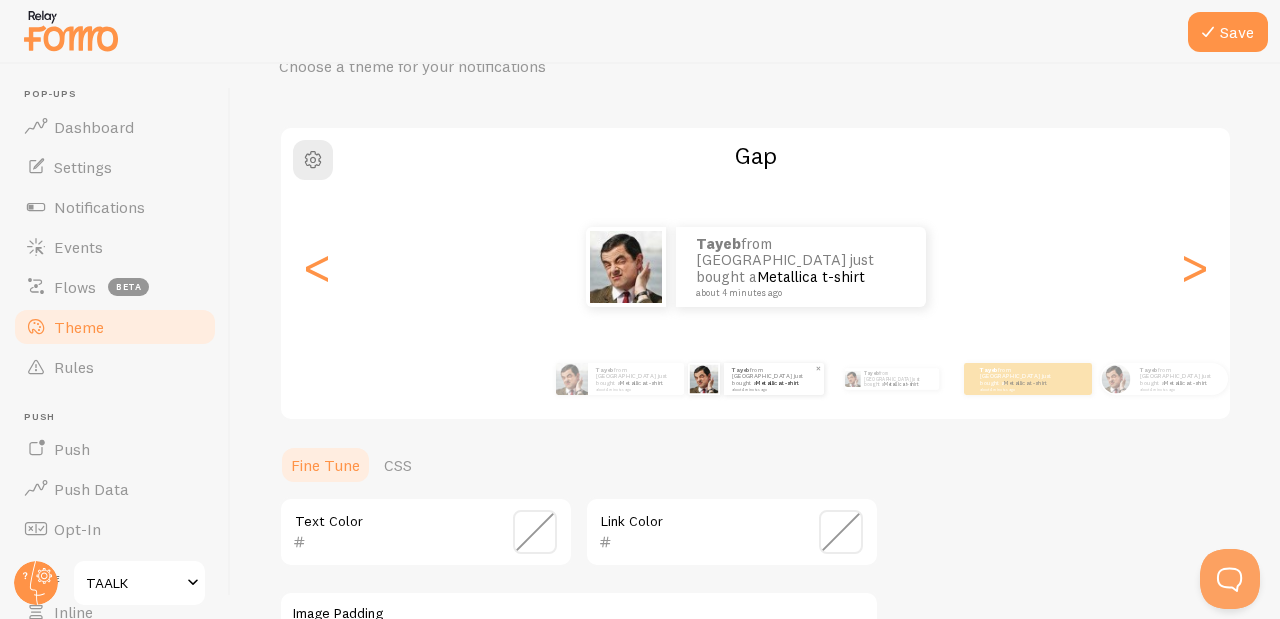click on "Tayeb  from [GEOGRAPHIC_DATA] just bought a  Metallica t-shirt   about 4 minutes ago" at bounding box center [774, 378] 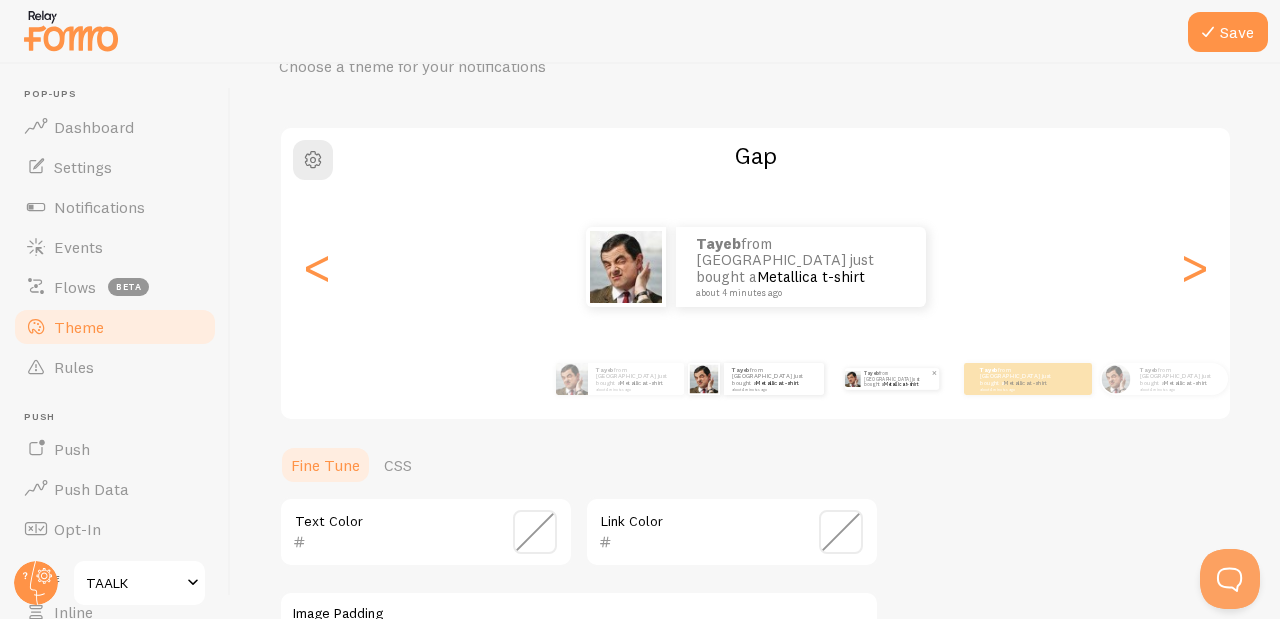 click on "Tayeb  from [GEOGRAPHIC_DATA] just bought a  Metallica t-shirt   about 4 minutes ago" at bounding box center [897, 379] 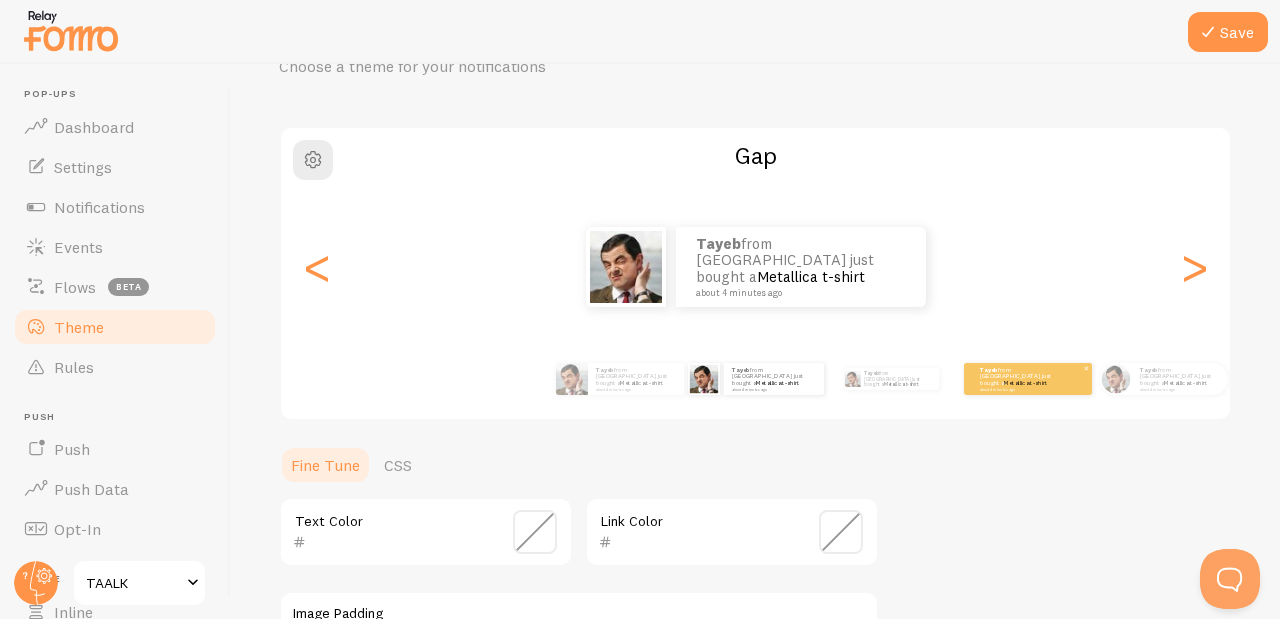 click on "Tayeb  from [GEOGRAPHIC_DATA] just bought a  Metallica t-shirt   about 4 minutes ago" at bounding box center (1028, 379) 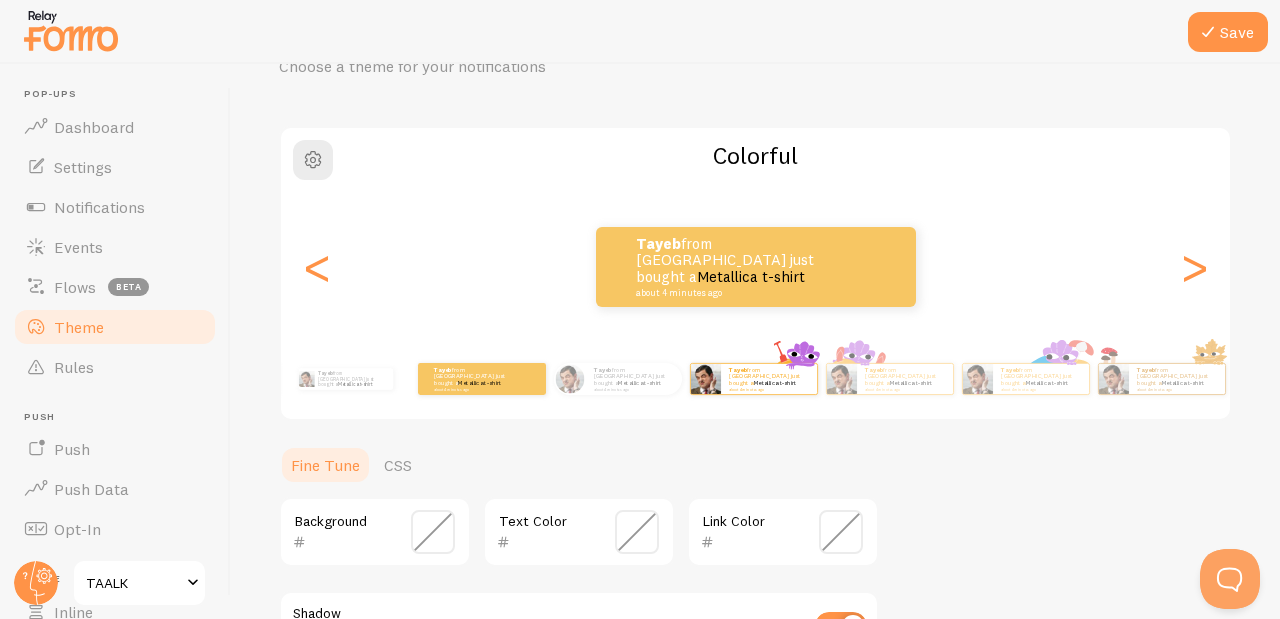 click on "Tayeb  from [GEOGRAPHIC_DATA] just bought a  Metallica t-shirt   about 4 minutes ago" at bounding box center (754, 379) 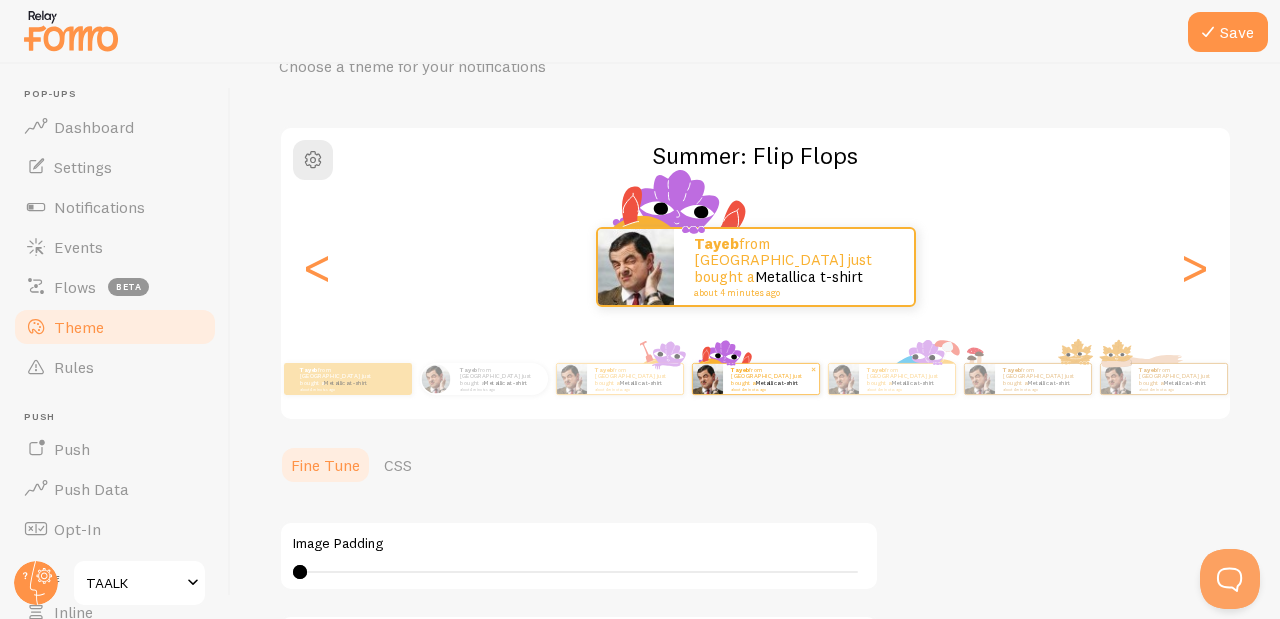 click on "about 4 minutes ago" at bounding box center [770, 389] 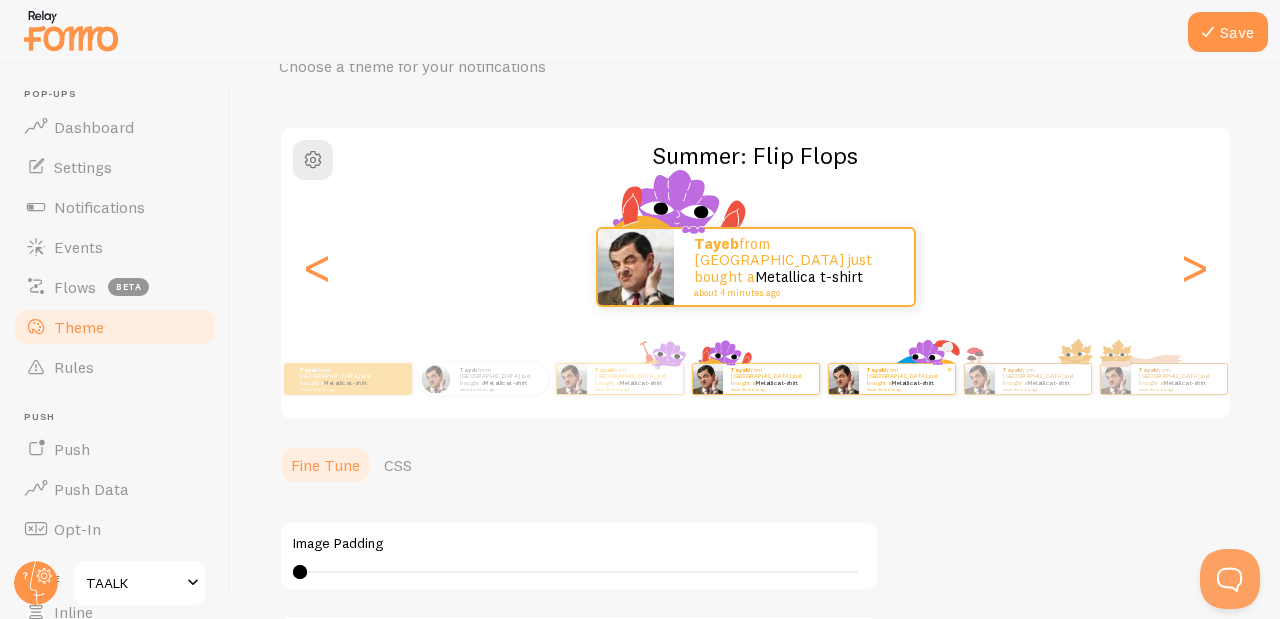 click on "Metallica t-shirt" at bounding box center [913, 383] 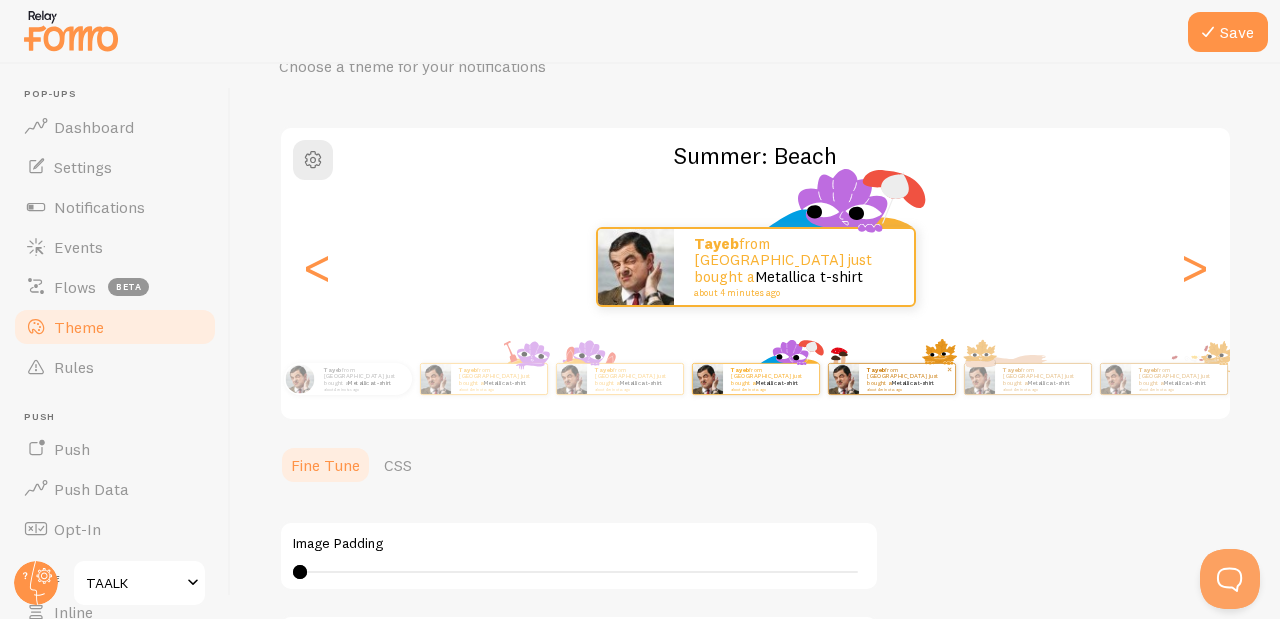 click on "Tayeb  from [GEOGRAPHIC_DATA] just bought a  Metallica t-shirt   about 4 minutes ago" at bounding box center (907, 378) 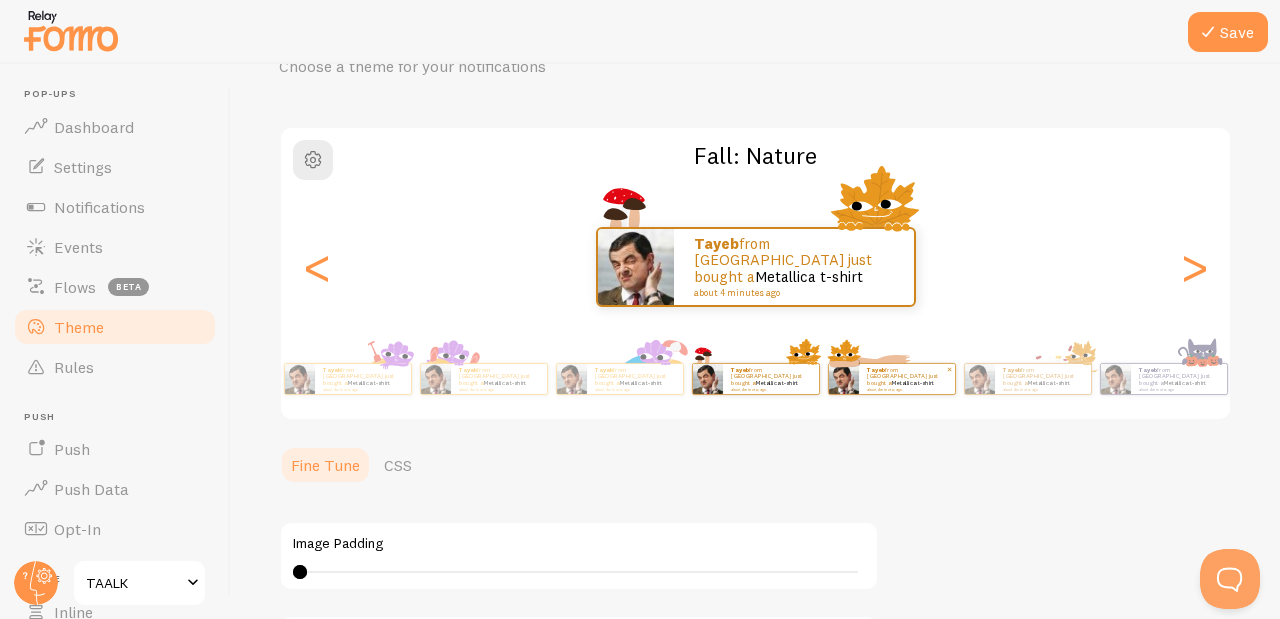 click on "Tayeb  from [GEOGRAPHIC_DATA] just bought a  Metallica t-shirt   about 4 minutes ago" at bounding box center [907, 378] 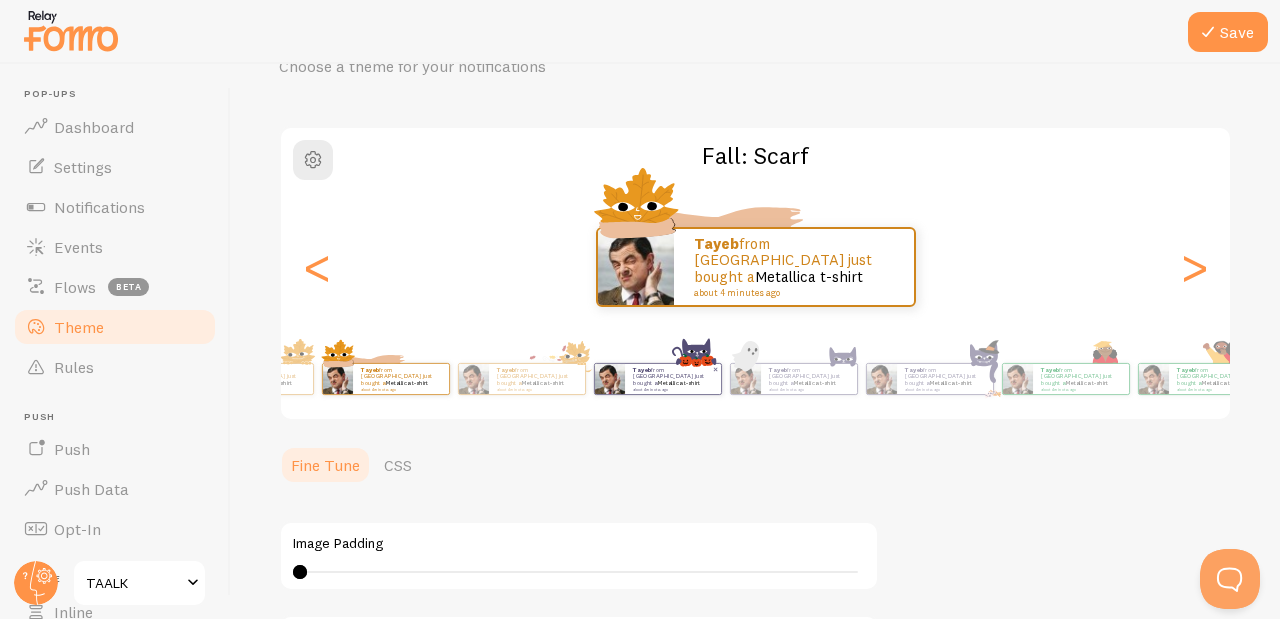 click on "Tayeb  from [GEOGRAPHIC_DATA] just bought a  Metallica t-shirt   about 4 minutes ago" at bounding box center (658, 379) 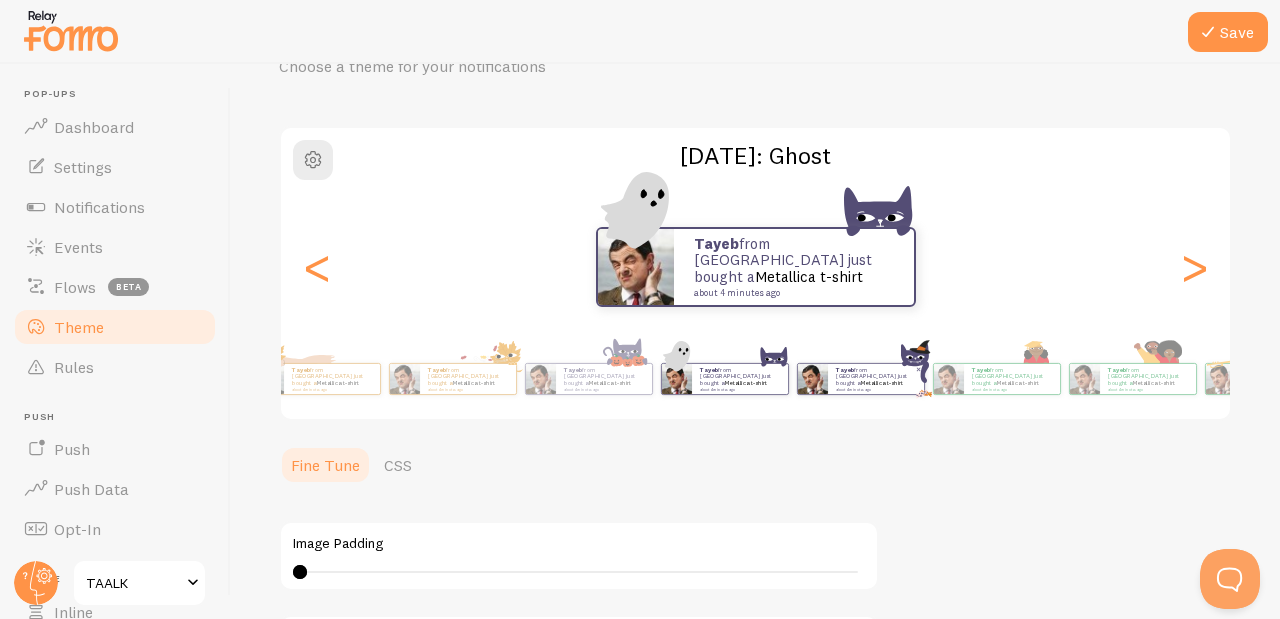 click on "Tayeb  from [GEOGRAPHIC_DATA] just bought a  Metallica t-shirt   about 4 minutes ago" at bounding box center (861, 379) 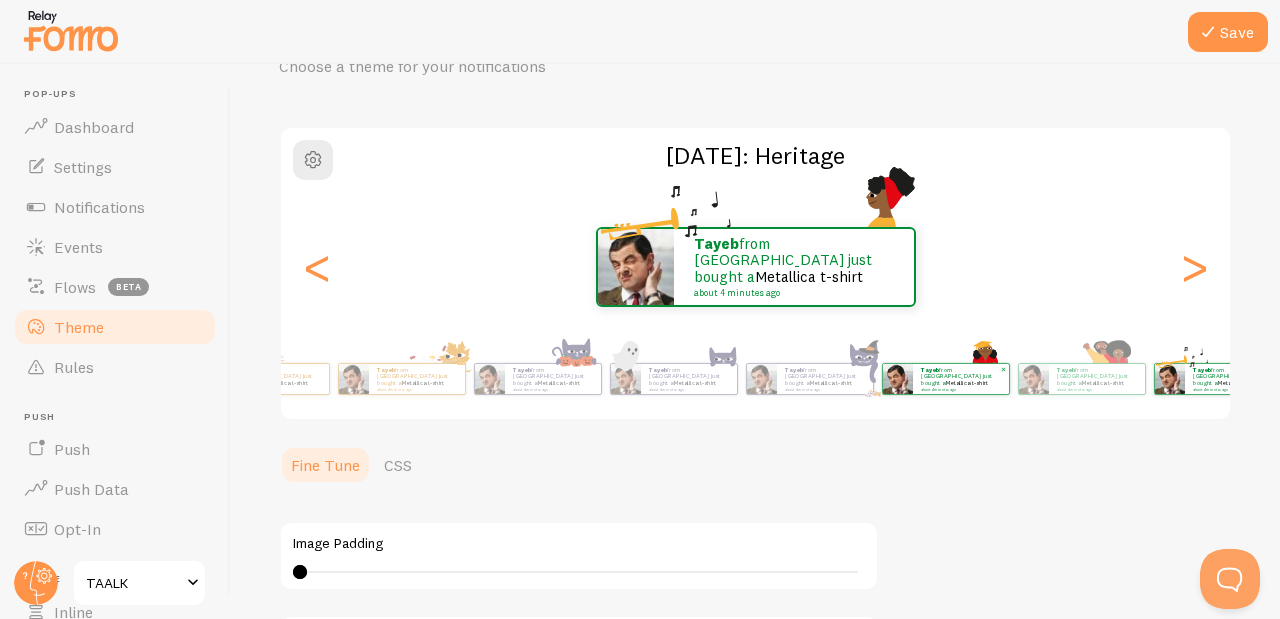click on "Tayeb  from United Arab Emirates just bought a  Metallica t-shirt   about 4 minutes ago Tayeb  from United Arab Emirates just bought a  Metallica t-shirt   about 4 minutes ago Tayeb  from United Arab Emirates just bought a  Metallica t-shirt   about 4 minutes ago Tayeb  from United Arab Emirates just bought a  Metallica t-shirt   about 4 minutes ago Tayeb  from United Arab Emirates just bought a  Metallica t-shirt   about 4 minutes ago Tayeb  from United Arab Emirates just bought a  Metallica t-shirt   about 4 minutes ago Tayeb  from United Arab Emirates just bought a  Metallica t-shirt   about 4 minutes ago Tayeb  from United Arab Emirates just bought a  Metallica t-shirt   about 4 minutes ago Tayeb  from United Arab Emirates just bought a  Metallica t-shirt   about 4 minutes ago Tayeb  from United Arab Emirates just bought a  Metallica t-shirt   about 4 minutes ago Tayeb  from United Arab Emirates just bought a  Metallica t-shirt   about 4 minutes ago Tayeb  from United Arab Emirates just bought a    Tayeb" at bounding box center [755, 379] 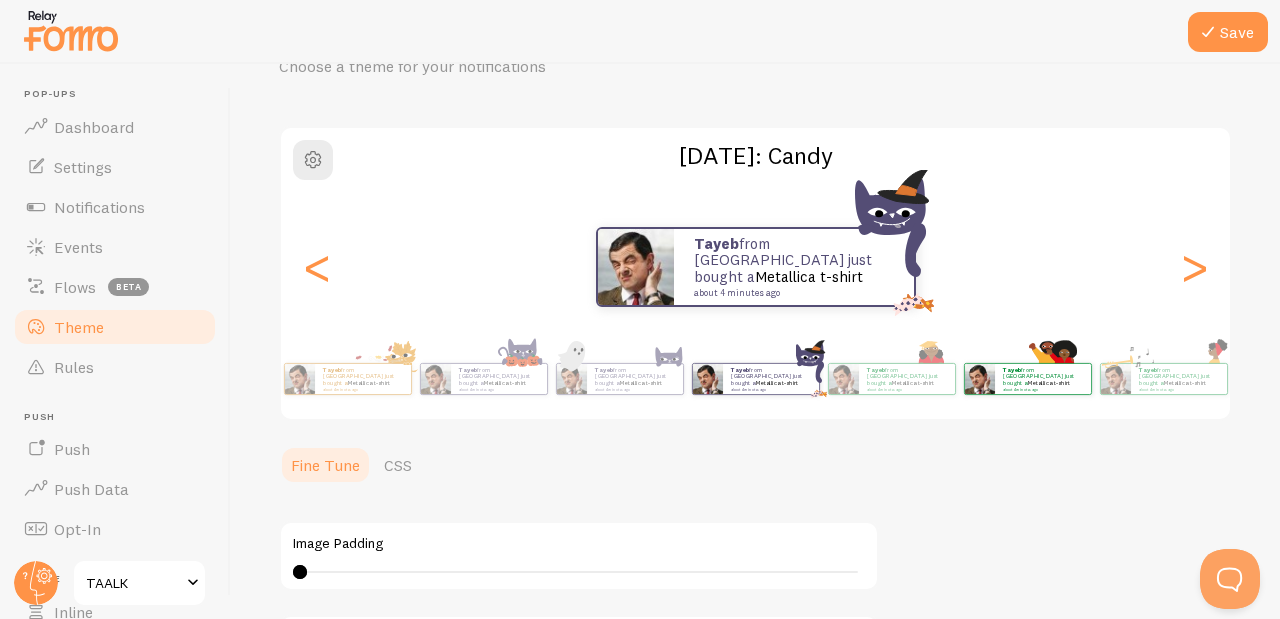 click on "Tayeb  from [GEOGRAPHIC_DATA] just bought a  Metallica t-shirt   about 4 minutes ago" at bounding box center [1028, 379] 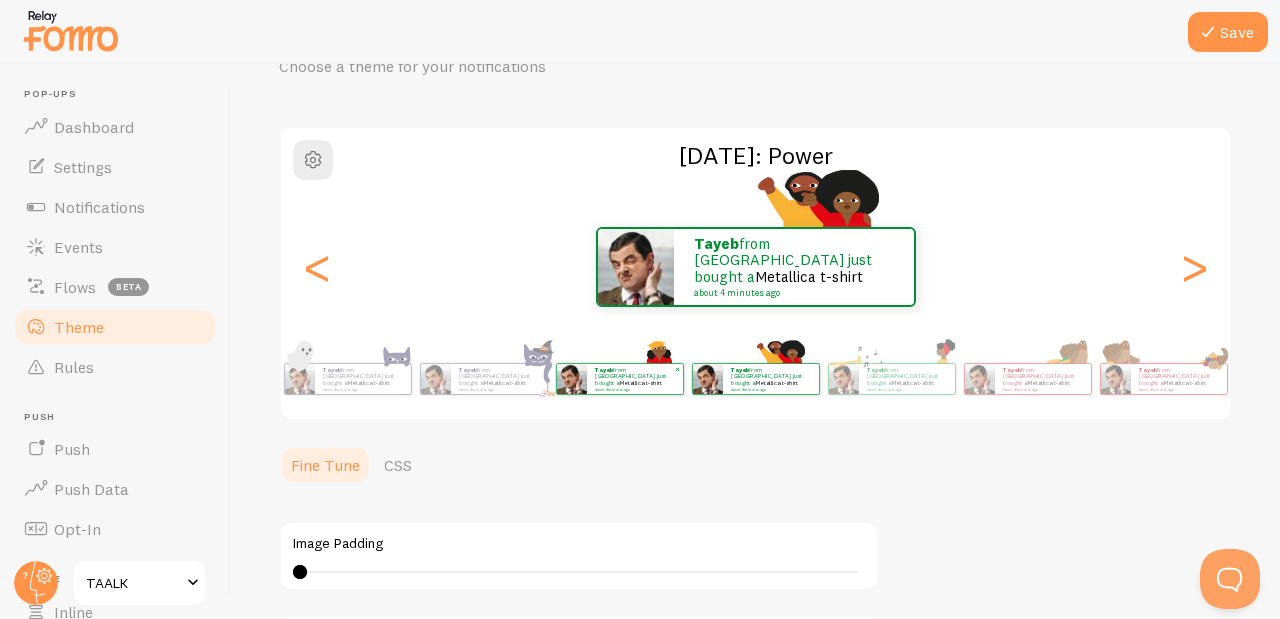 click on "about 4 minutes ago" at bounding box center [634, 389] 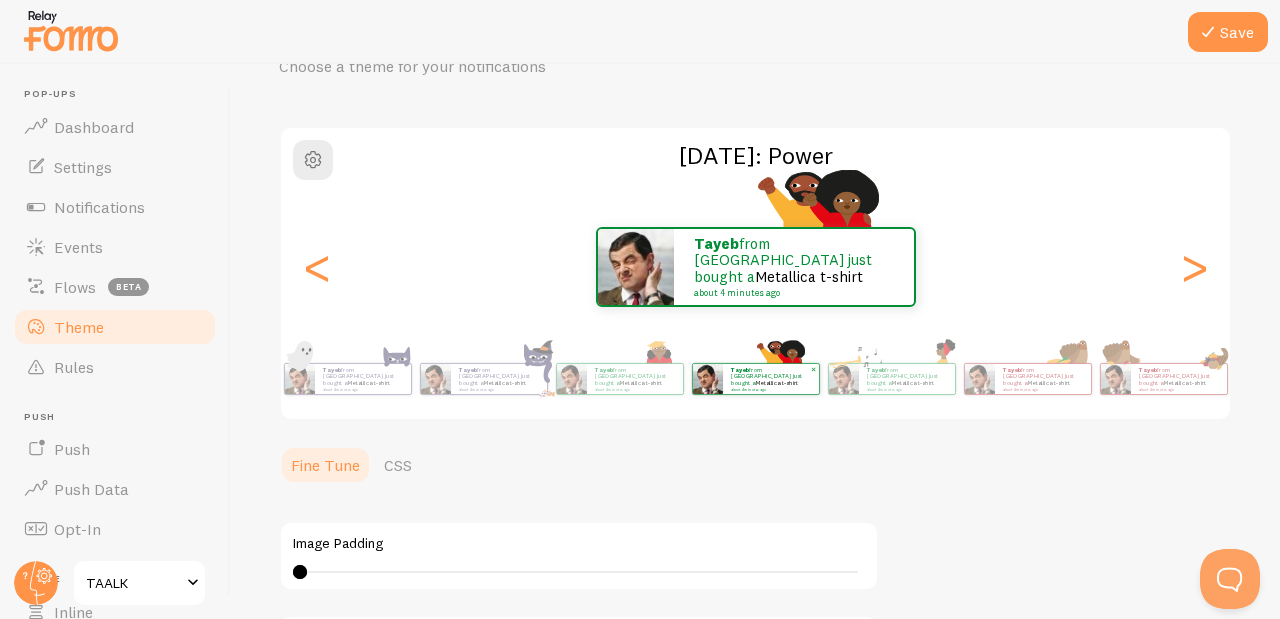 click on "Tayeb  from [GEOGRAPHIC_DATA] just bought a  Metallica t-shirt   about 4 minutes ago" at bounding box center (771, 379) 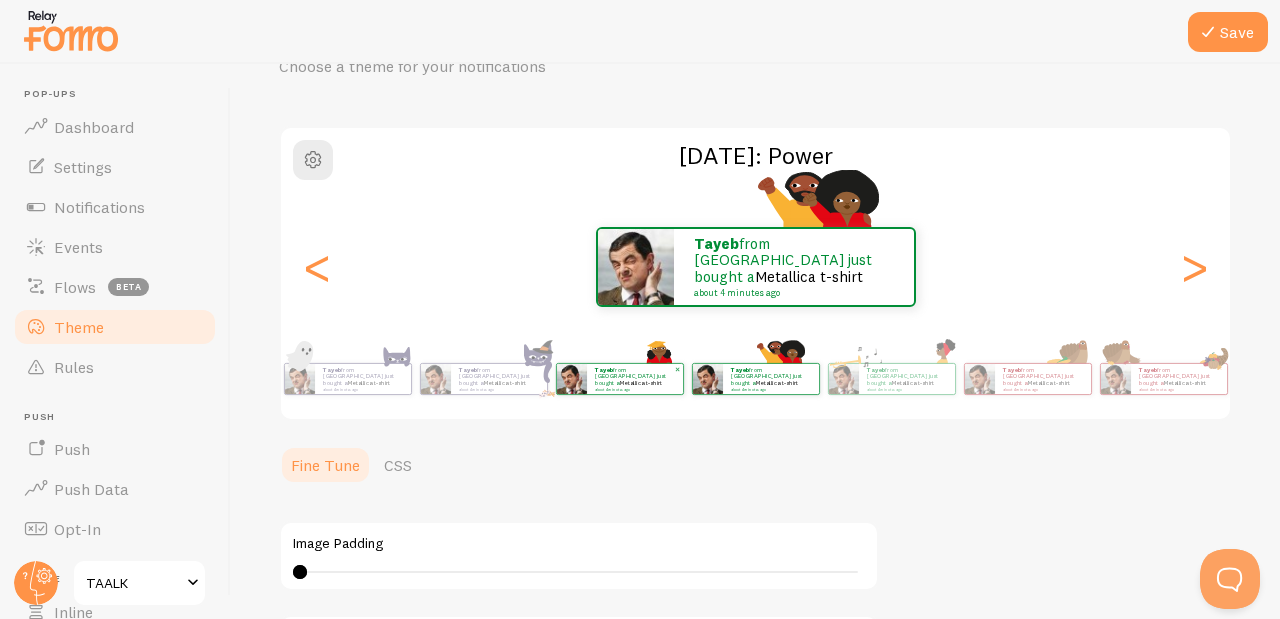 click on "Tayeb  from [GEOGRAPHIC_DATA] just bought a  Metallica t-shirt   about 4 minutes ago" at bounding box center (635, 378) 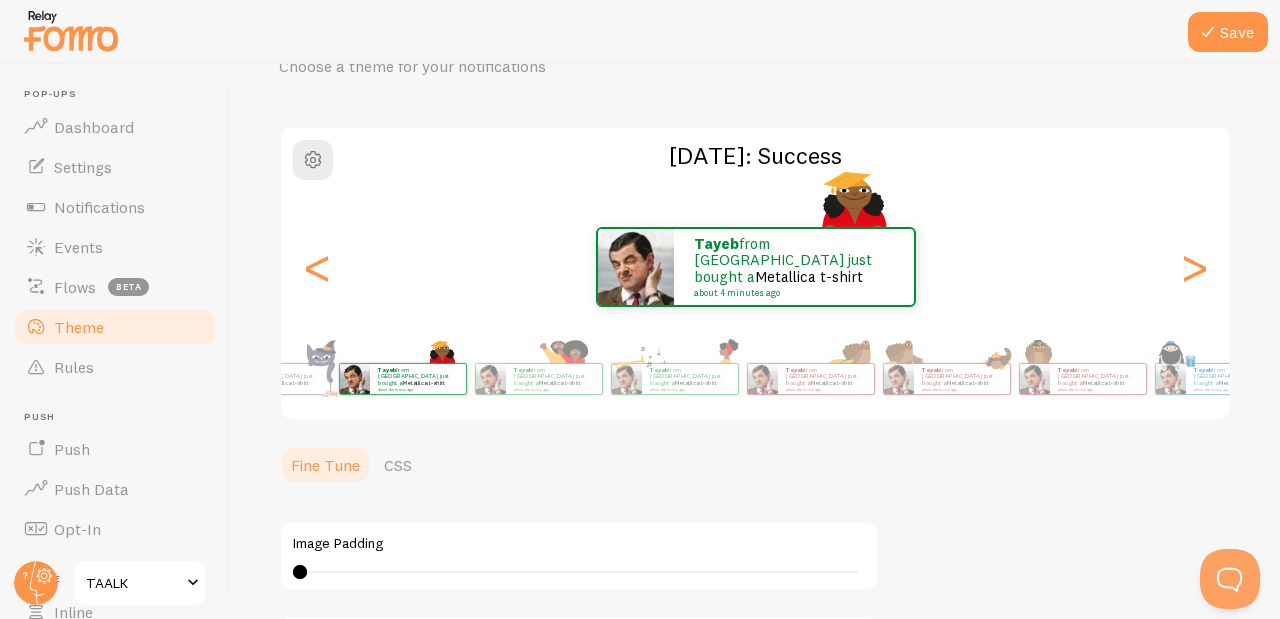 click on "Pop-ups
Dashboard
Settings
Notifications
Events
Flows
beta
Theme
Rules
Push
Push
Push Data
Opt-In
Inline
Inline
Get Help
Alerts
Learn
Support
TAALK
Save
Theme
Choose a theme for your notifications
Black History Month: Success
Tayeb  from United Arab Emirates just bought a  Metallica t-shirt   about 4 minutes ago Tayeb" at bounding box center [640, 341] 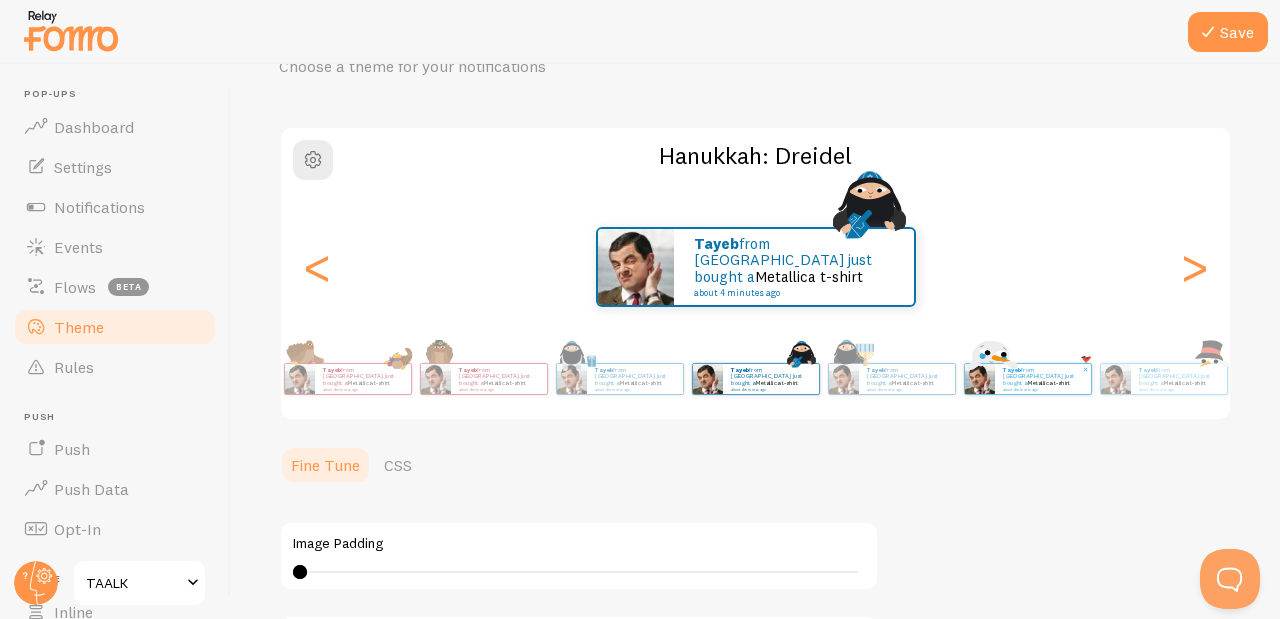click on "Metallica t-shirt" at bounding box center (1049, 383) 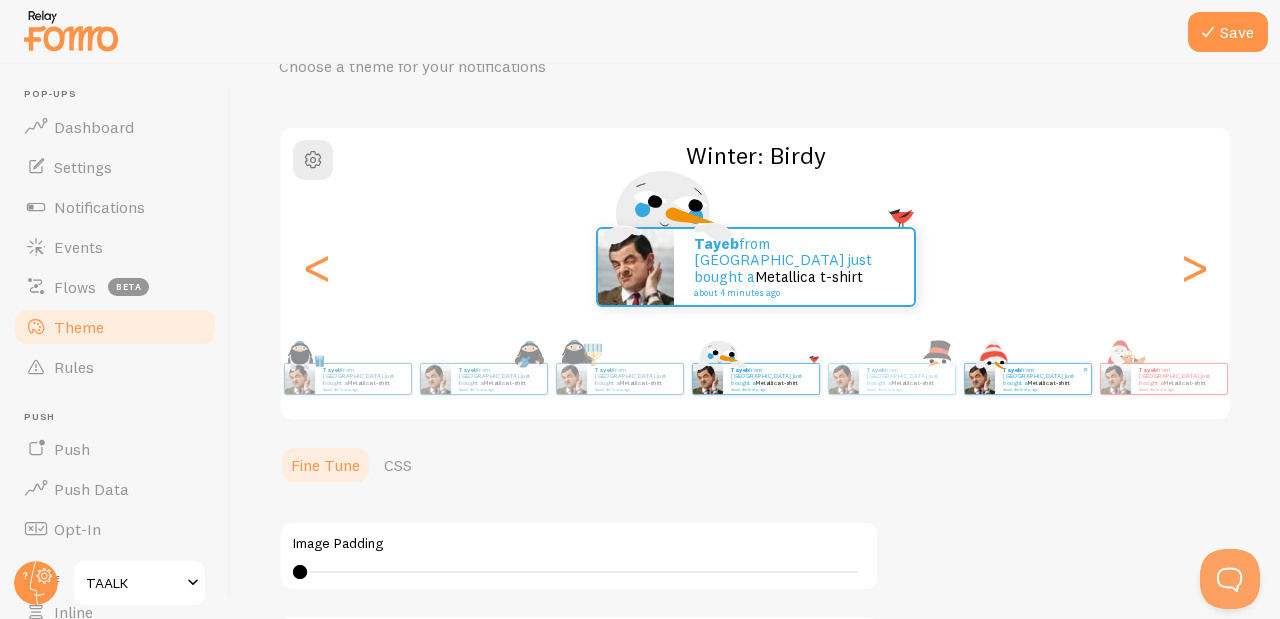 click on "Tayeb  from [GEOGRAPHIC_DATA] just bought a  Metallica t-shirt   about 4 minutes ago" at bounding box center (1043, 378) 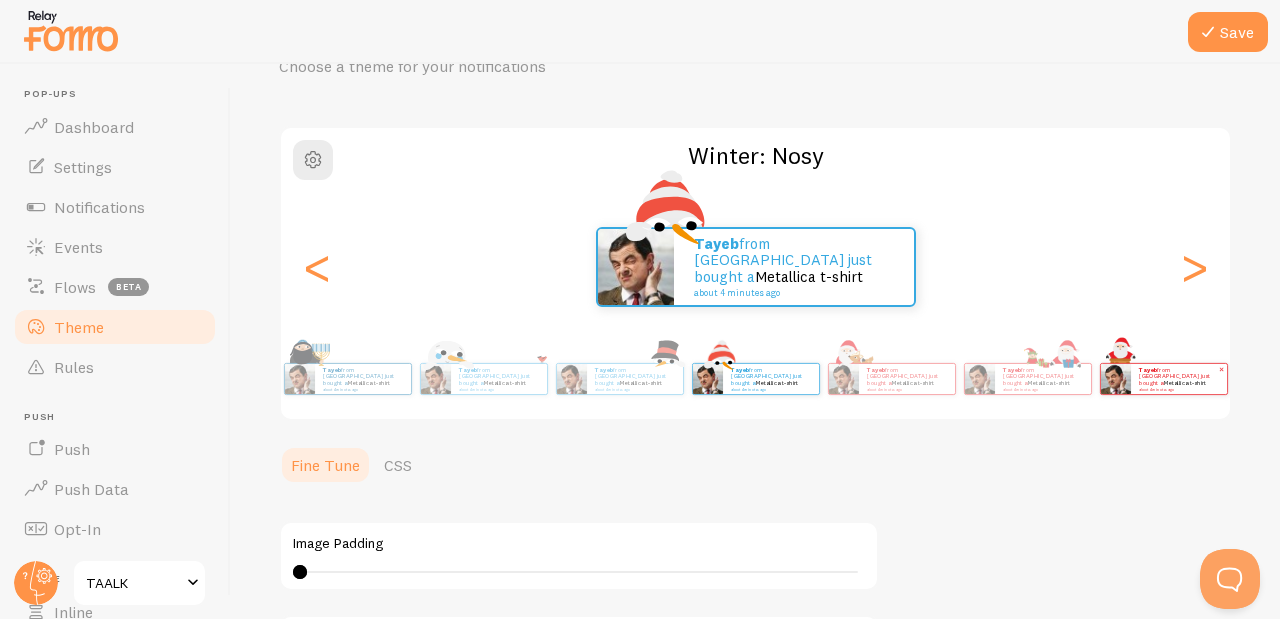 click at bounding box center [1116, 379] 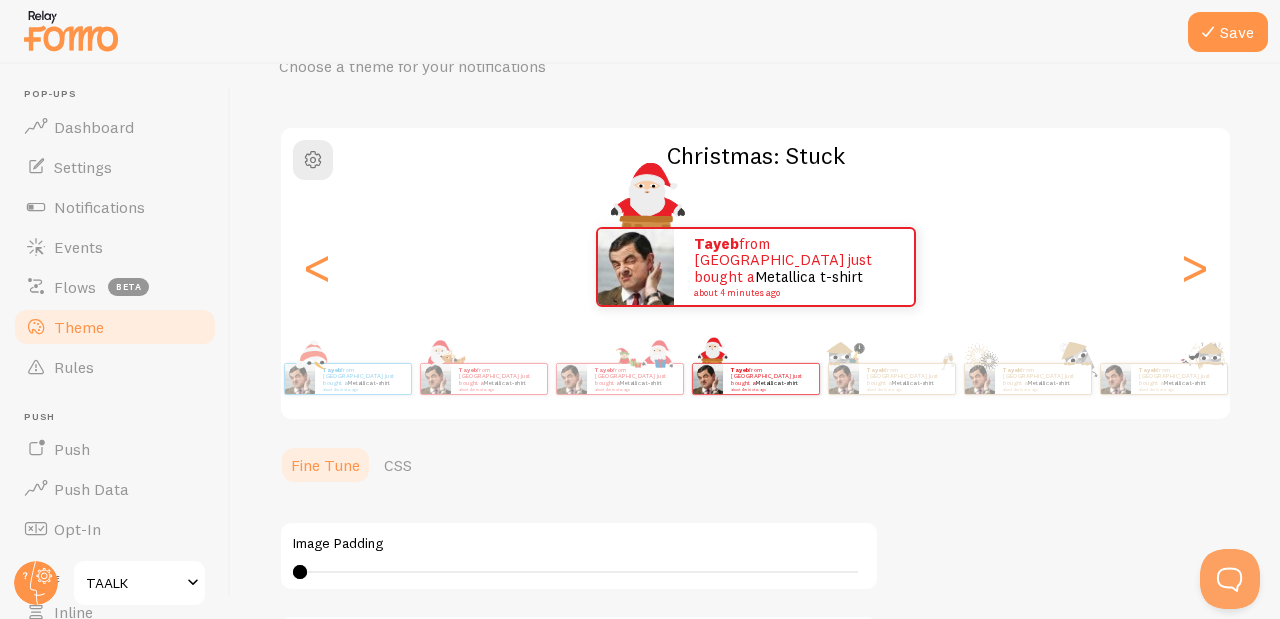 click on "Tayeb  from United Arab Emirates just bought a  Metallica t-shirt   about 4 minutes ago Tayeb  from United Arab Emirates just bought a  Metallica t-shirt   about 4 minutes ago Tayeb  from United Arab Emirates just bought a  Metallica t-shirt   about 4 minutes ago Tayeb  from United Arab Emirates just bought a  Metallica t-shirt   about 4 minutes ago Tayeb  from United Arab Emirates just bought a  Metallica t-shirt   about 4 minutes ago Tayeb  from United Arab Emirates just bought a  Metallica t-shirt   about 4 minutes ago Tayeb  from United Arab Emirates just bought a  Metallica t-shirt   about 4 minutes ago Tayeb  from United Arab Emirates just bought a  Metallica t-shirt   about 4 minutes ago Tayeb  from United Arab Emirates just bought a  Metallica t-shirt   about 4 minutes ago Tayeb  from United Arab Emirates just bought a  Metallica t-shirt   about 4 minutes ago Tayeb  from United Arab Emirates just bought a  Metallica t-shirt   about 4 minutes ago Tayeb  from United Arab Emirates just bought a    Tayeb" at bounding box center (755, 379) 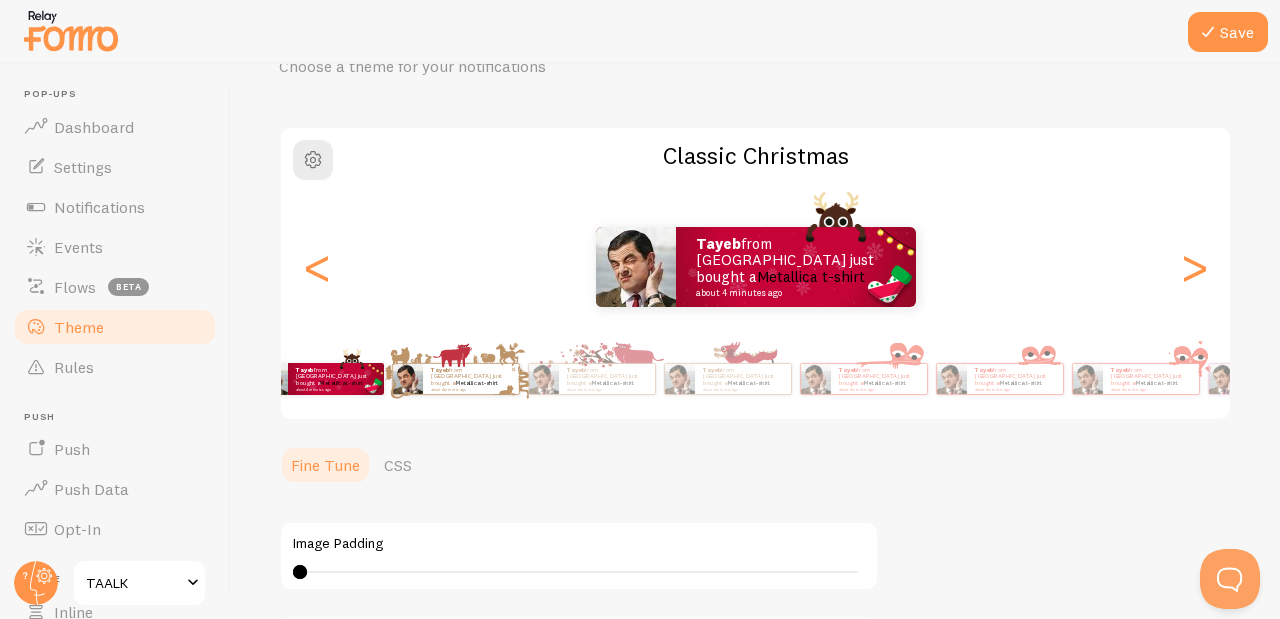 click at bounding box center [514, 369] 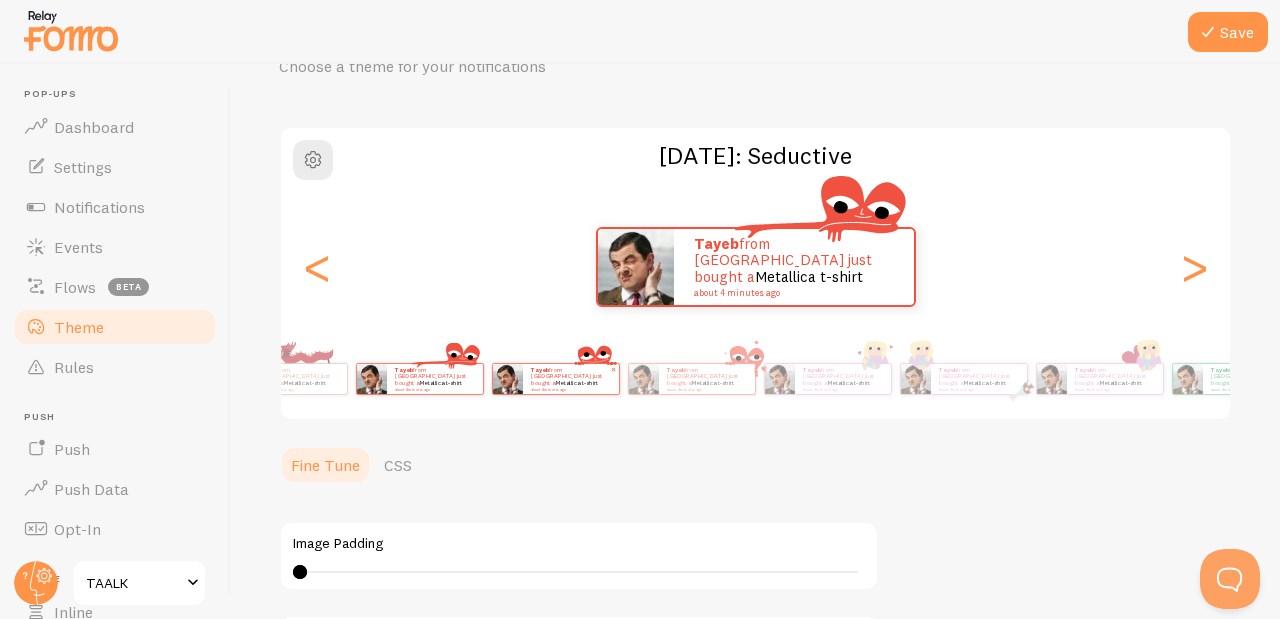click on "Tayeb  from [GEOGRAPHIC_DATA] just bought a  Metallica t-shirt   about 4 minutes ago" at bounding box center (571, 378) 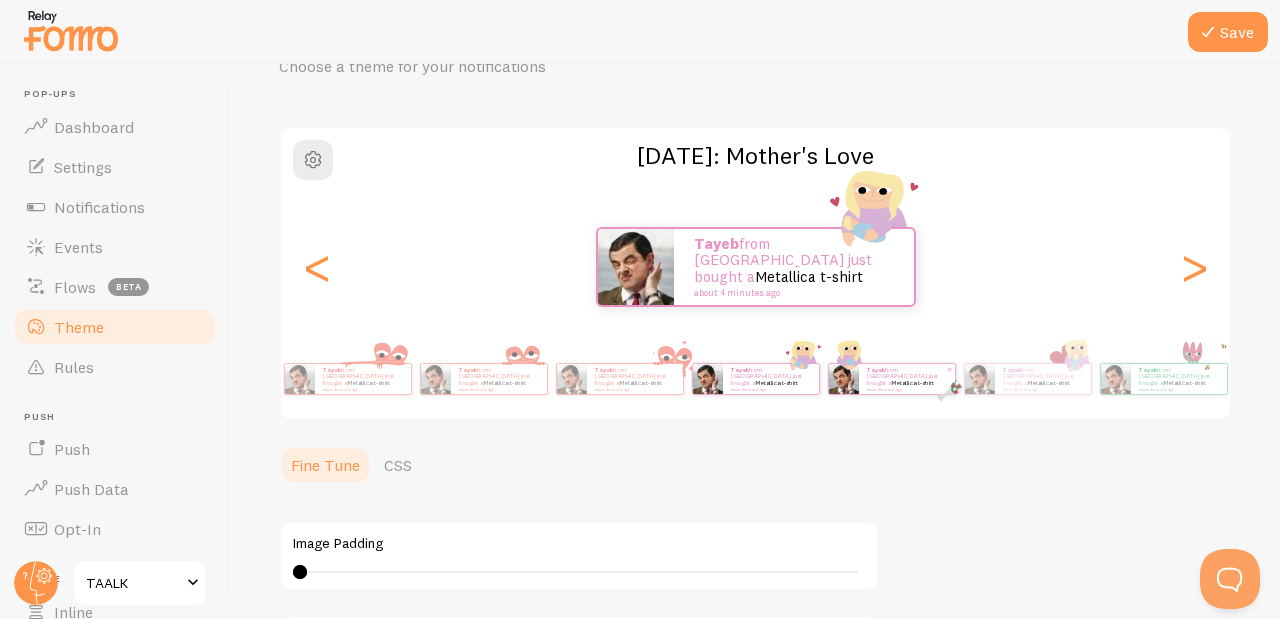 click on "Tayeb  from [GEOGRAPHIC_DATA] just bought a  Metallica t-shirt   about 4 minutes ago" at bounding box center (907, 378) 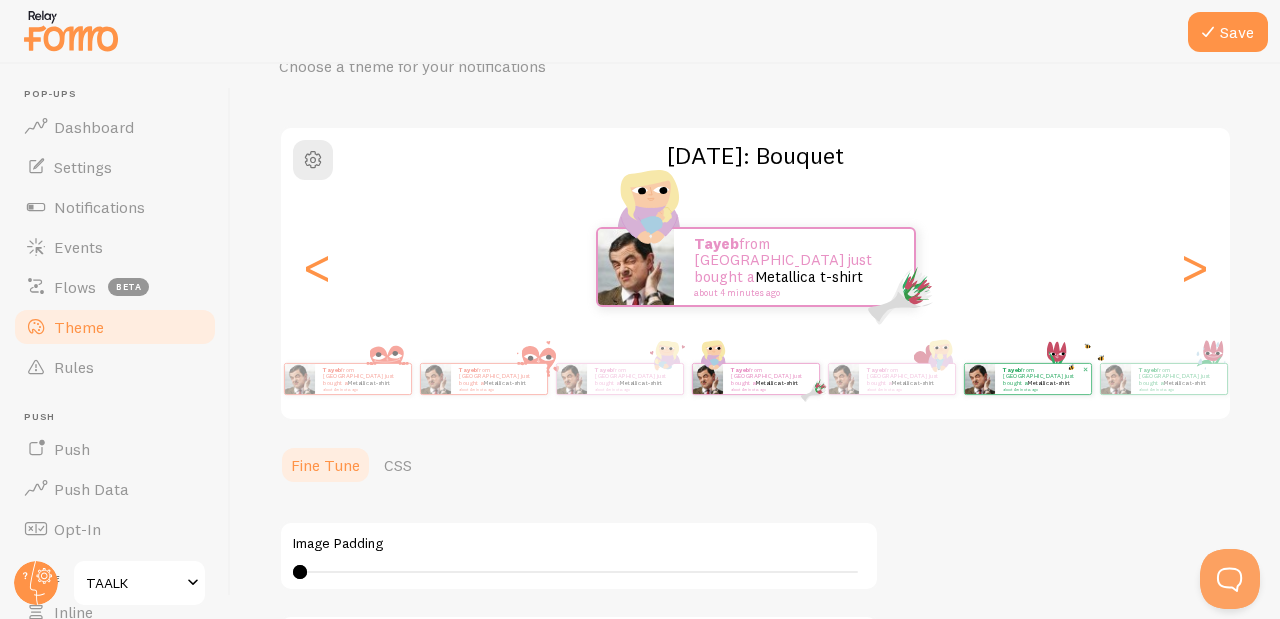click on "Tayeb  from [GEOGRAPHIC_DATA] just bought a  Metallica t-shirt   about 4 minutes ago" at bounding box center [1043, 378] 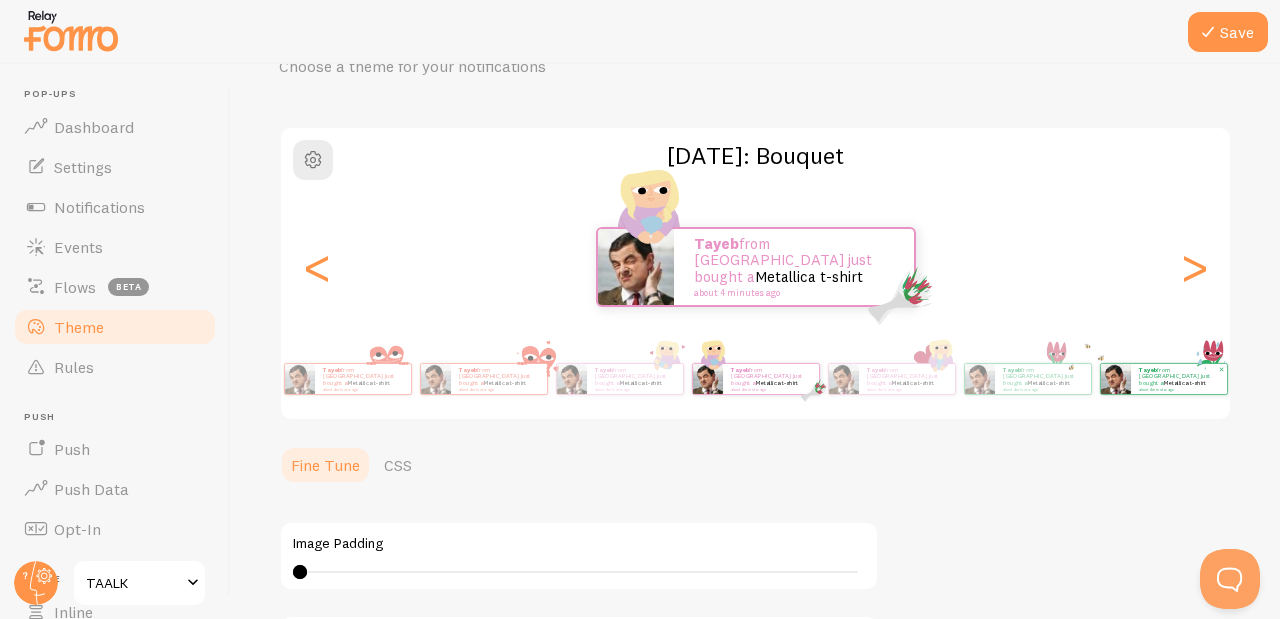 click on "Tayeb  from [GEOGRAPHIC_DATA] just bought a  Metallica t-shirt   about 4 minutes ago" at bounding box center (1179, 379) 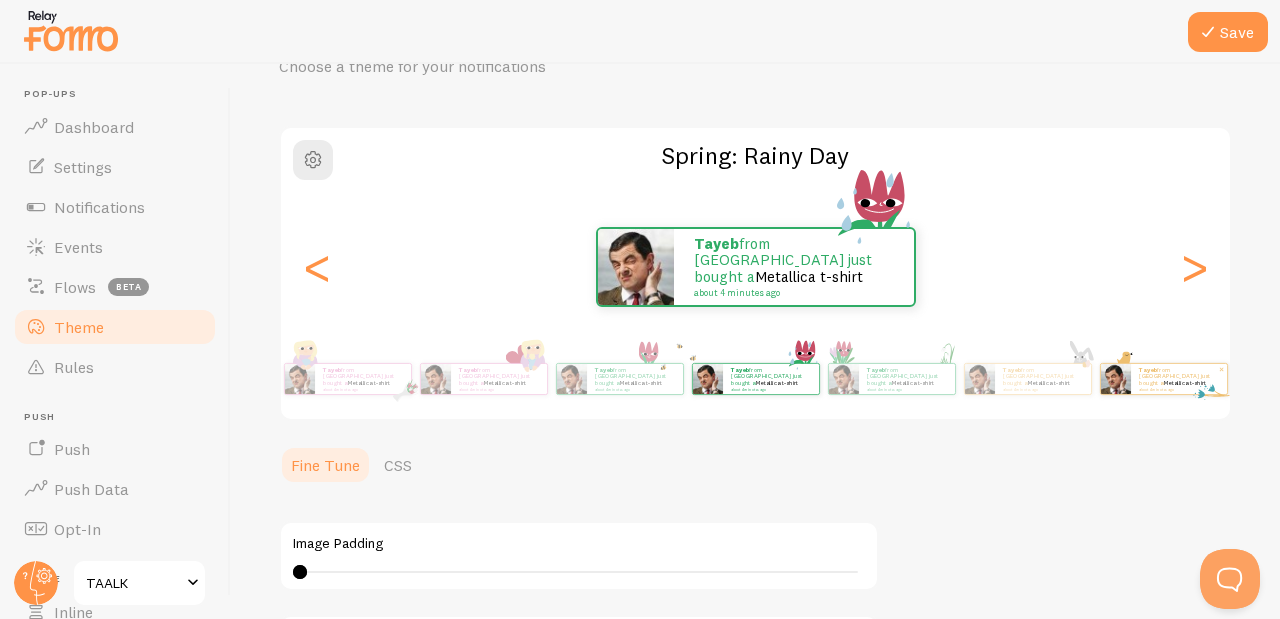 click at bounding box center (1116, 379) 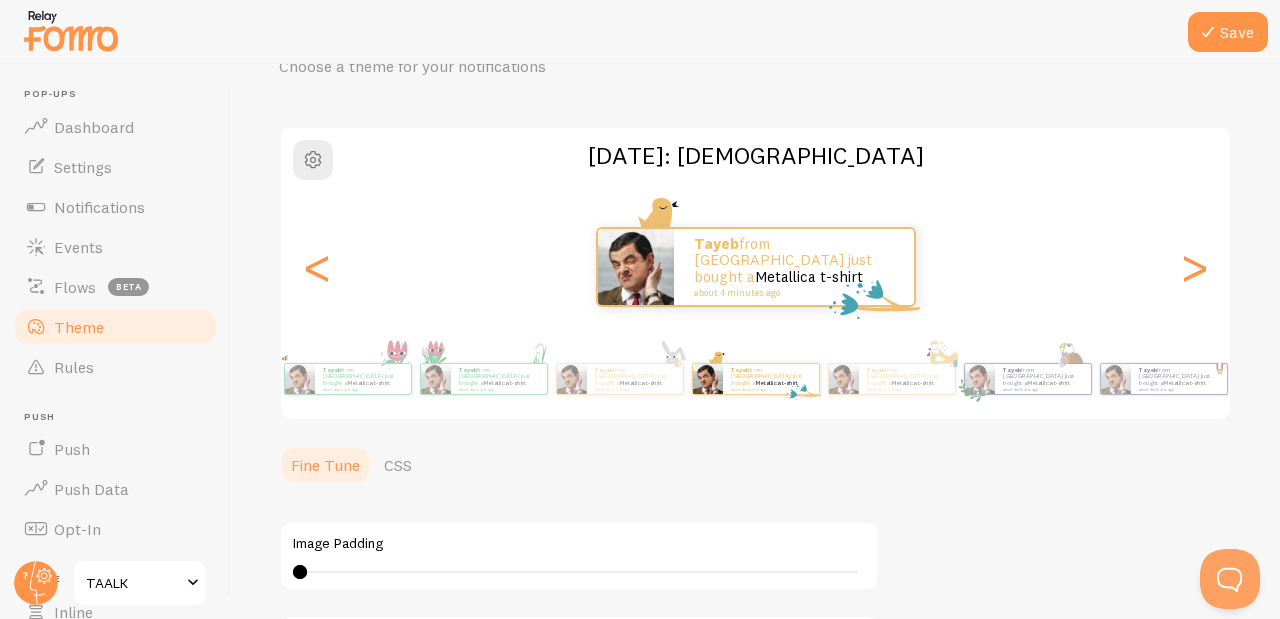 click on "Tayeb  from United Arab Emirates just bought a  Metallica t-shirt   about 4 minutes ago Tayeb  from United Arab Emirates just bought a  Metallica t-shirt   about 4 minutes ago Tayeb  from United Arab Emirates just bought a  Metallica t-shirt   about 4 minutes ago Tayeb  from United Arab Emirates just bought a  Metallica t-shirt   about 4 minutes ago Tayeb  from United Arab Emirates just bought a  Metallica t-shirt   about 4 minutes ago Tayeb  from United Arab Emirates just bought a  Metallica t-shirt   about 4 minutes ago Tayeb  from United Arab Emirates just bought a  Metallica t-shirt   about 4 minutes ago Tayeb  from United Arab Emirates just bought a  Metallica t-shirt   about 4 minutes ago Tayeb  from United Arab Emirates just bought a  Metallica t-shirt   about 4 minutes ago Tayeb  from United Arab Emirates just bought a  Metallica t-shirt   about 4 minutes ago Tayeb  from United Arab Emirates just bought a  Metallica t-shirt   about 4 minutes ago Tayeb  from United Arab Emirates just bought a    Tayeb" at bounding box center [755, 379] 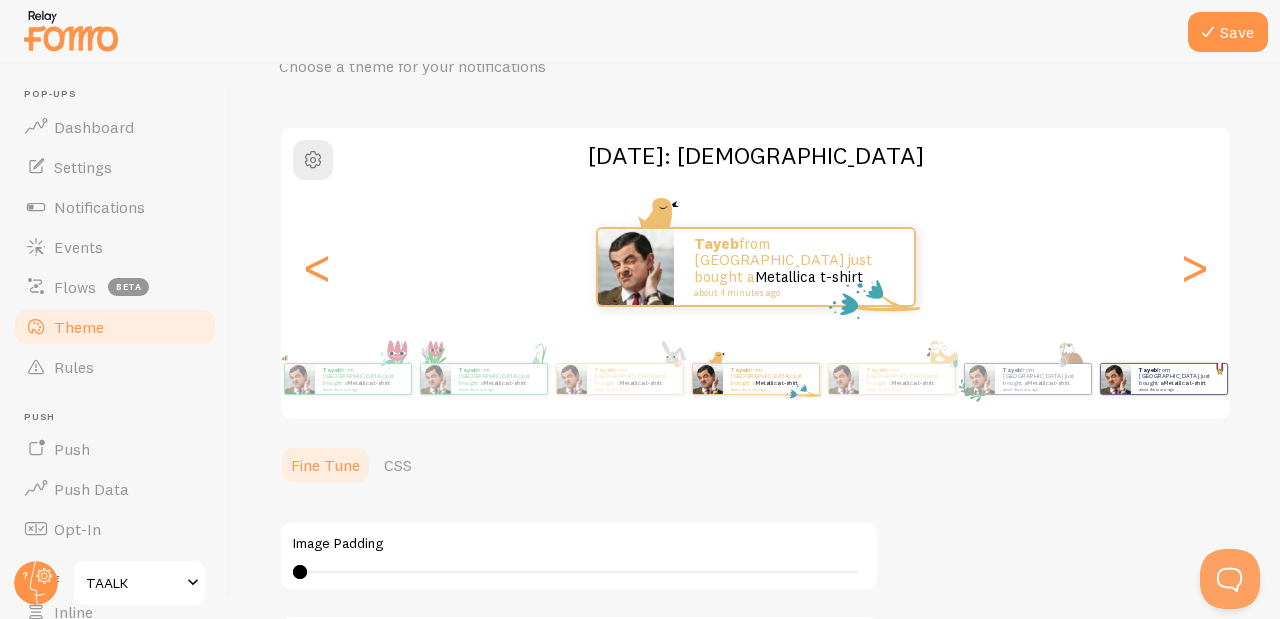 click on "Tayeb  from [GEOGRAPHIC_DATA] just bought a  Metallica t-shirt   about 4 minutes ago" at bounding box center (1179, 379) 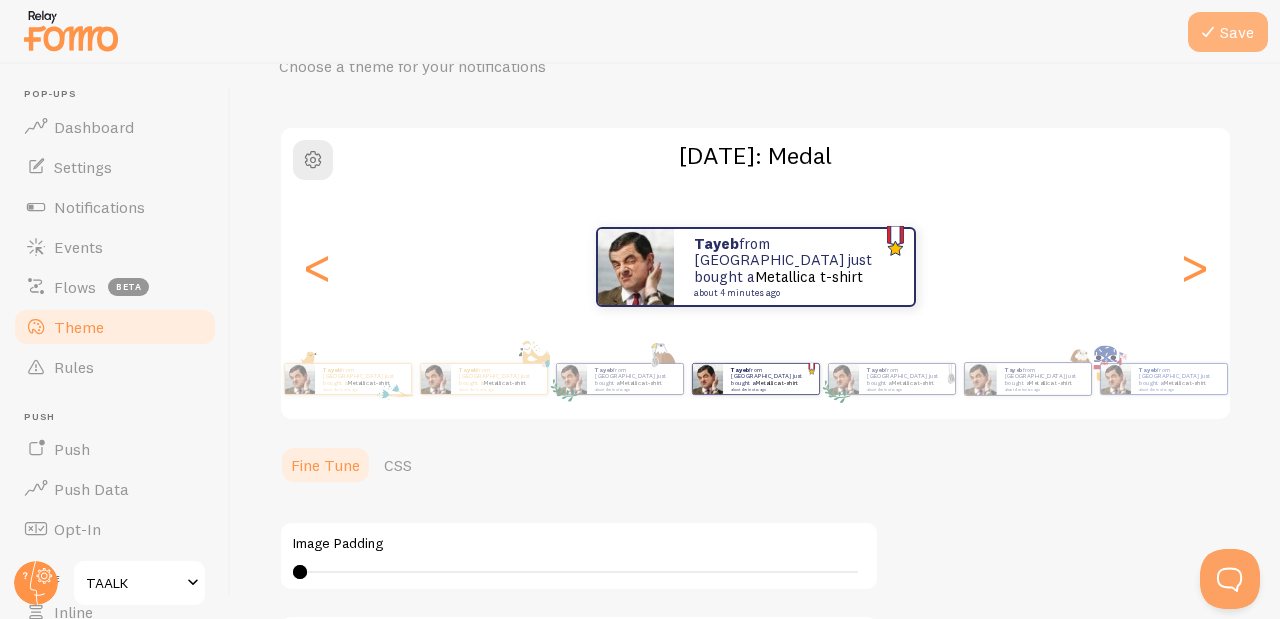 click at bounding box center [1208, 32] 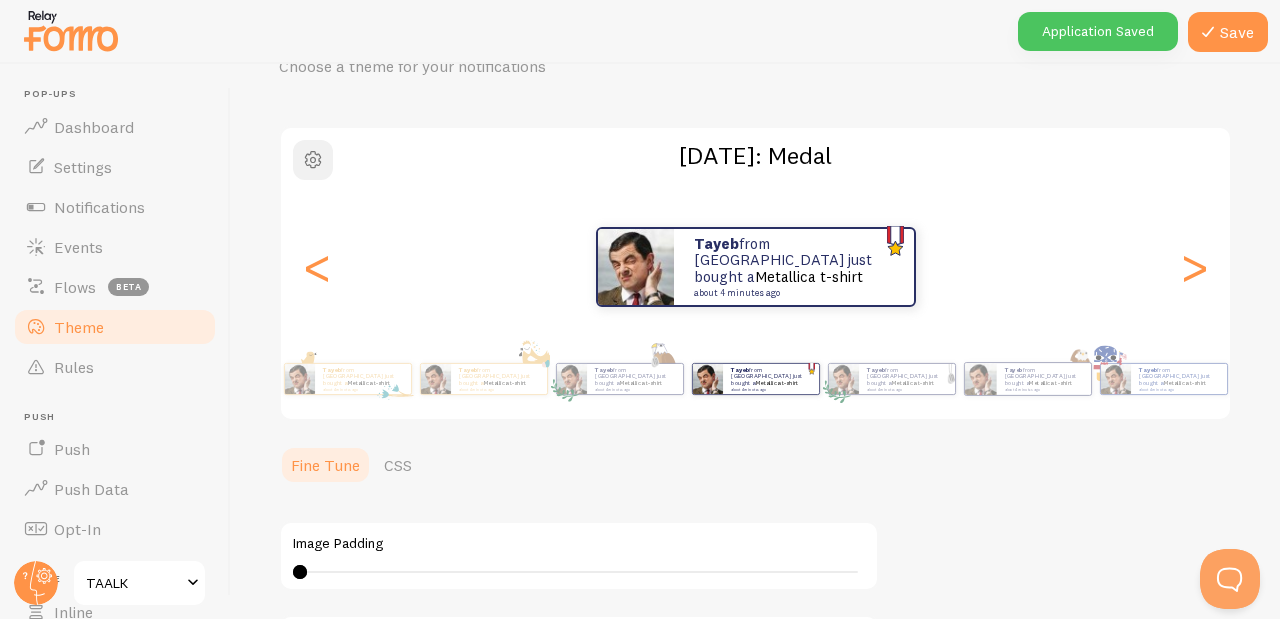 click at bounding box center [313, 160] 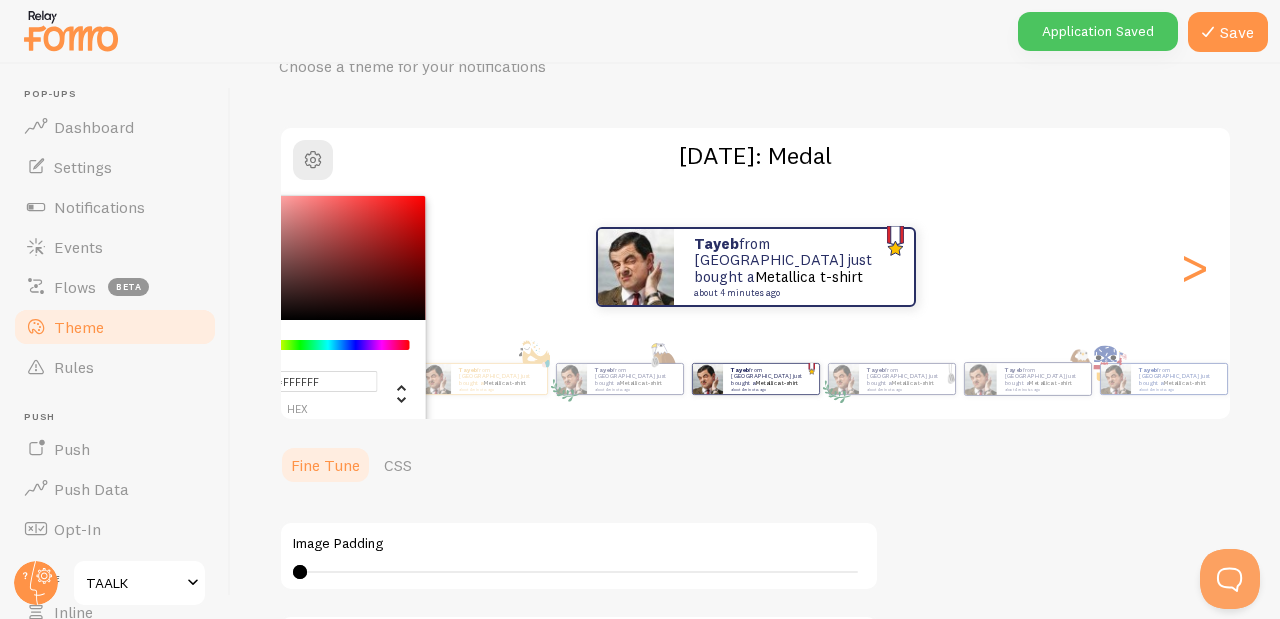 click on "Theme" at bounding box center [115, 327] 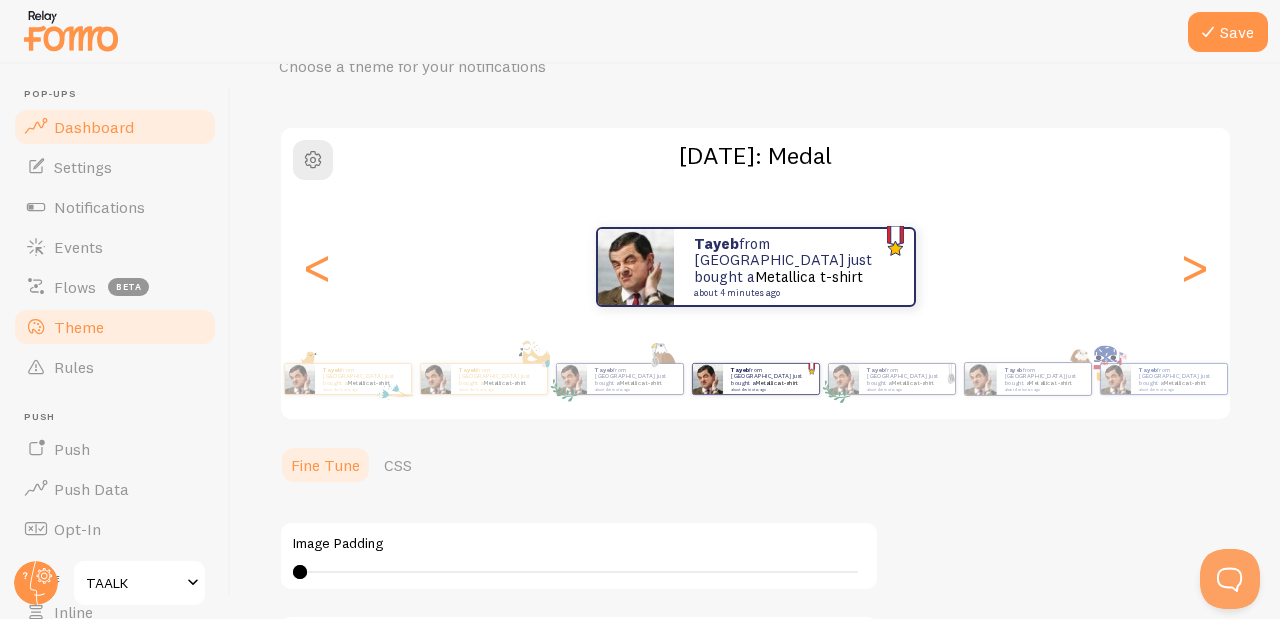 click on "Dashboard" at bounding box center (115, 127) 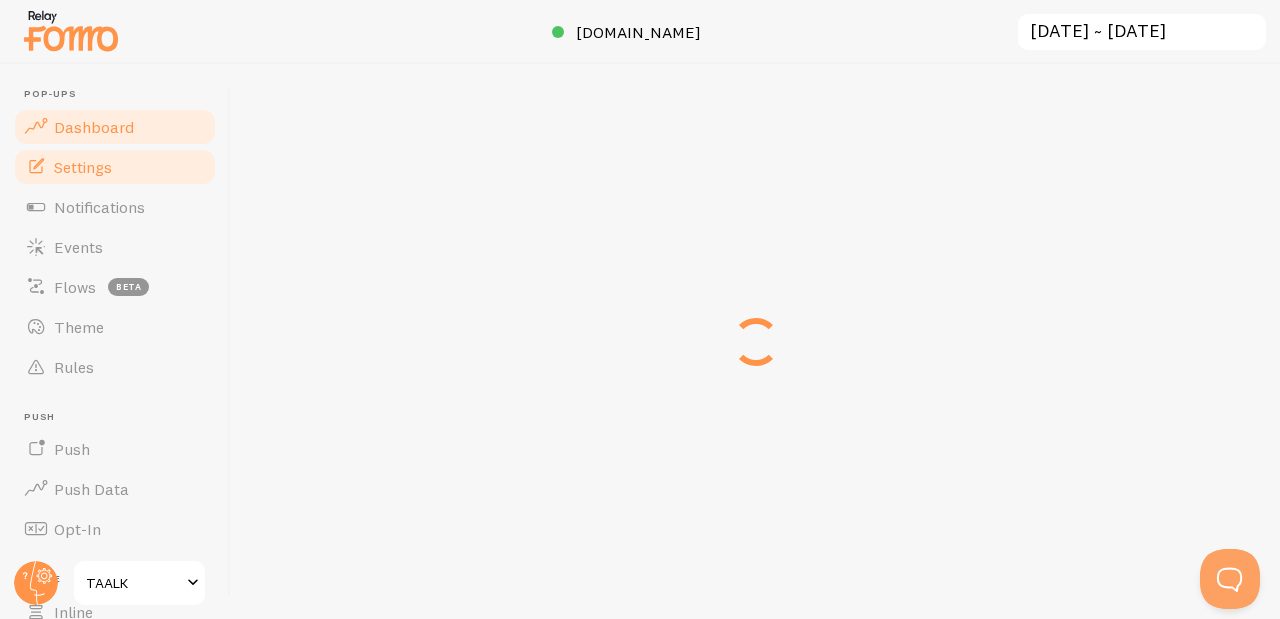click on "Settings" at bounding box center [115, 167] 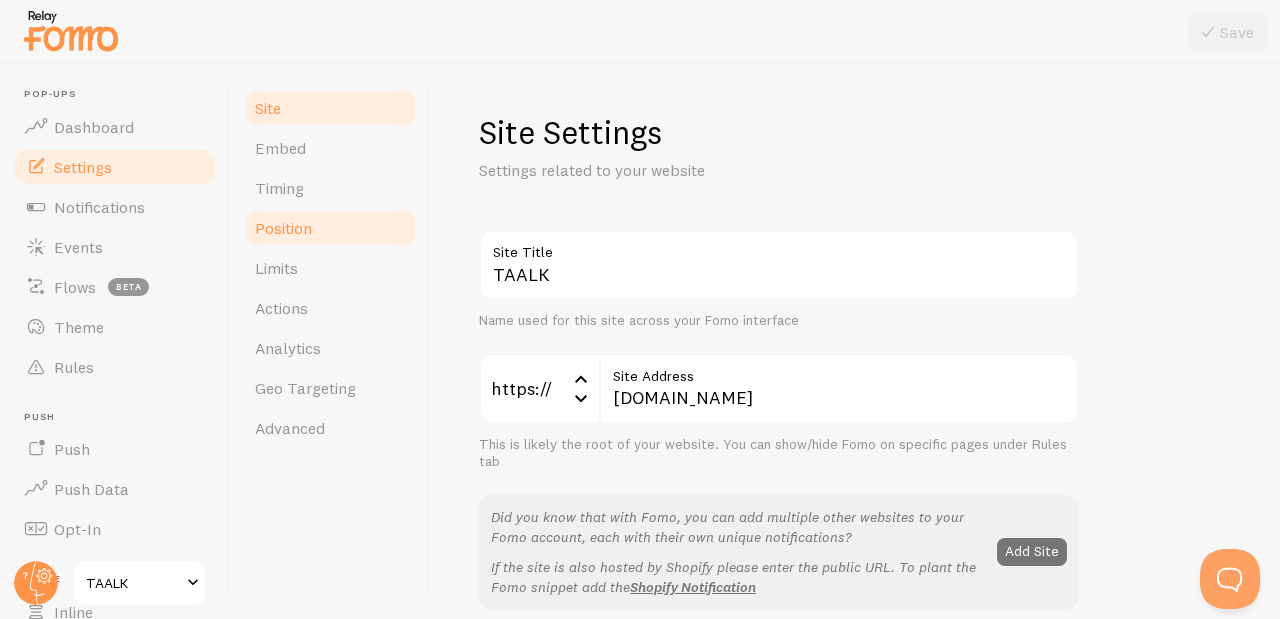 click on "Position" at bounding box center [330, 228] 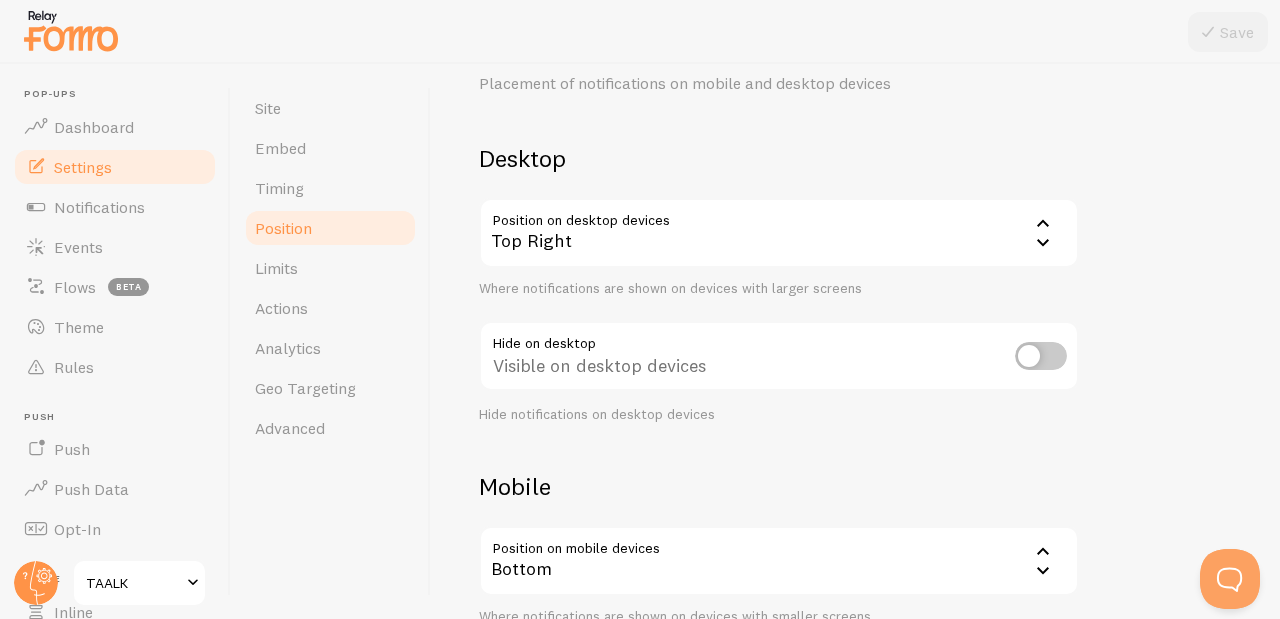scroll, scrollTop: 102, scrollLeft: 0, axis: vertical 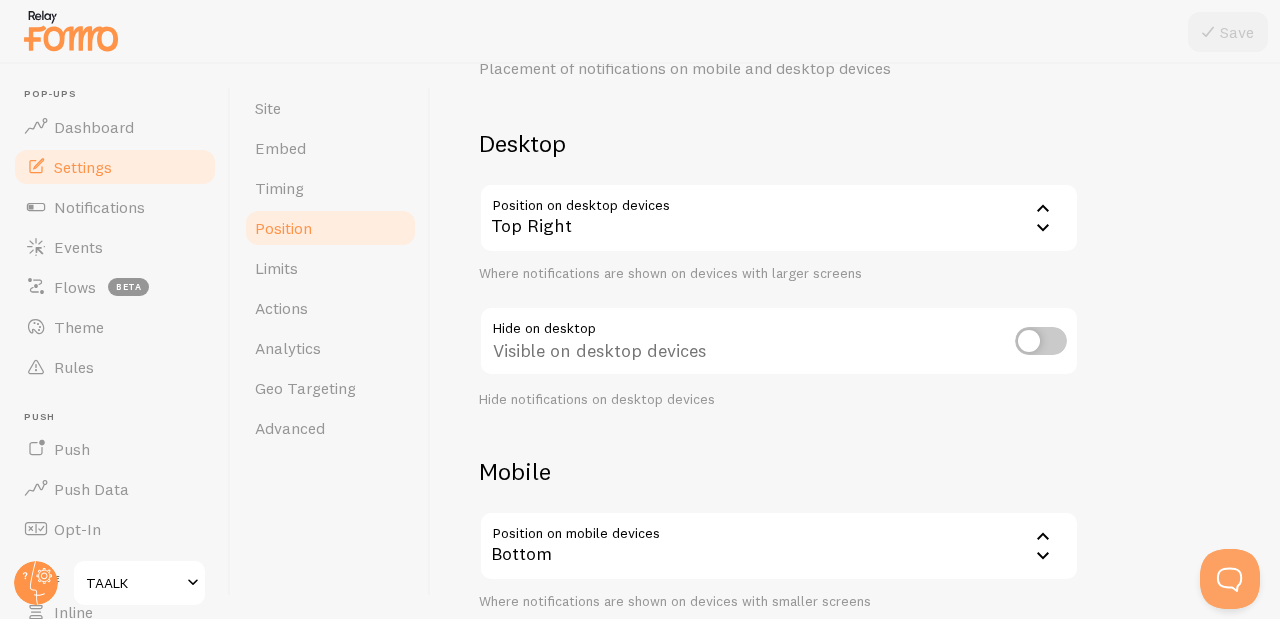 click on "Top Right" at bounding box center (779, 218) 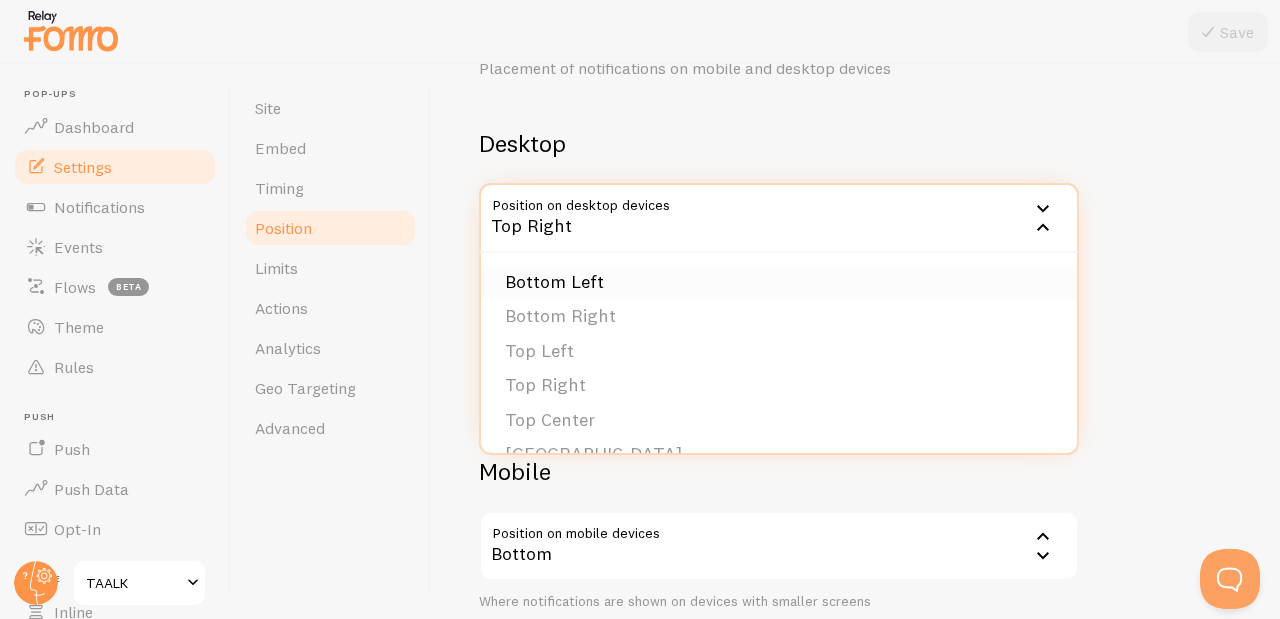 click on "Bottom Left" at bounding box center (779, 282) 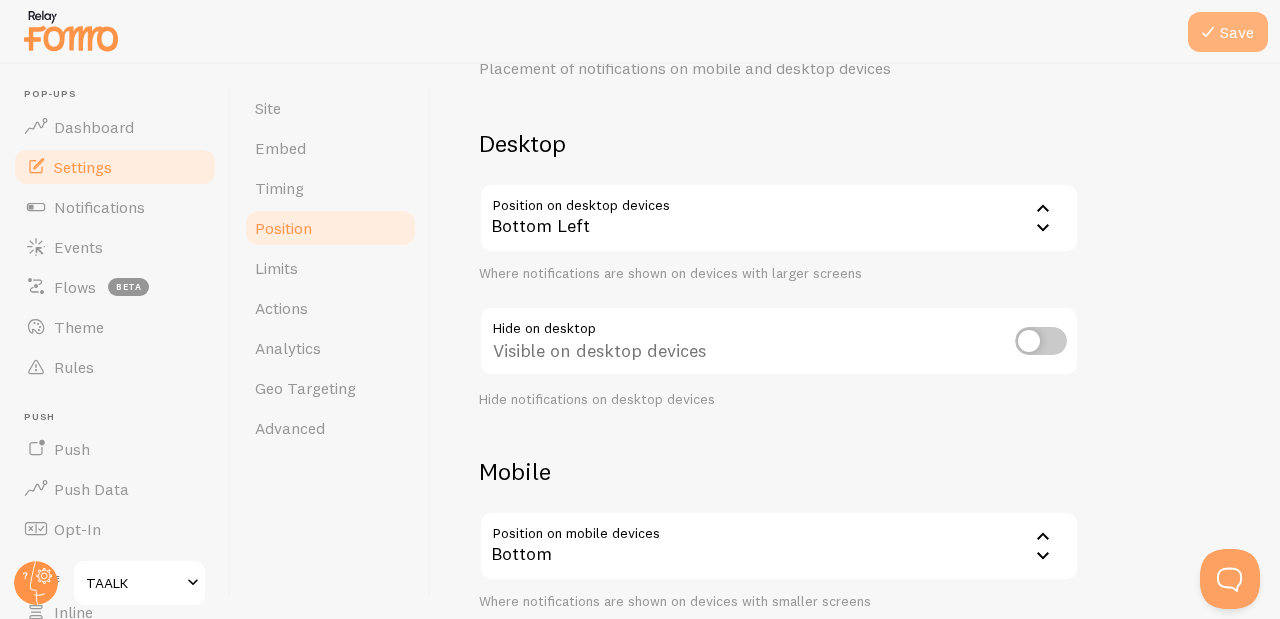 click at bounding box center (1208, 32) 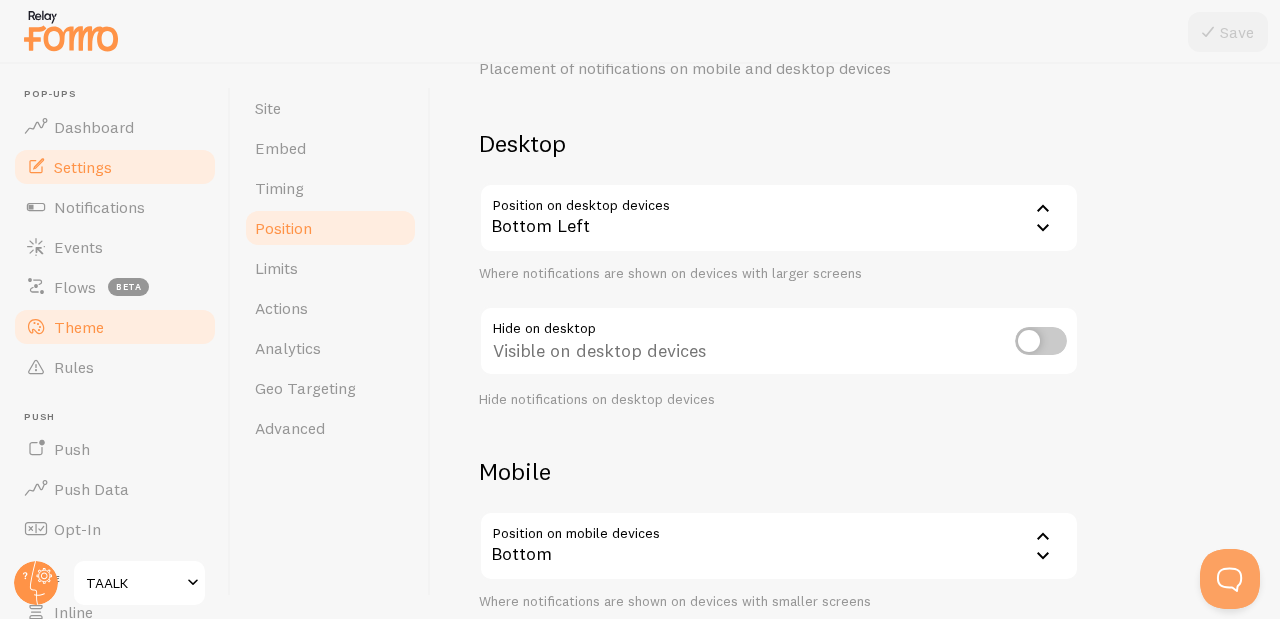 click on "Theme" at bounding box center (115, 327) 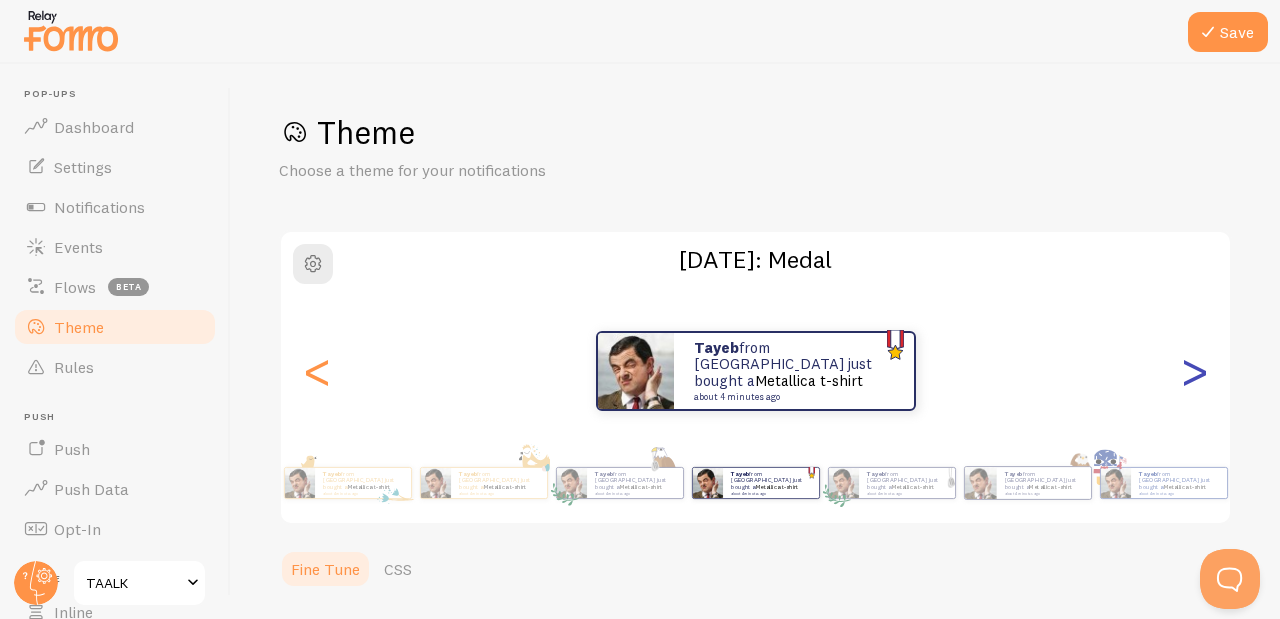 click on ">" at bounding box center [1194, 371] 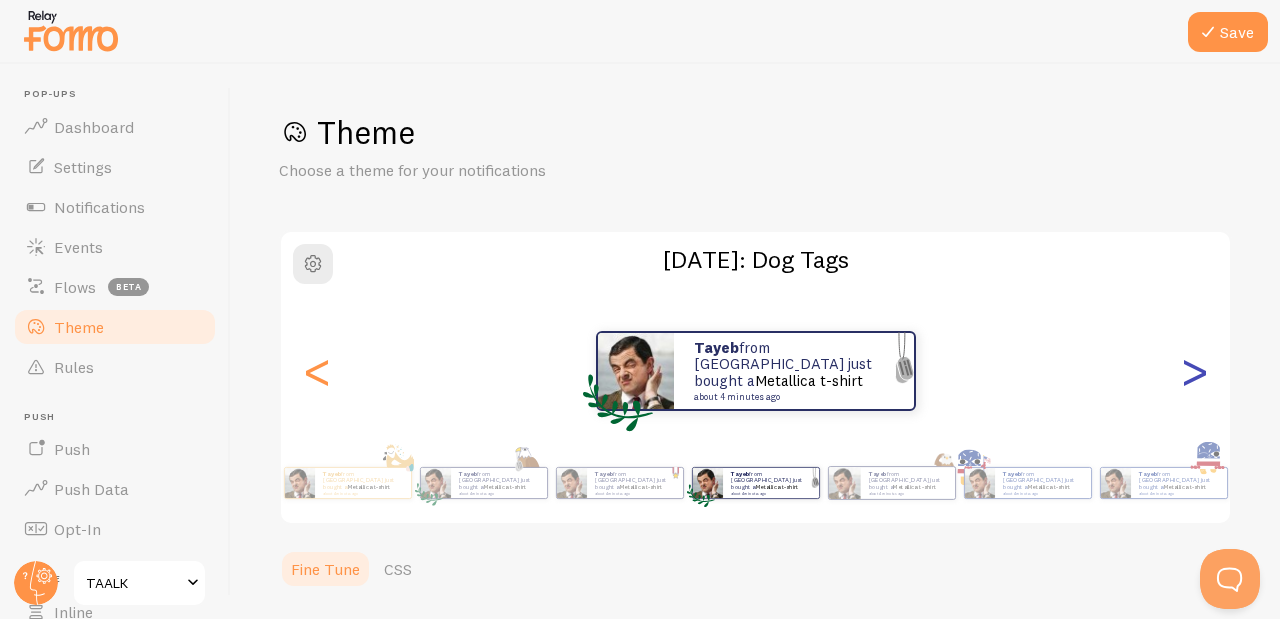 click on ">" at bounding box center (1194, 371) 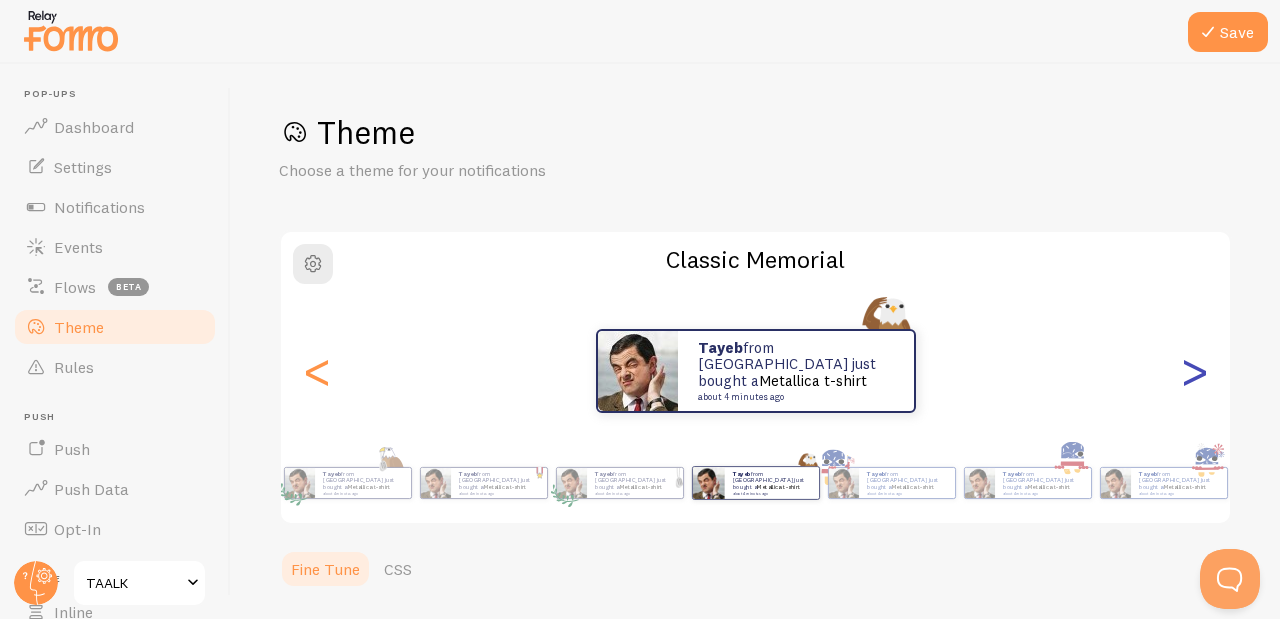 click on ">" at bounding box center (1194, 371) 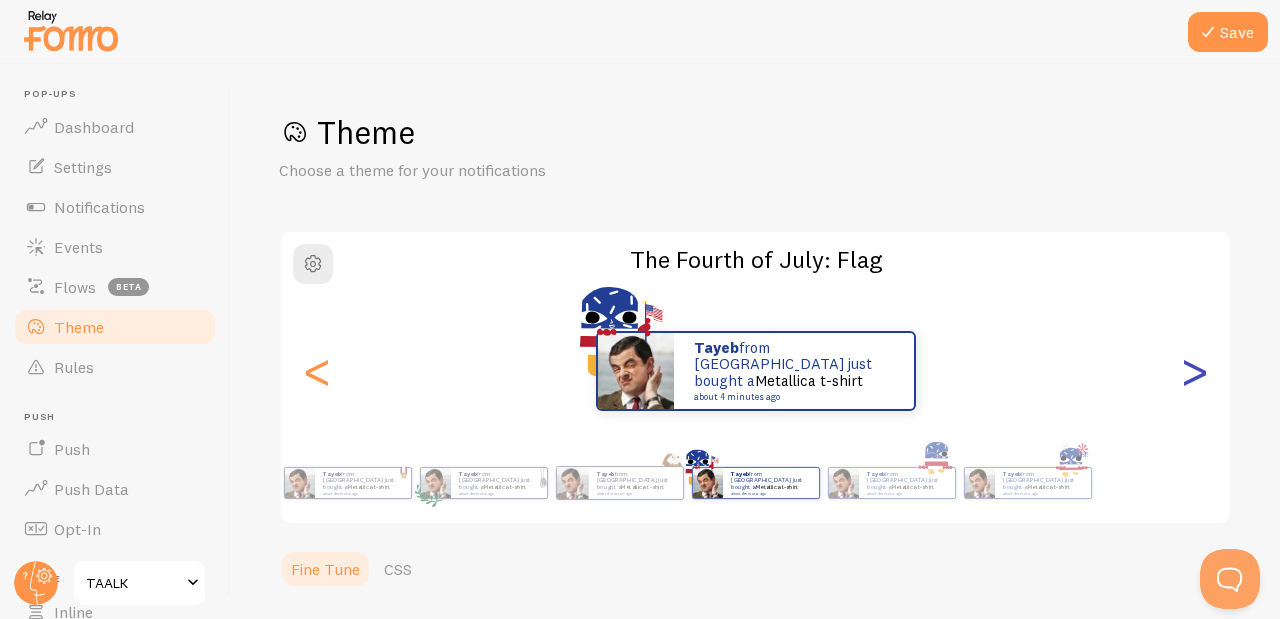 click on ">" at bounding box center (1194, 371) 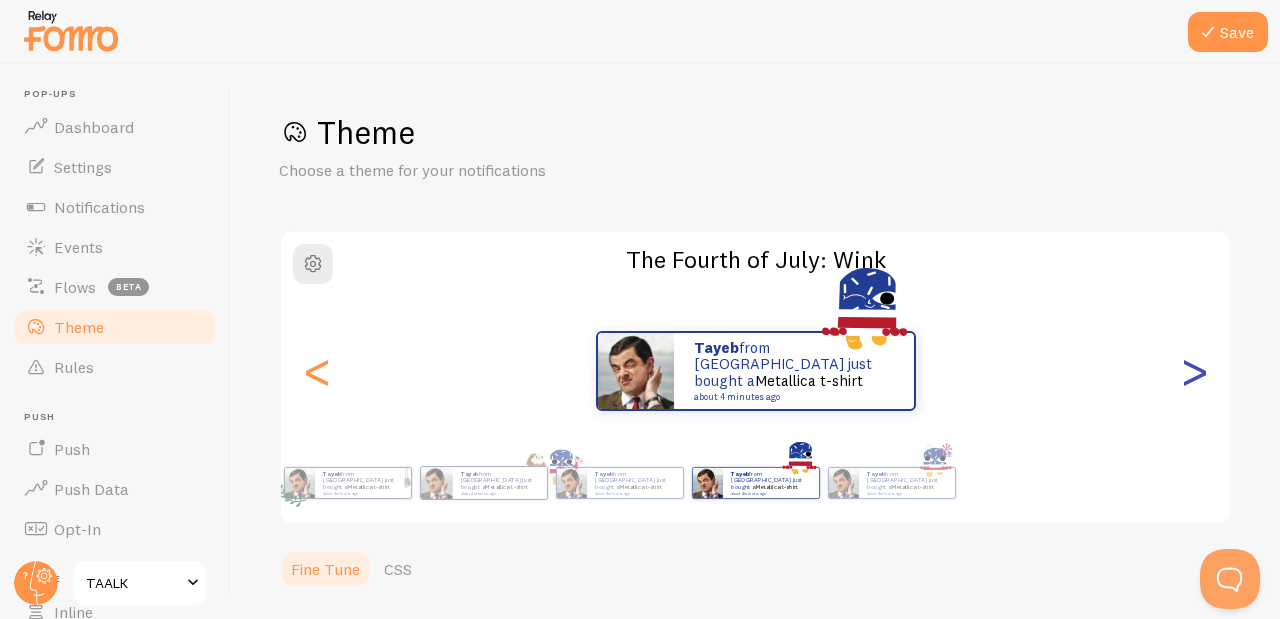 click on ">" at bounding box center [1194, 371] 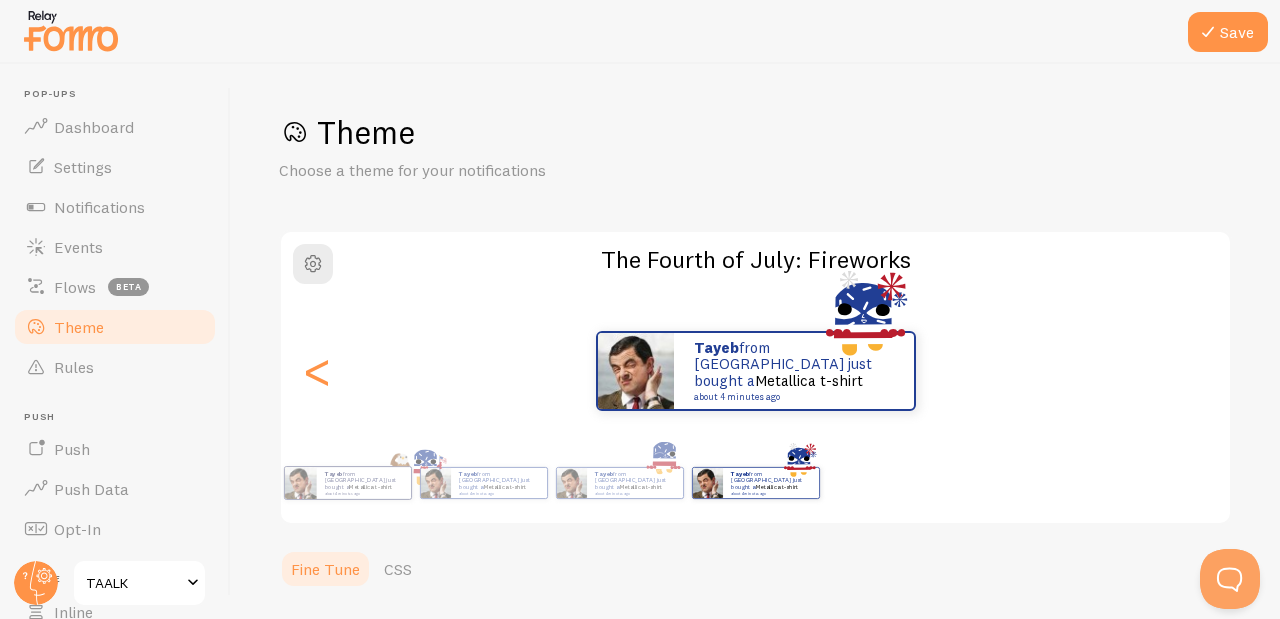 click on ">" at bounding box center (1194, 371) 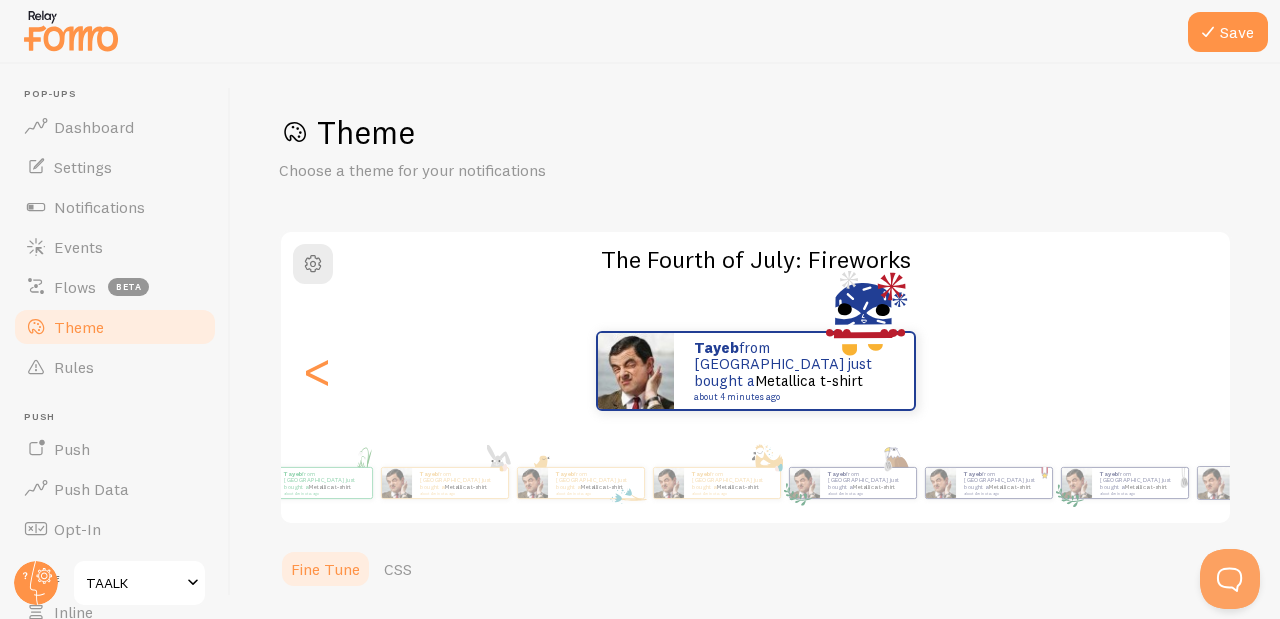click on "Save
Theme
Choose a theme for your notifications
The Fourth of July: Fireworks
Tayeb  from United Arab Emirates just bought a  Metallica t-shirt   about 4 minutes ago Tayeb  from United Arab Emirates just bought a  Metallica t-shirt   about 4 minutes ago Tayeb  from United Arab Emirates just bought a  Metallica t-shirt   about 4 minutes ago Tayeb  from United Arab Emirates just bought a  Metallica t-shirt   about 4 minutes ago Tayeb  from United Arab Emirates just bought a  Metallica t-shirt   about 4 minutes ago Tayeb  from United Arab Emirates just bought a  Metallica t-shirt   about 4 minutes ago Tayeb  from United Arab Emirates just bought a  Metallica t-shirt   about 4 minutes ago Tayeb  from United Arab Emirates just bought a  Metallica t-shirt   about 4 minutes ago Tayeb  from United Arab Emirates just bought a  Metallica t-shirt   about 4 minutes ago Tayeb  from United Arab Emirates just bought a  Metallica t-shirt   Tayeb" at bounding box center (755, 341) 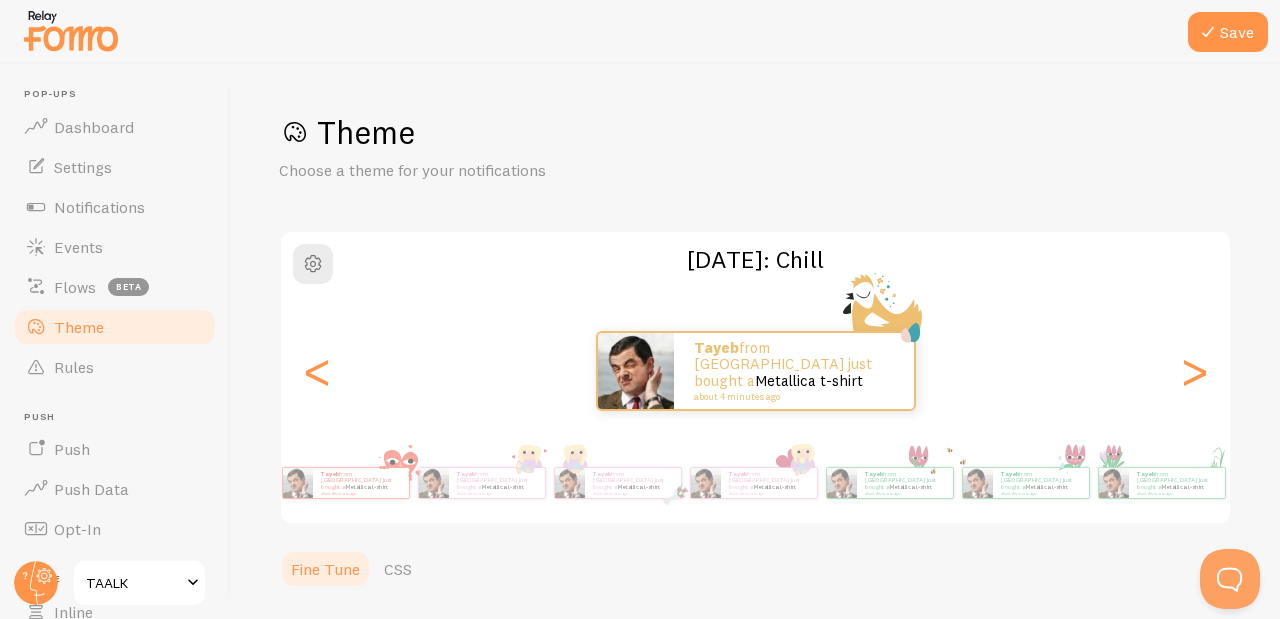 click on "Save
Theme
Choose a theme for your notifications
Easter: Chill
Tayeb  from United Arab Emirates just bought a  Metallica t-shirt   about 4 minutes ago Tayeb  from United Arab Emirates just bought a  Metallica t-shirt   about 4 minutes ago Tayeb  from United Arab Emirates just bought a  Metallica t-shirt   about 4 minutes ago Tayeb  from United Arab Emirates just bought a  Metallica t-shirt   about 4 minutes ago Tayeb  from United Arab Emirates just bought a  Metallica t-shirt   about 4 minutes ago Tayeb  from United Arab Emirates just bought a  Metallica t-shirt   about 4 minutes ago Tayeb  from United Arab Emirates just bought a  Metallica t-shirt   about 4 minutes ago Tayeb  from United Arab Emirates just bought a  Metallica t-shirt   about 4 minutes ago Tayeb  from United Arab Emirates just bought a  Metallica t-shirt   about 4 minutes ago Tayeb  from United Arab Emirates just bought a  Metallica t-shirt   about 4 minutes ago Tayeb" at bounding box center [755, 341] 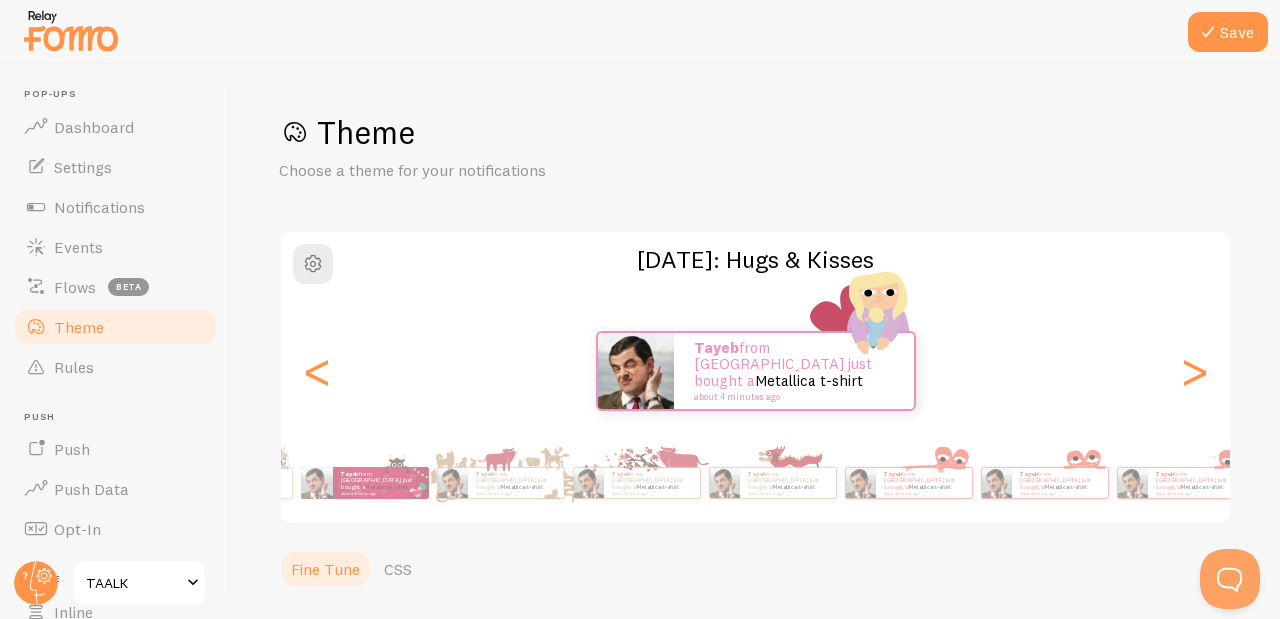 click on "Save
Theme
Choose a theme for your notifications
Mother's Day: Hugs & Kisses
Tayeb  from United Arab Emirates just bought a  Metallica t-shirt   about 4 minutes ago Tayeb  from United Arab Emirates just bought a  Metallica t-shirt   about 4 minutes ago Tayeb  from United Arab Emirates just bought a  Metallica t-shirt   about 4 minutes ago Tayeb  from United Arab Emirates just bought a  Metallica t-shirt   about 4 minutes ago Tayeb  from United Arab Emirates just bought a  Metallica t-shirt   about 4 minutes ago Tayeb  from United Arab Emirates just bought a  Metallica t-shirt   about 4 minutes ago Tayeb  from United Arab Emirates just bought a  Metallica t-shirt   about 4 minutes ago Tayeb  from United Arab Emirates just bought a  Metallica t-shirt   about 4 minutes ago Tayeb  from United Arab Emirates just bought a  Metallica t-shirt   about 4 minutes ago Tayeb  from United Arab Emirates just bought a  Metallica t-shirt   Tayeb" at bounding box center [755, 341] 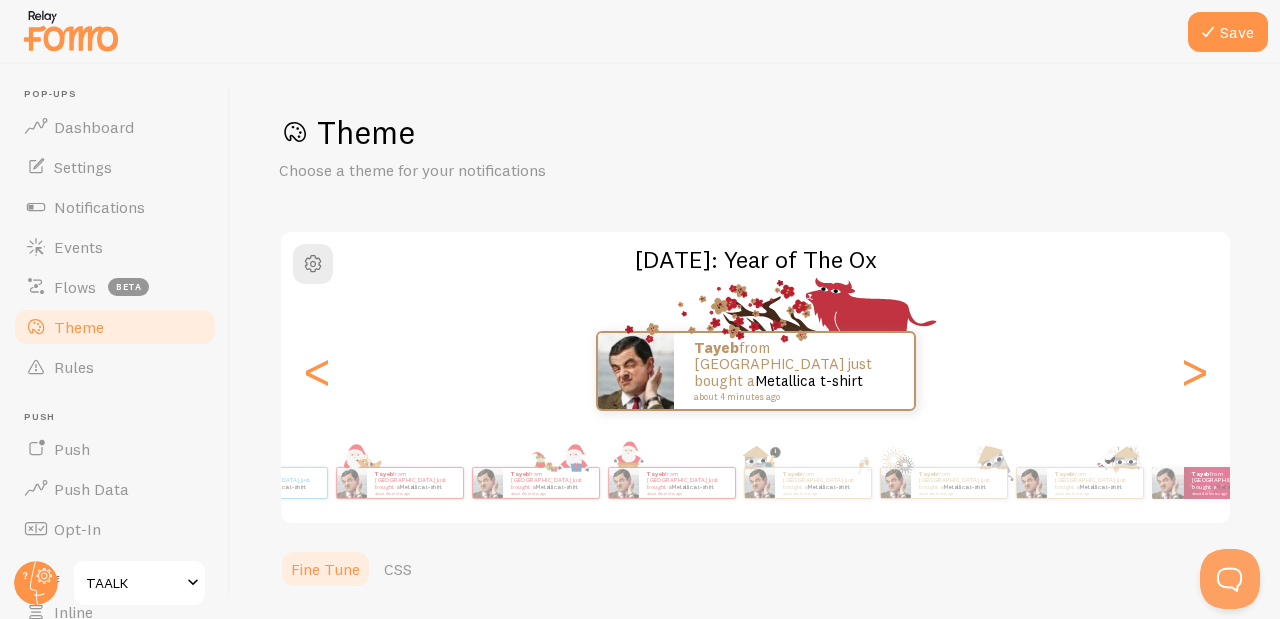 click on "Save
Theme
Choose a theme for your notifications
Lunar New Year: Year of The Ox
Tayeb  from United Arab Emirates just bought a  Metallica t-shirt   about 4 minutes ago Tayeb  from United Arab Emirates just bought a  Metallica t-shirt   about 4 minutes ago Tayeb  from United Arab Emirates just bought a  Metallica t-shirt   about 4 minutes ago Tayeb  from United Arab Emirates just bought a  Metallica t-shirt   about 4 minutes ago Tayeb  from United Arab Emirates just bought a  Metallica t-shirt   about 4 minutes ago Tayeb  from United Arab Emirates just bought a  Metallica t-shirt   about 4 minutes ago Tayeb  from United Arab Emirates just bought a  Metallica t-shirt   about 4 minutes ago Tayeb  from United Arab Emirates just bought a  Metallica t-shirt   about 4 minutes ago Tayeb  from United Arab Emirates just bought a  Metallica t-shirt   about 4 minutes ago Tayeb  from United Arab Emirates just bought a  Metallica t-shirt   Tayeb" at bounding box center (755, 341) 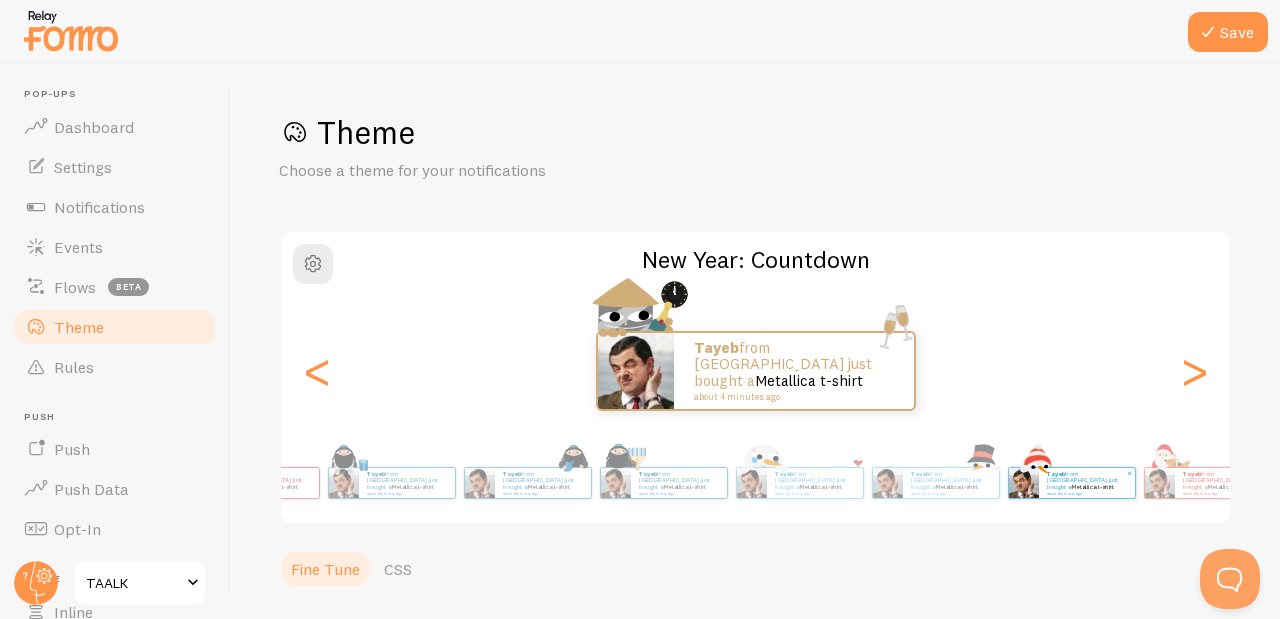 click on "Tayeb  from United Arab Emirates just bought a  Metallica t-shirt   about 4 minutes ago Tayeb  from United Arab Emirates just bought a  Metallica t-shirt   about 4 minutes ago Tayeb  from United Arab Emirates just bought a  Metallica t-shirt   about 4 minutes ago Tayeb  from United Arab Emirates just bought a  Metallica t-shirt   about 4 minutes ago Tayeb  from United Arab Emirates just bought a  Metallica t-shirt   about 4 minutes ago Tayeb  from United Arab Emirates just bought a  Metallica t-shirt   about 4 minutes ago Tayeb  from United Arab Emirates just bought a  Metallica t-shirt   about 4 minutes ago Tayeb  from United Arab Emirates just bought a  Metallica t-shirt   about 4 minutes ago Tayeb  from United Arab Emirates just bought a  Metallica t-shirt   about 4 minutes ago Tayeb  from United Arab Emirates just bought a  Metallica t-shirt   about 4 minutes ago Tayeb  from United Arab Emirates just bought a  Metallica t-shirt   about 4 minutes ago Tayeb  from United Arab Emirates just bought a    Tayeb" at bounding box center (755, 483) 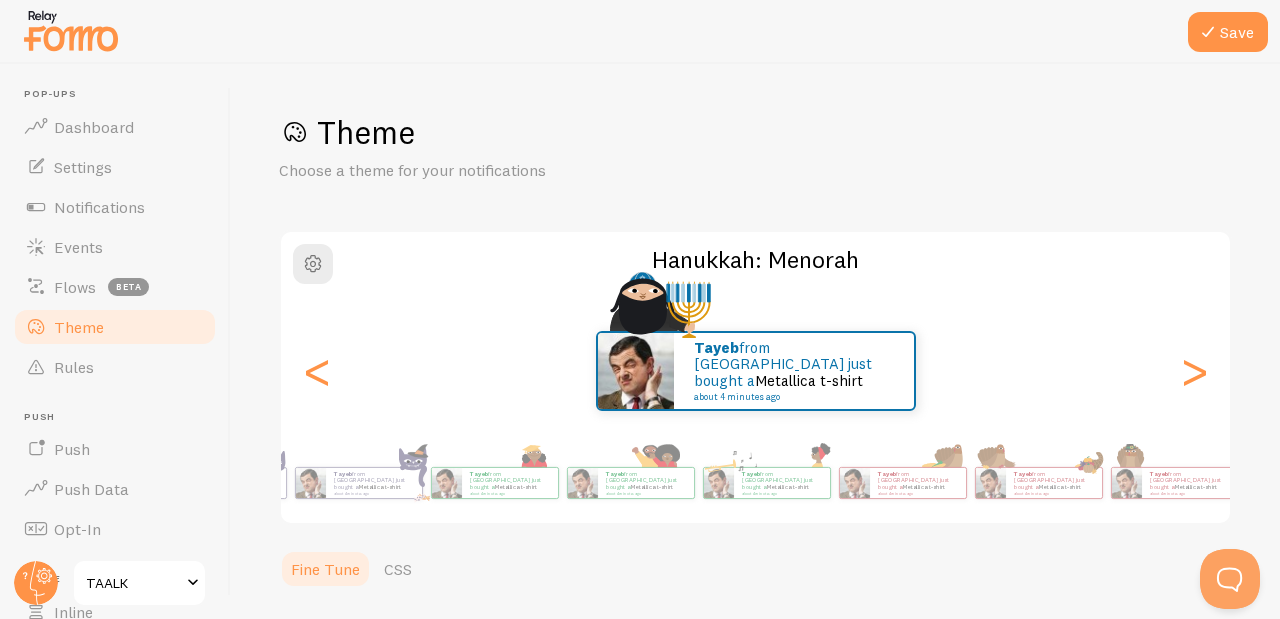 click on "Save
Theme
Choose a theme for your notifications
Hanukkah: Menorah
Tayeb  from United Arab Emirates just bought a  Metallica t-shirt   about 4 minutes ago Tayeb  from United Arab Emirates just bought a  Metallica t-shirt   about 4 minutes ago Tayeb  from United Arab Emirates just bought a  Metallica t-shirt   about 4 minutes ago Tayeb  from United Arab Emirates just bought a  Metallica t-shirt   about 4 minutes ago Tayeb  from United Arab Emirates just bought a  Metallica t-shirt   about 4 minutes ago Tayeb  from United Arab Emirates just bought a  Metallica t-shirt   about 4 minutes ago Tayeb  from United Arab Emirates just bought a  Metallica t-shirt   about 4 minutes ago Tayeb  from United Arab Emirates just bought a  Metallica t-shirt   about 4 minutes ago Tayeb  from United Arab Emirates just bought a  Metallica t-shirt   about 4 minutes ago Tayeb  from United Arab Emirates just bought a  Metallica t-shirt   about 4 minutes ago" at bounding box center [755, 341] 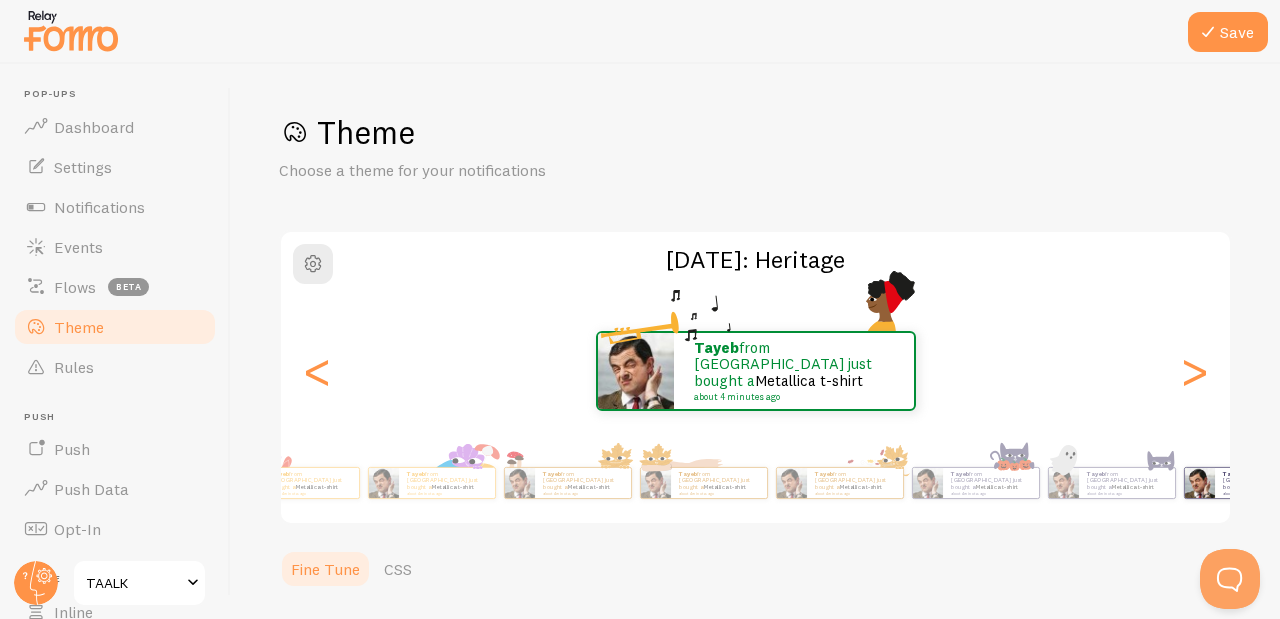 click on "Save
Theme
Choose a theme for your notifications
Black History Month: Heritage
Tayeb  from United Arab Emirates just bought a  Metallica t-shirt   about 4 minutes ago Tayeb  from United Arab Emirates just bought a  Metallica t-shirt   about 4 minutes ago Tayeb  from United Arab Emirates just bought a  Metallica t-shirt   about 4 minutes ago Tayeb  from United Arab Emirates just bought a  Metallica t-shirt   about 4 minutes ago Tayeb  from United Arab Emirates just bought a  Metallica t-shirt   about 4 minutes ago Tayeb  from United Arab Emirates just bought a  Metallica t-shirt   about 4 minutes ago Tayeb  from United Arab Emirates just bought a  Metallica t-shirt   about 4 minutes ago Tayeb  from United Arab Emirates just bought a  Metallica t-shirt   about 4 minutes ago Tayeb  from United Arab Emirates just bought a  Metallica t-shirt   about 4 minutes ago Tayeb  from United Arab Emirates just bought a  Metallica t-shirt   Tayeb" at bounding box center (755, 341) 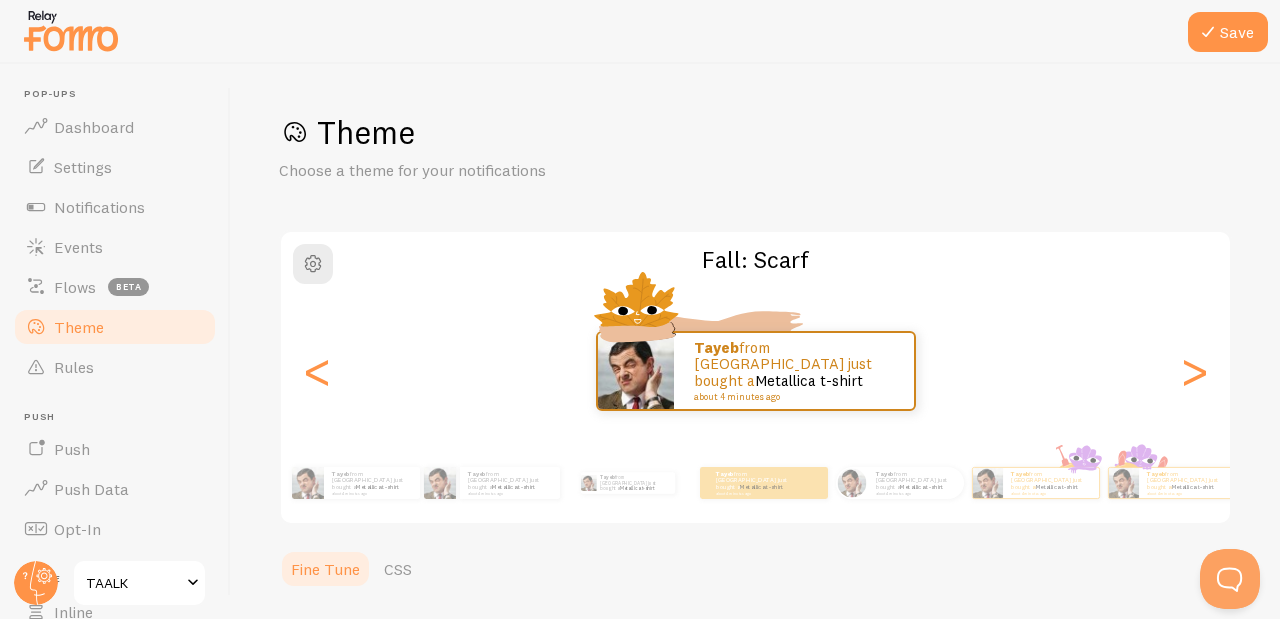 click on "Save
Theme
Choose a theme for your notifications
Fall: Scarf
Tayeb  from United Arab Emirates just bought a  Metallica t-shirt   about 4 minutes ago Tayeb  from United Arab Emirates just bought a  Metallica t-shirt   about 4 minutes ago Tayeb  from United Arab Emirates just bought a  Metallica t-shirt   about 4 minutes ago Tayeb  from United Arab Emirates just bought a  Metallica t-shirt   about 4 minutes ago Tayeb  from United Arab Emirates just bought a  Metallica t-shirt   about 4 minutes ago Tayeb  from United Arab Emirates just bought a  Metallica t-shirt   about 4 minutes ago Tayeb  from United Arab Emirates just bought a  Metallica t-shirt   about 4 minutes ago Tayeb  from United Arab Emirates just bought a  Metallica t-shirt   about 4 minutes ago Tayeb  from United Arab Emirates just bought a  Metallica t-shirt   about 4 minutes ago Tayeb  from United Arab Emirates just bought a  Metallica t-shirt   about 4 minutes ago Tayeb" at bounding box center (755, 341) 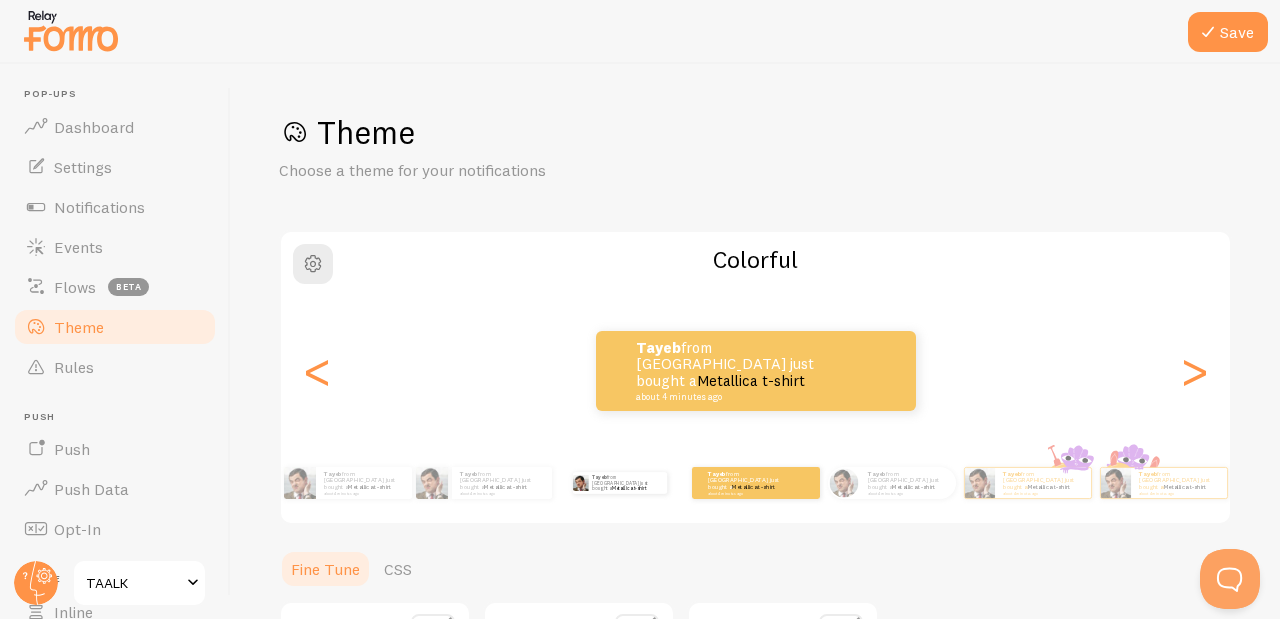click on "Tayeb  from [GEOGRAPHIC_DATA] just bought a  Metallica t-shirt   about 4 minutes ago" at bounding box center [620, 483] 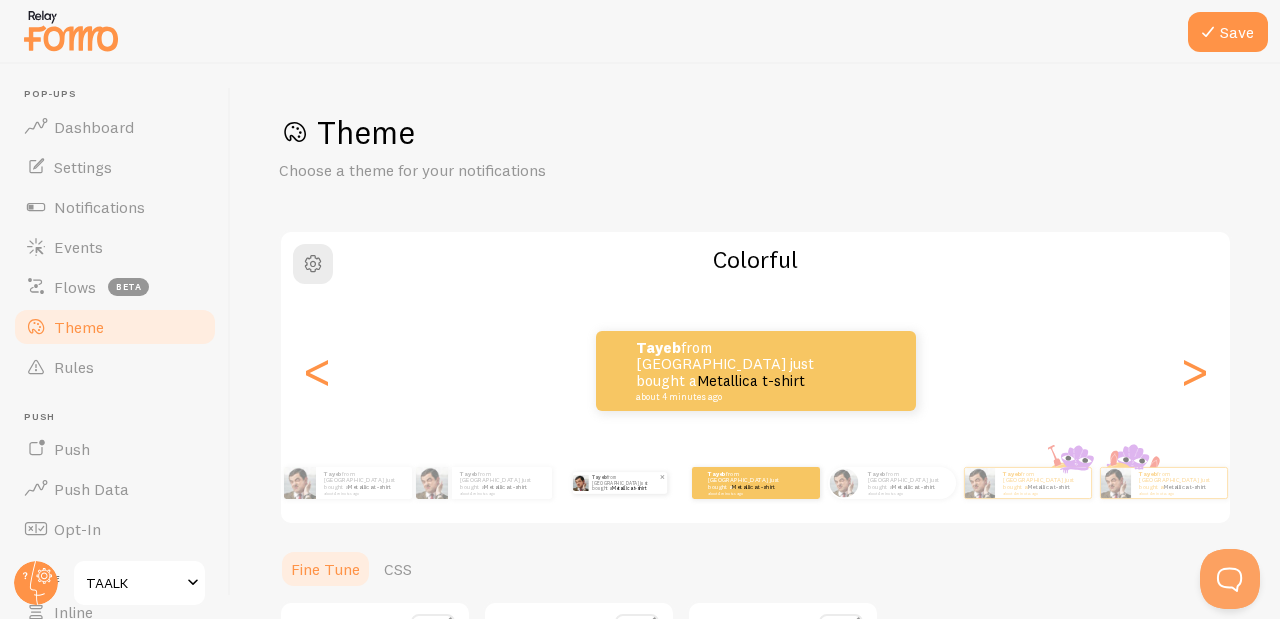 click on "Tayeb  from [GEOGRAPHIC_DATA] just bought a  Metallica t-shirt   about 4 minutes ago" at bounding box center (625, 483) 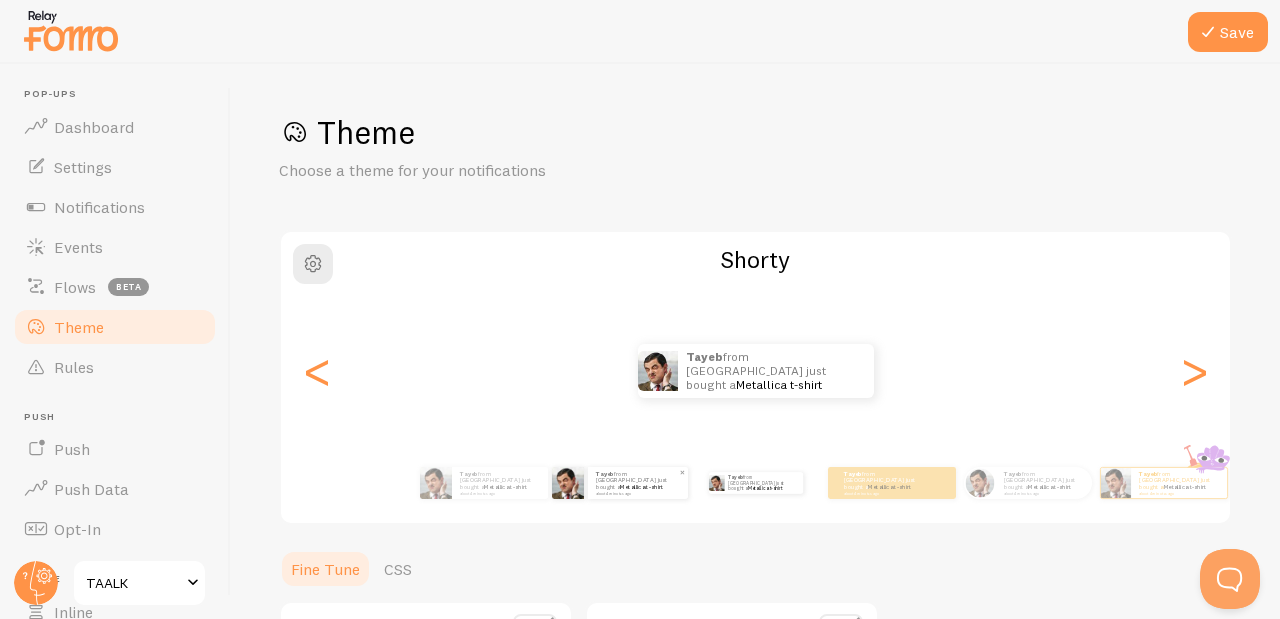 click on "Tayeb  from [GEOGRAPHIC_DATA] just bought a  Metallica t-shirt   about 4 minutes ago" at bounding box center (638, 483) 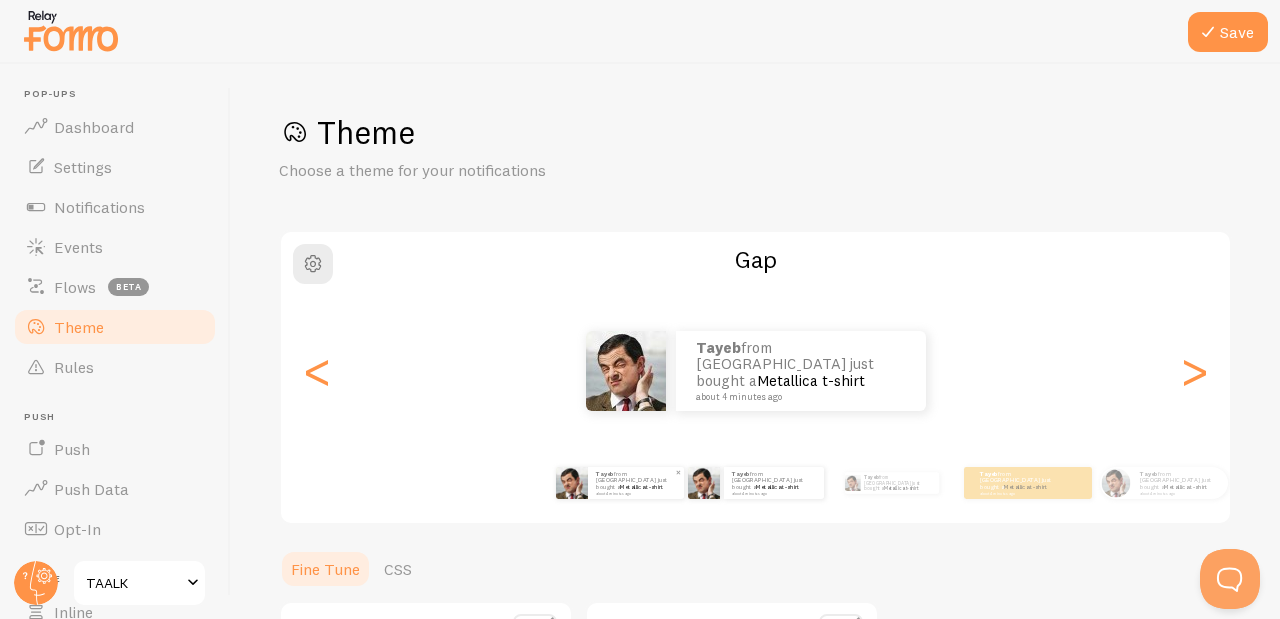 click at bounding box center [572, 483] 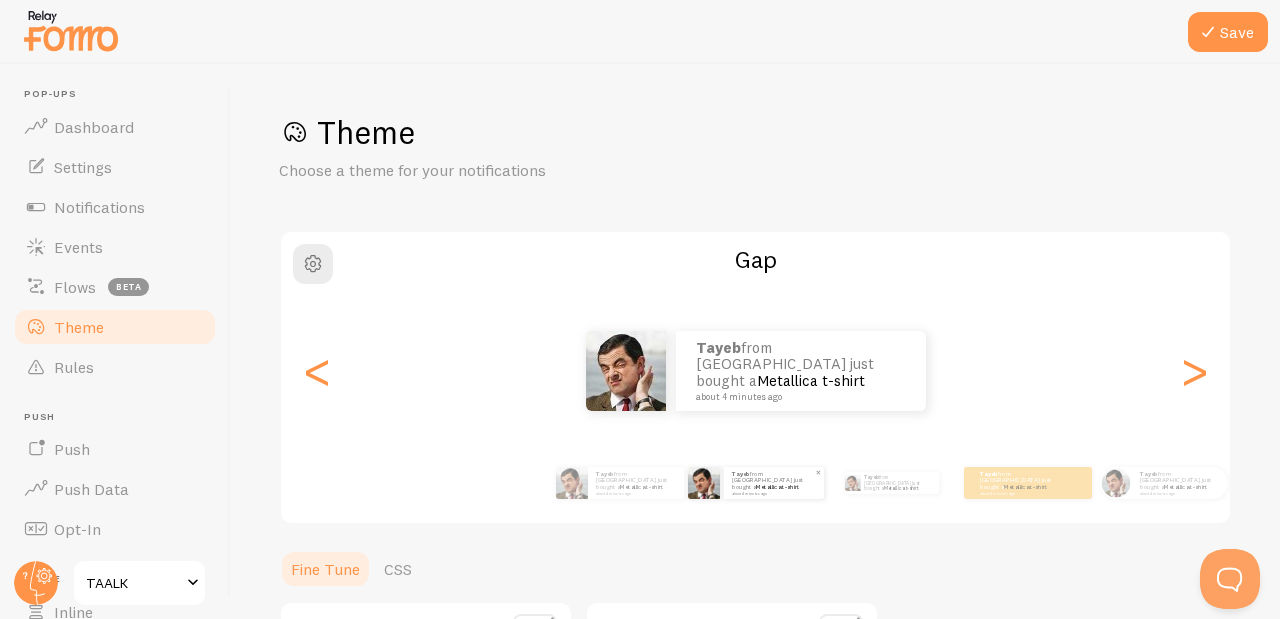 click on "Tayeb  from [GEOGRAPHIC_DATA] just bought a  Metallica t-shirt   about 4 minutes ago" at bounding box center (774, 482) 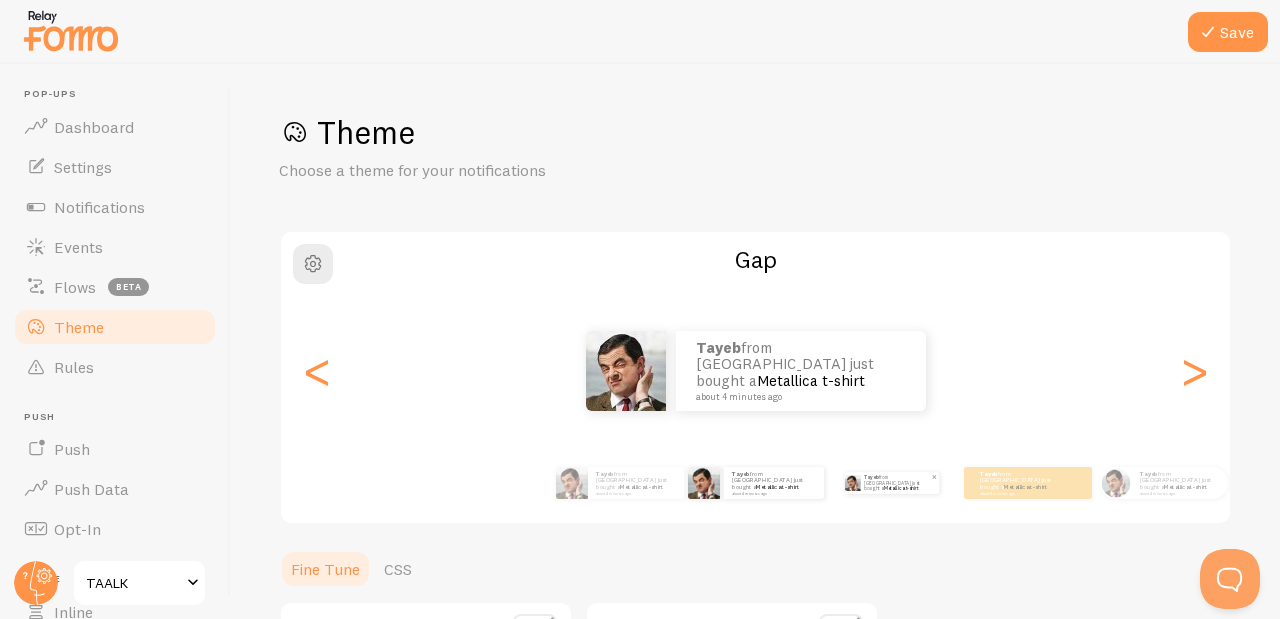 click on "Metallica t-shirt" at bounding box center [901, 488] 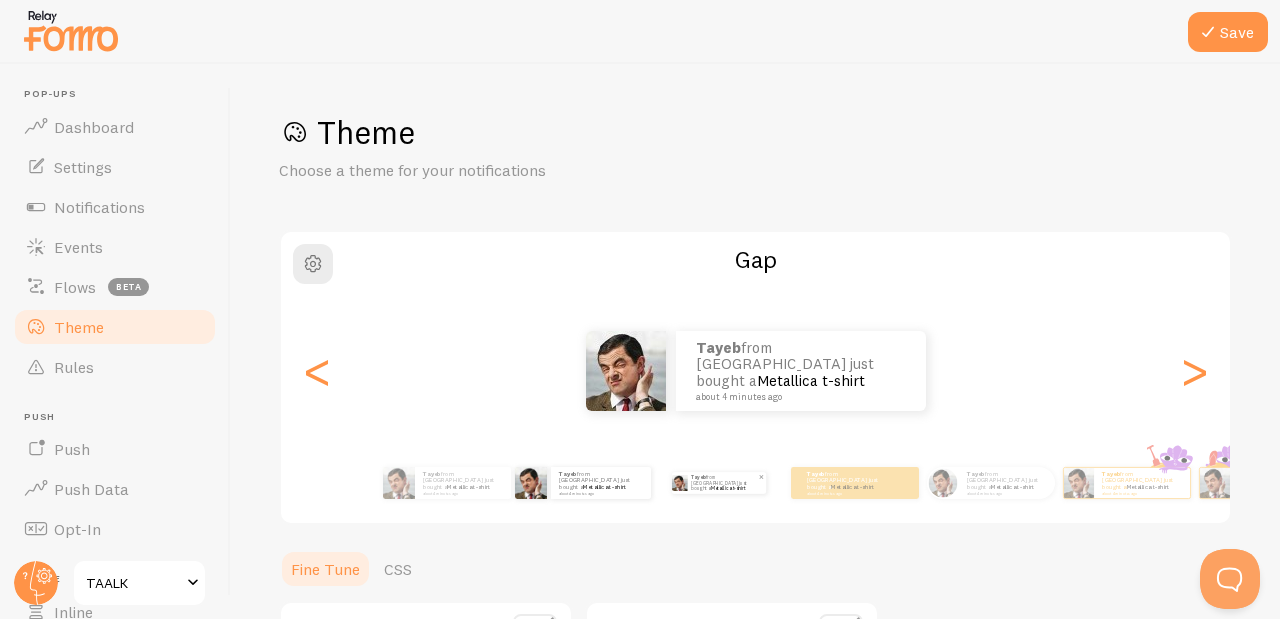 click on "Tayeb  from [GEOGRAPHIC_DATA] just bought a  Metallica t-shirt   about 4 minutes ago" at bounding box center (719, 483) 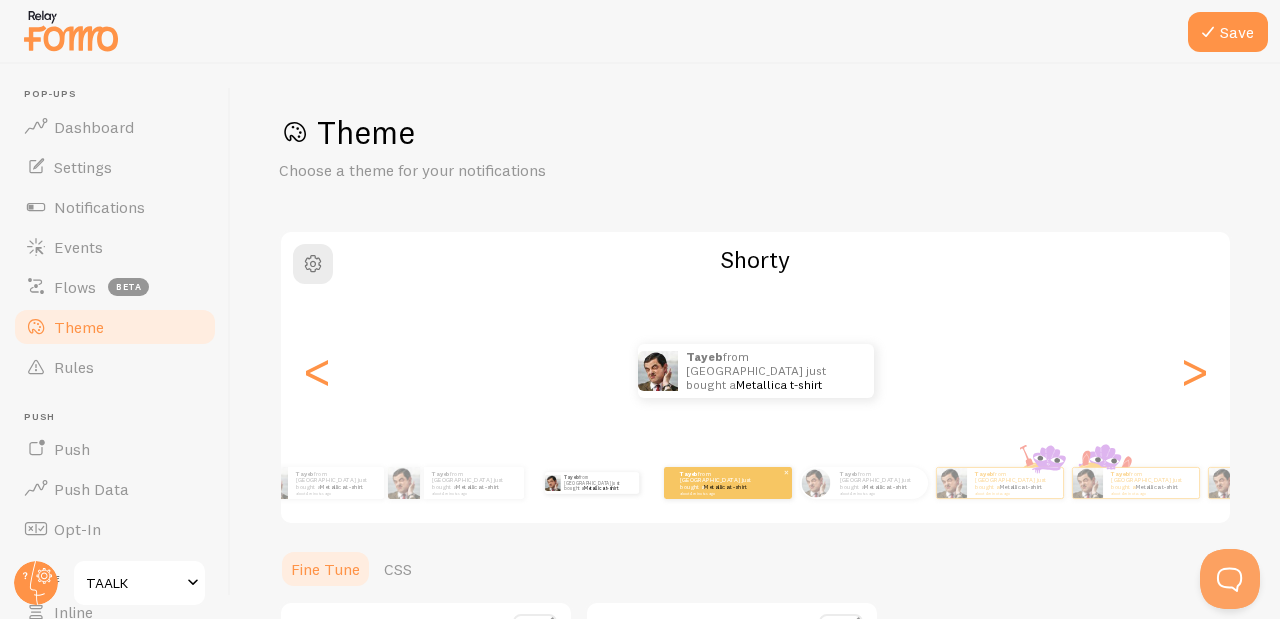 click on "Tayeb  from [GEOGRAPHIC_DATA] just bought a  Metallica t-shirt   about 4 minutes ago" at bounding box center [720, 482] 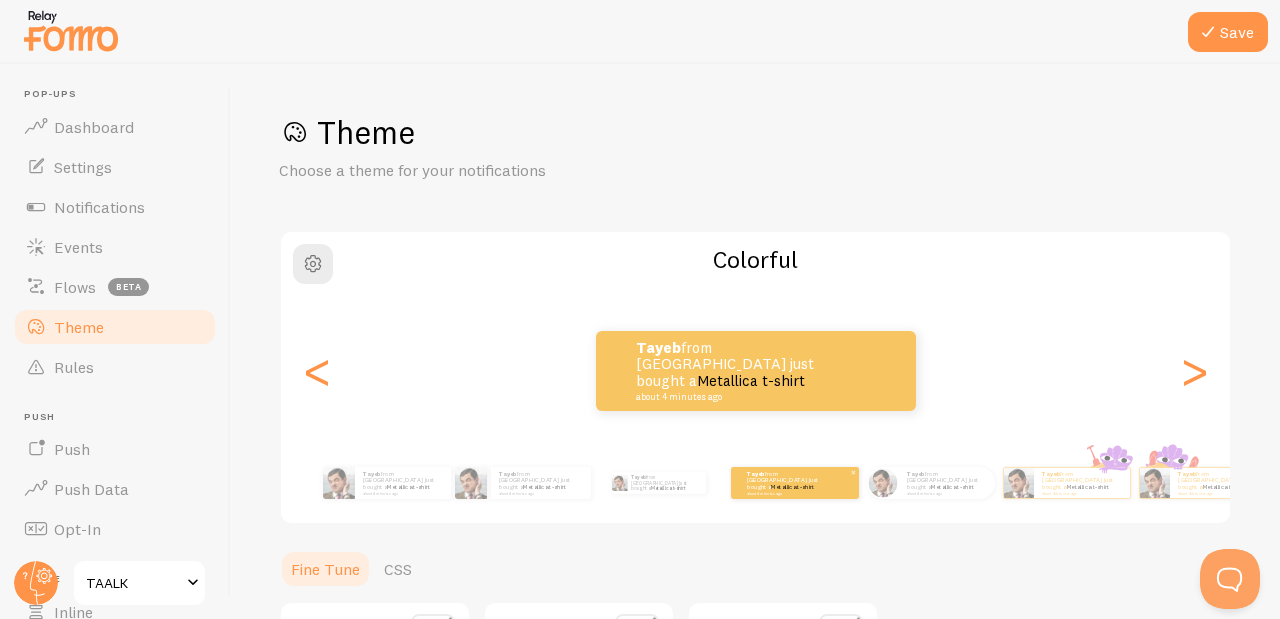 click on "Tayeb  from [GEOGRAPHIC_DATA] just bought a  Metallica t-shirt   about 4 minutes ago" at bounding box center (795, 483) 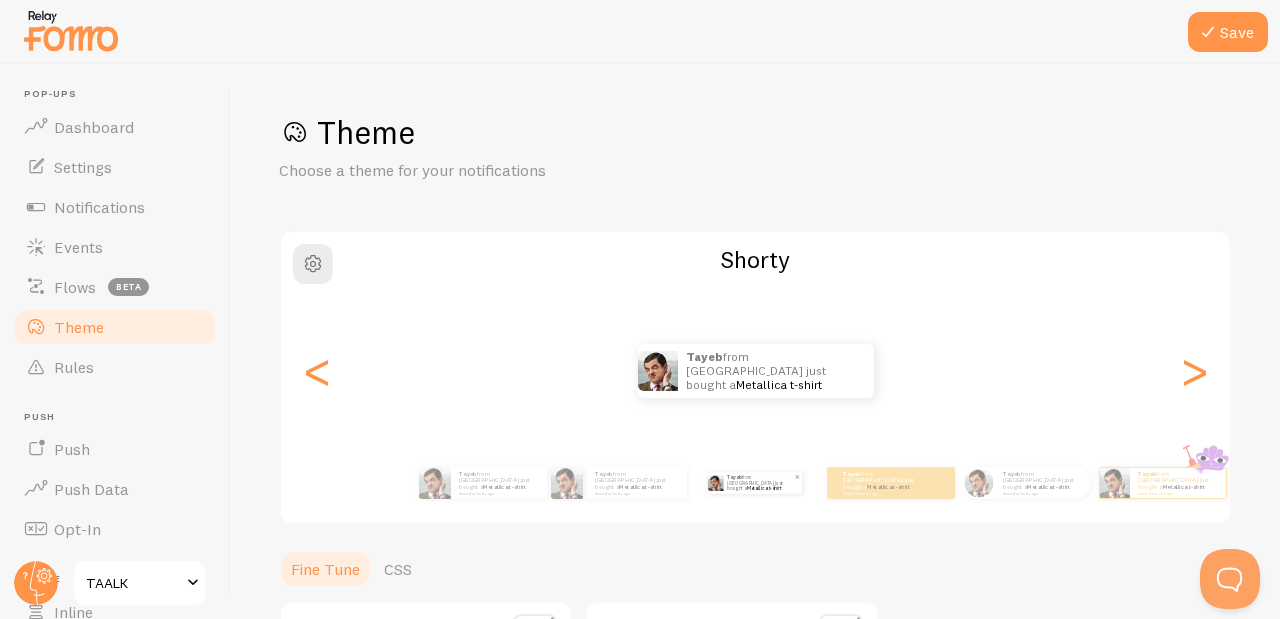 click on "Tayeb  from [GEOGRAPHIC_DATA] just bought a  Metallica t-shirt   about 4 minutes ago" at bounding box center (760, 483) 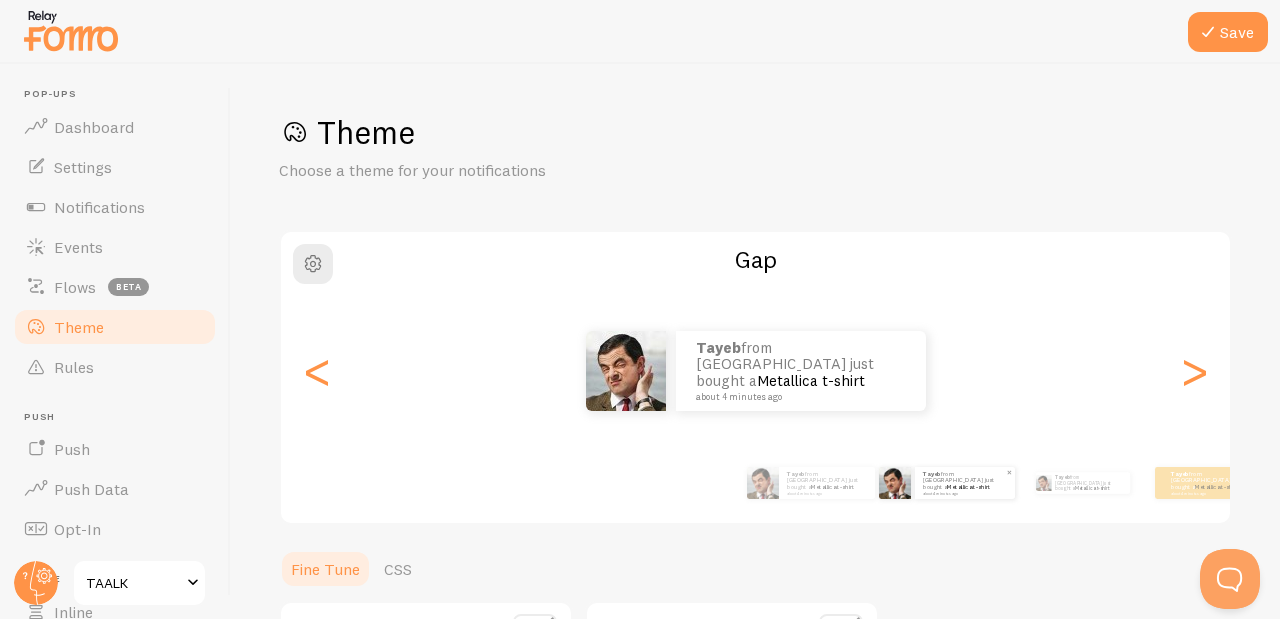 click on "Tayeb  from United Arab Emirates just bought a  Metallica t-shirt   about 4 minutes ago Tayeb  from United Arab Emirates just bought a  Metallica t-shirt   about 4 minutes ago Tayeb  from United Arab Emirates just bought a  Metallica t-shirt   about 4 minutes ago Tayeb  from United Arab Emirates just bought a  Metallica t-shirt   about 4 minutes ago Tayeb  from United Arab Emirates just bought a  Metallica t-shirt   about 4 minutes ago Tayeb  from United Arab Emirates just bought a  Metallica t-shirt   about 4 minutes ago Tayeb  from United Arab Emirates just bought a  Metallica t-shirt   about 4 minutes ago Tayeb  from United Arab Emirates just bought a  Metallica t-shirt   about 4 minutes ago Tayeb  from United Arab Emirates just bought a  Metallica t-shirt   about 4 minutes ago Tayeb  from United Arab Emirates just bought a  Metallica t-shirt   about 4 minutes ago Tayeb  from United Arab Emirates just bought a  Metallica t-shirt   about 4 minutes ago Tayeb  from United Arab Emirates just bought a    Tayeb" at bounding box center (1289, 483) 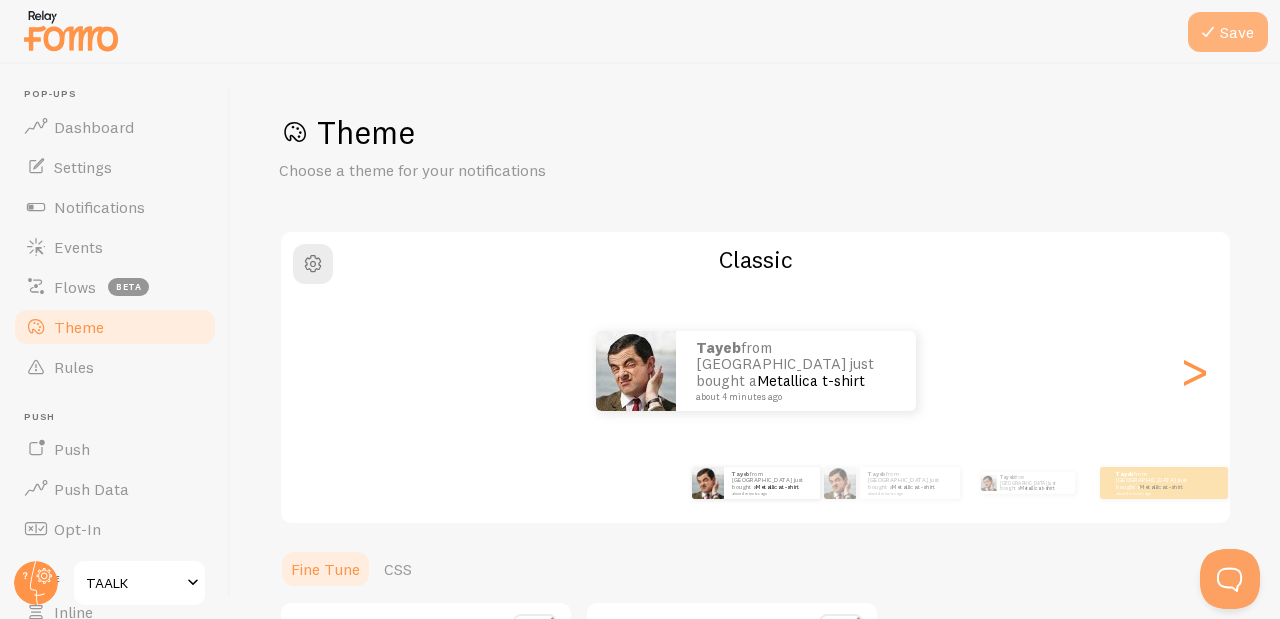 click on "Save" at bounding box center (1228, 32) 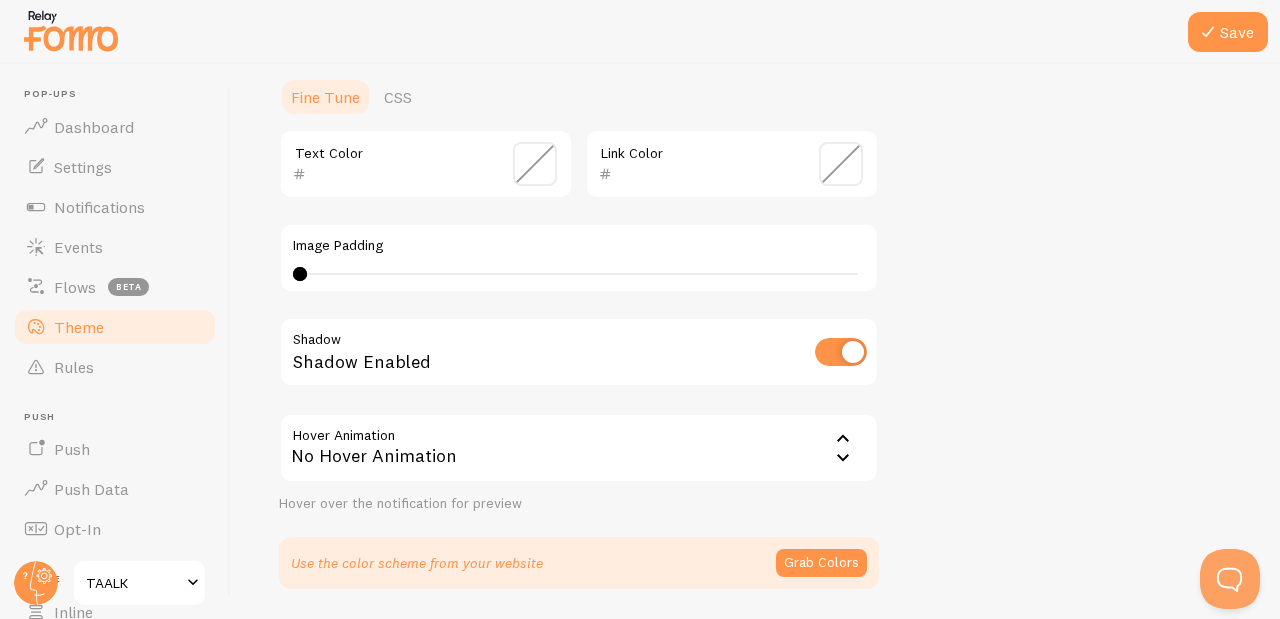 scroll, scrollTop: 475, scrollLeft: 0, axis: vertical 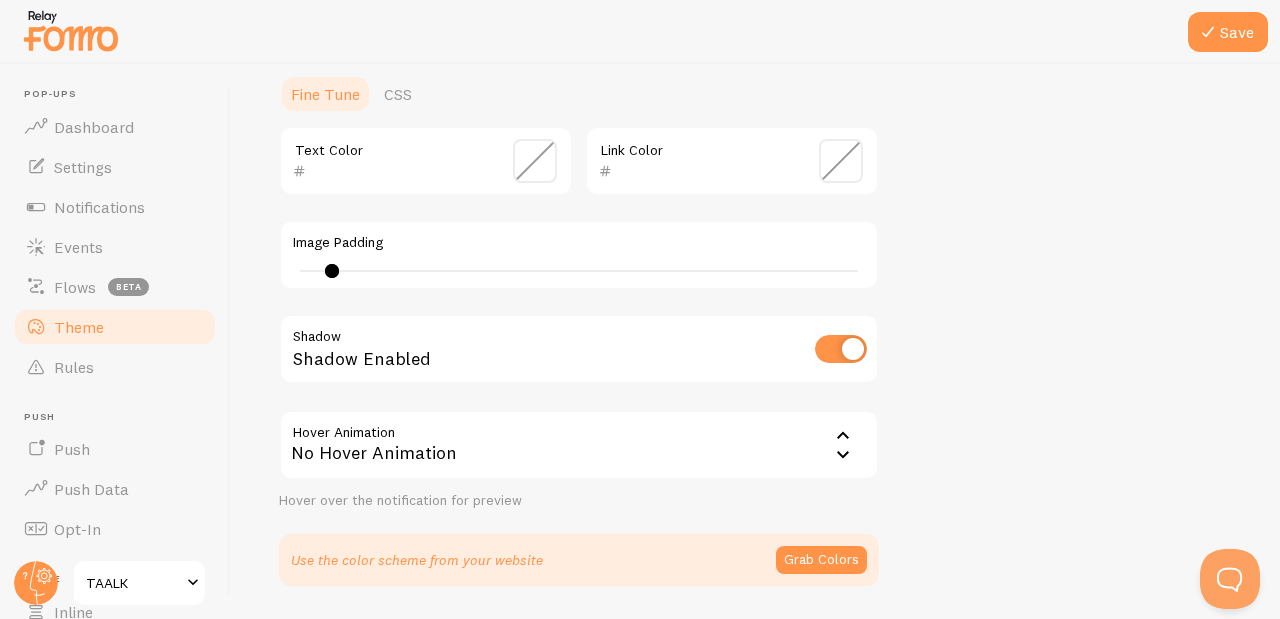 drag, startPoint x: 301, startPoint y: 266, endPoint x: 332, endPoint y: 270, distance: 31.257 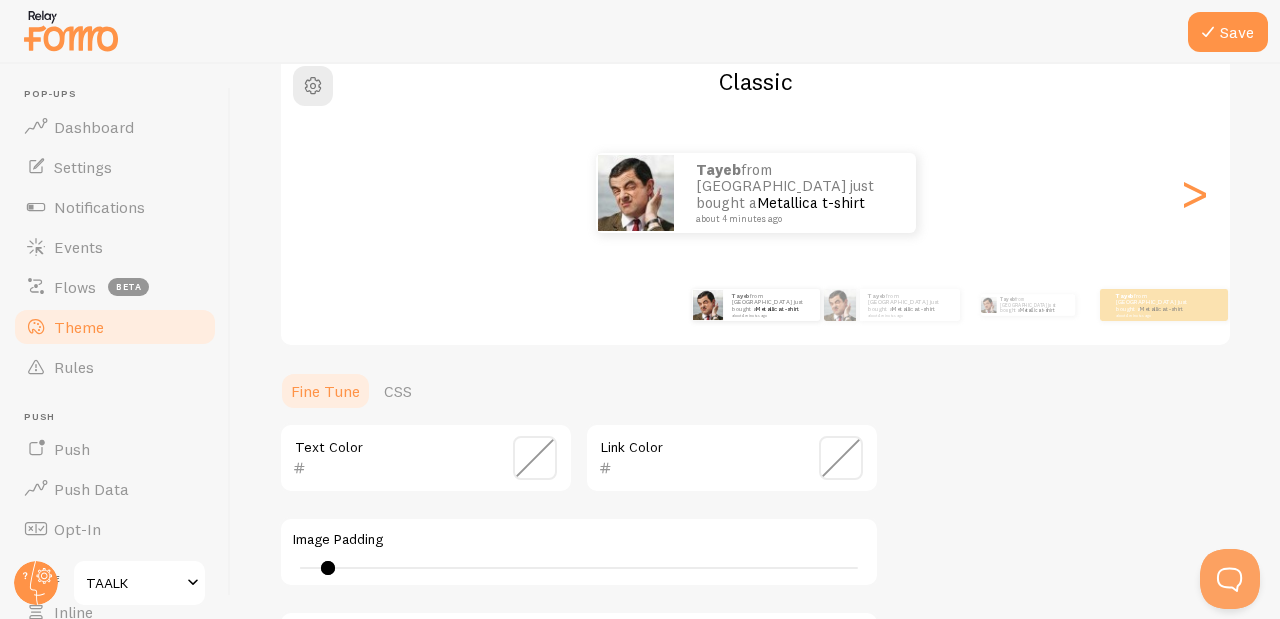 scroll, scrollTop: 220, scrollLeft: 0, axis: vertical 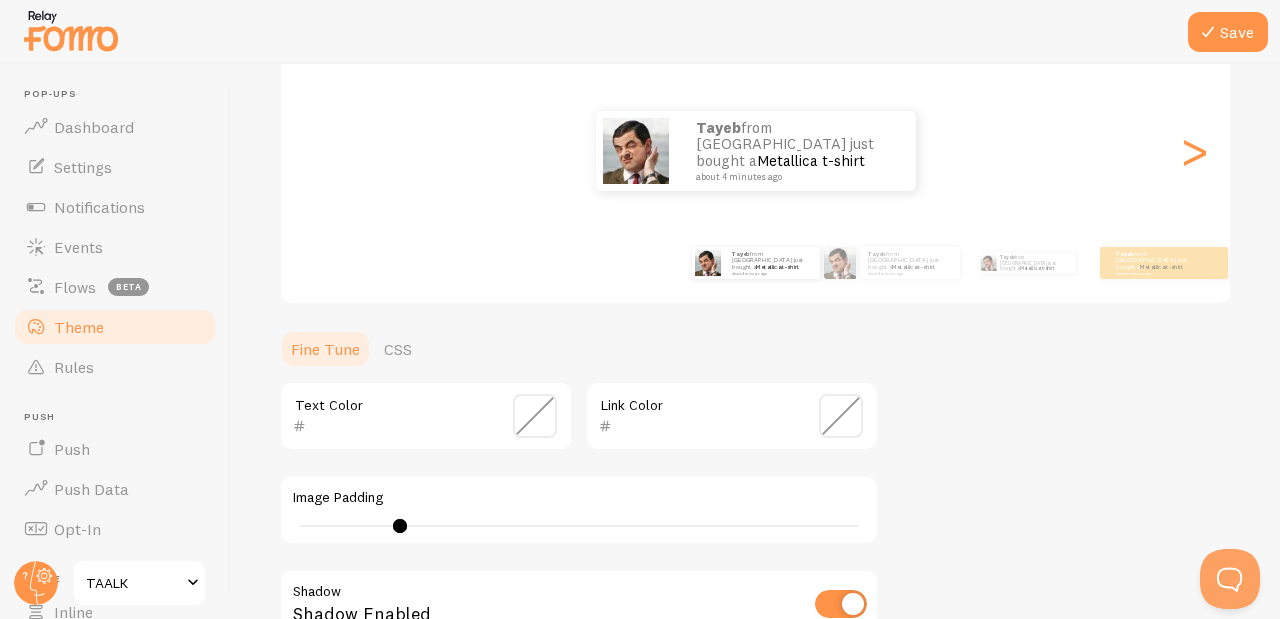 type on "6" 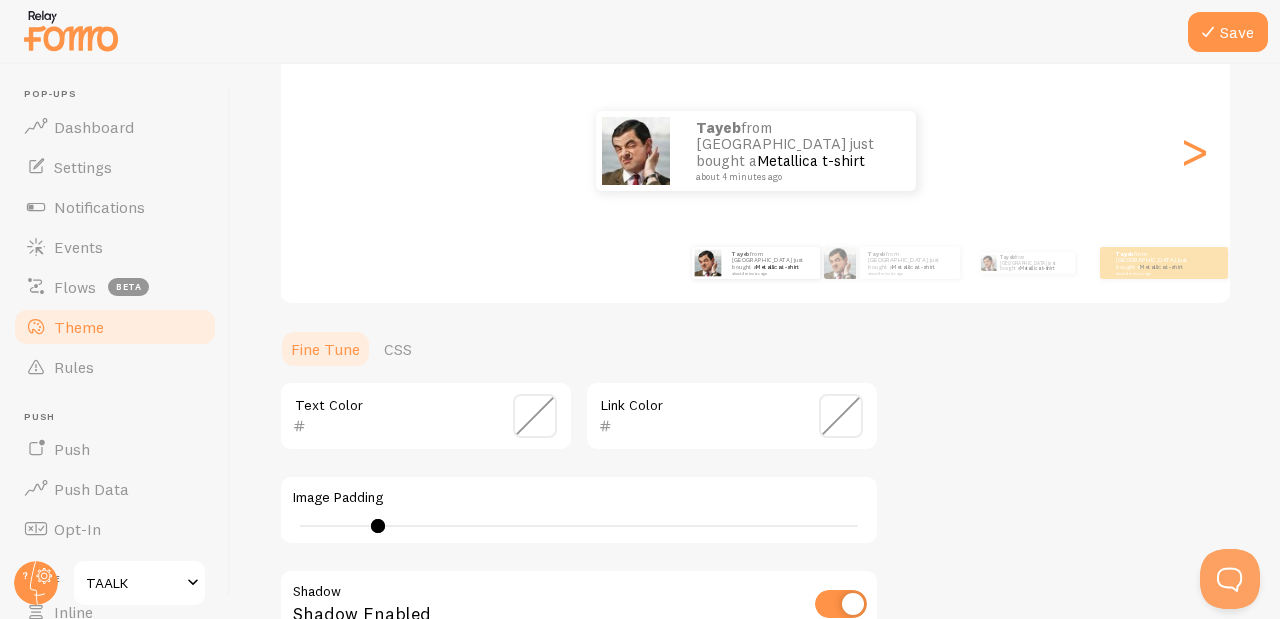 drag, startPoint x: 327, startPoint y: 527, endPoint x: 378, endPoint y: 537, distance: 51.971146 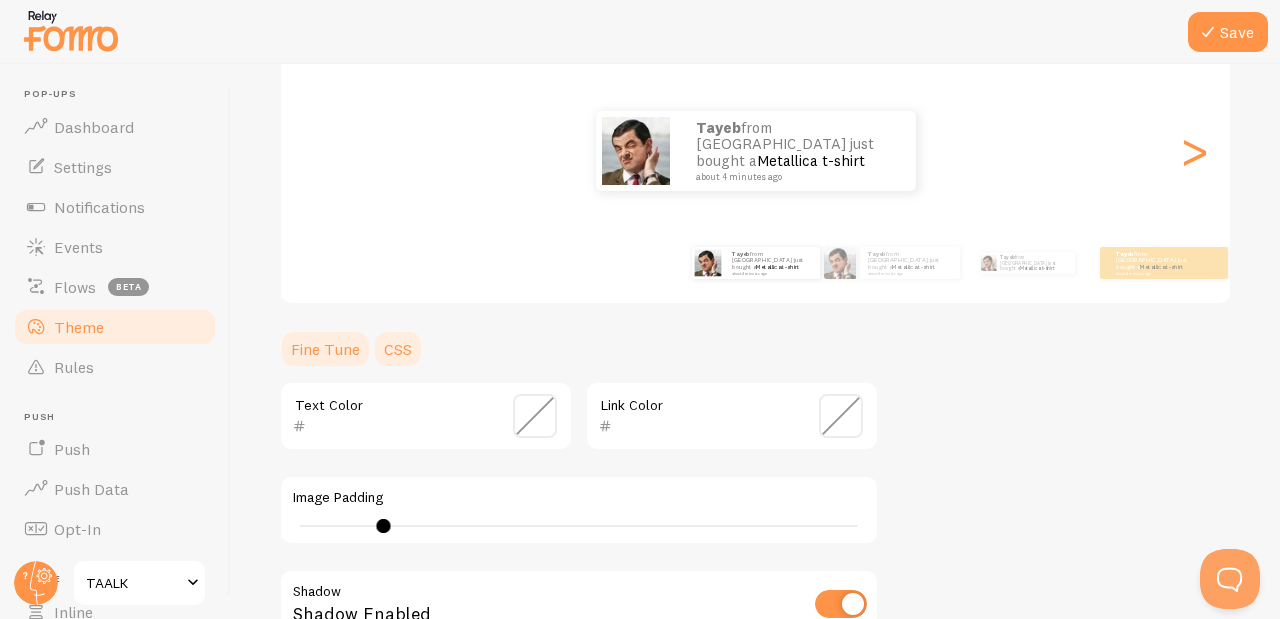 click on "CSS" at bounding box center [398, 349] 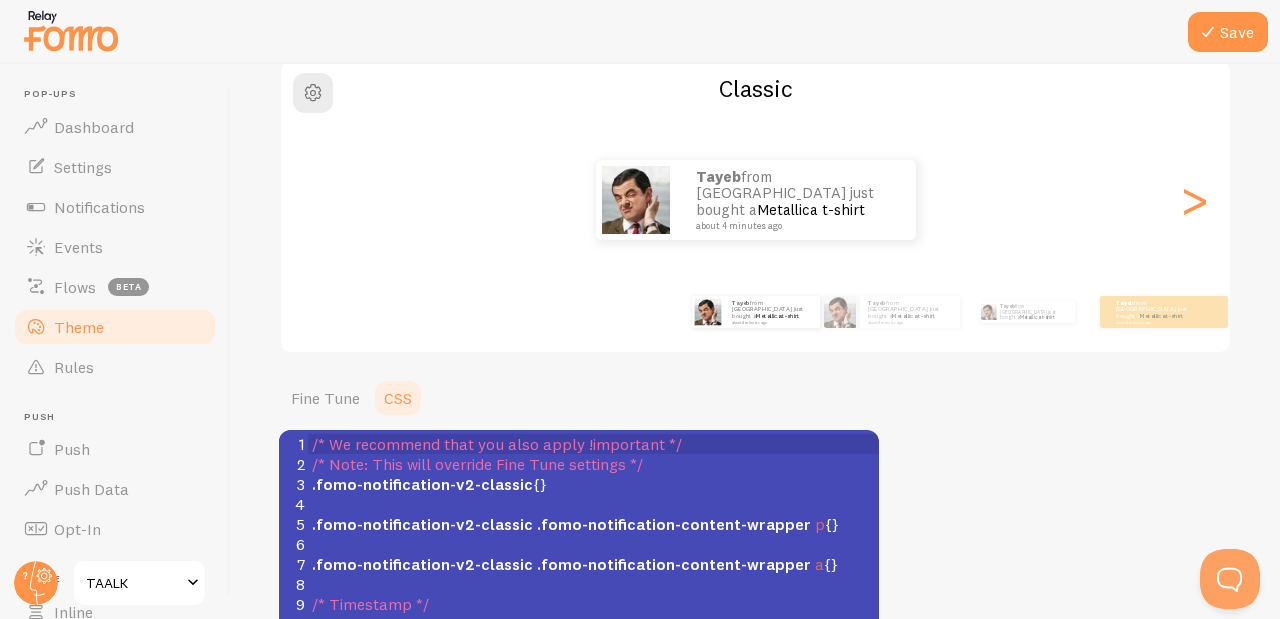 scroll, scrollTop: 100, scrollLeft: 0, axis: vertical 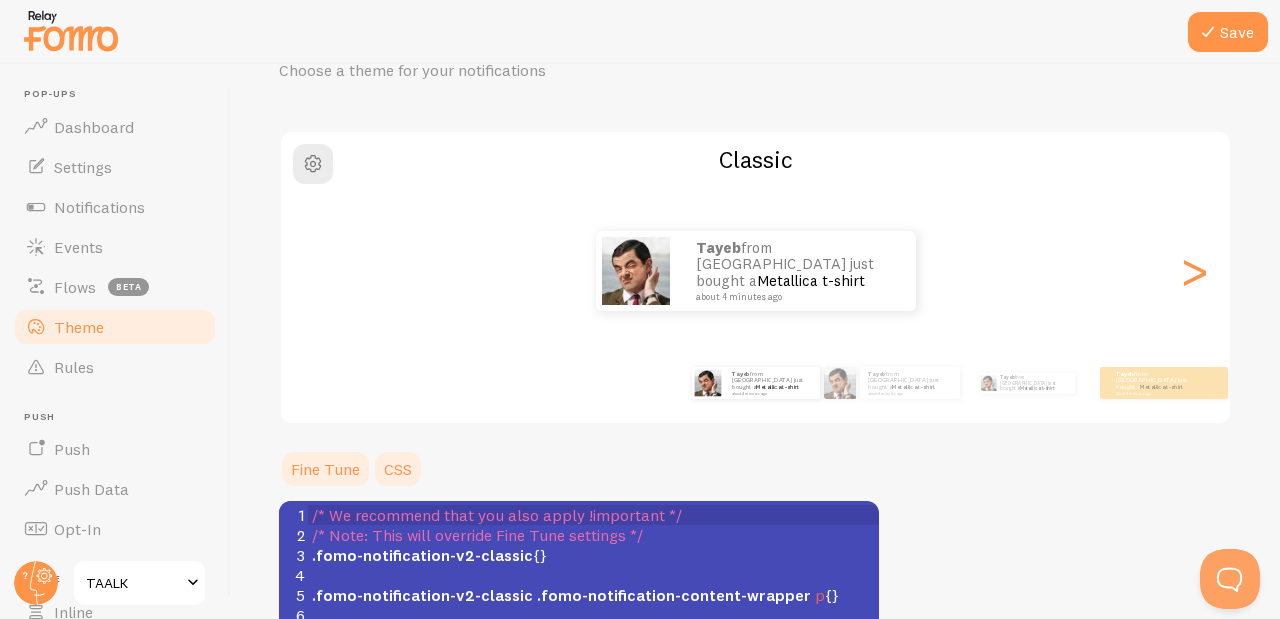 click on "Fine Tune" at bounding box center (325, 469) 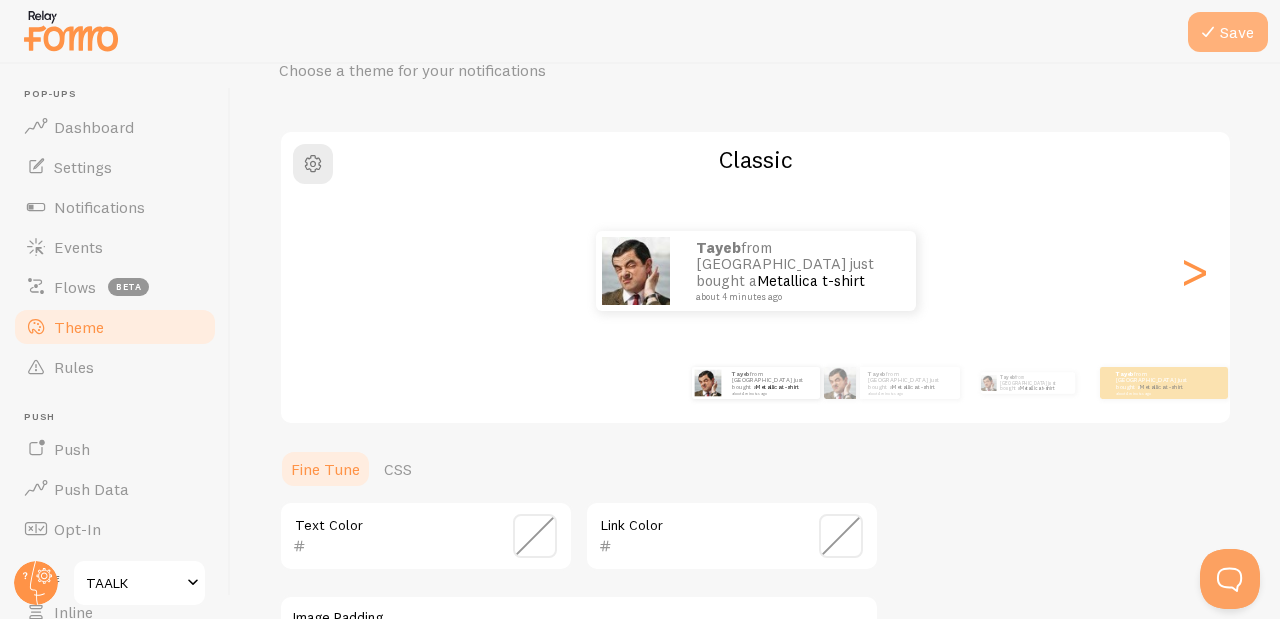 click at bounding box center [1208, 32] 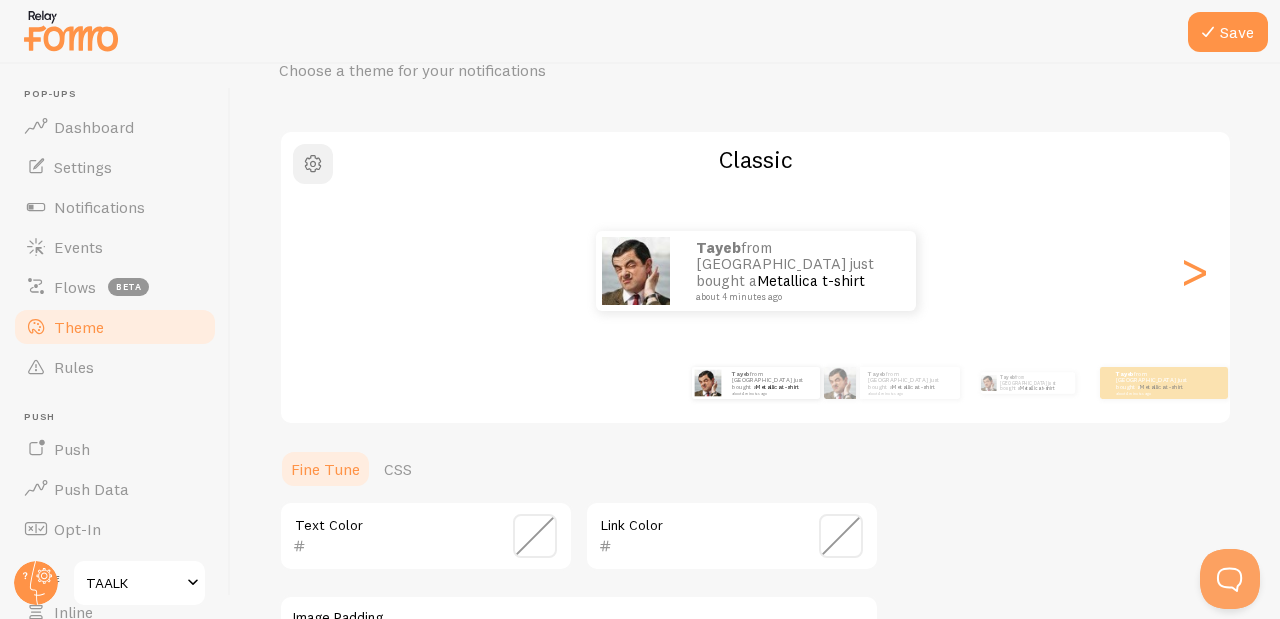 click at bounding box center [313, 164] 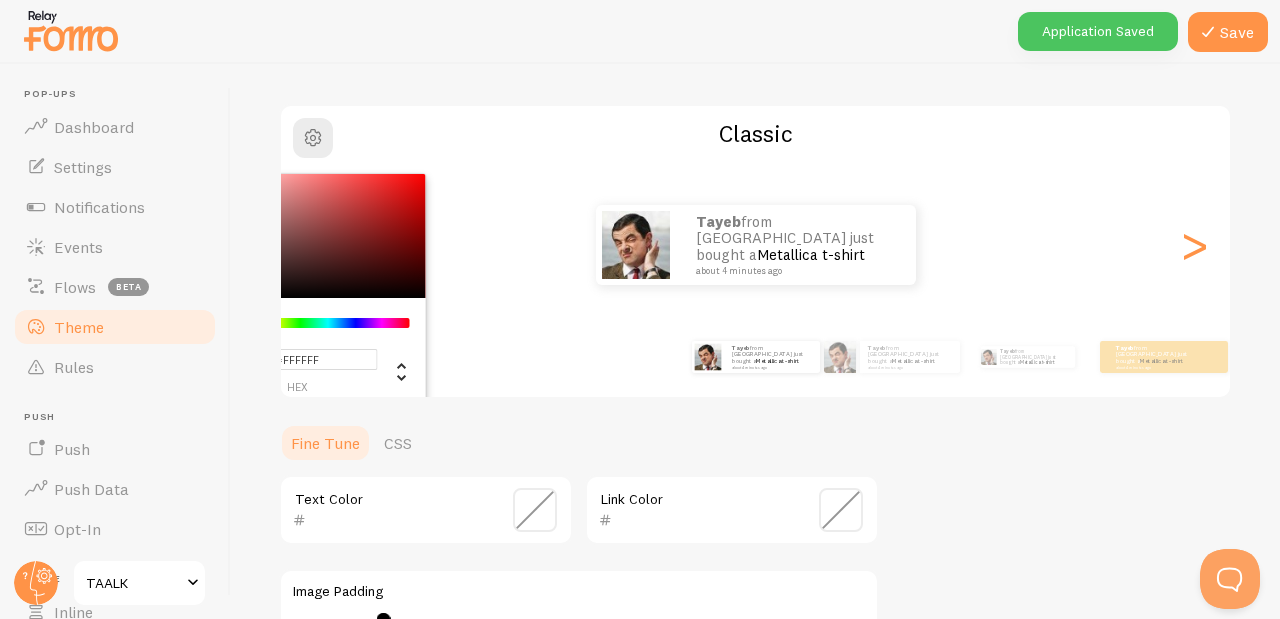 scroll, scrollTop: 128, scrollLeft: 0, axis: vertical 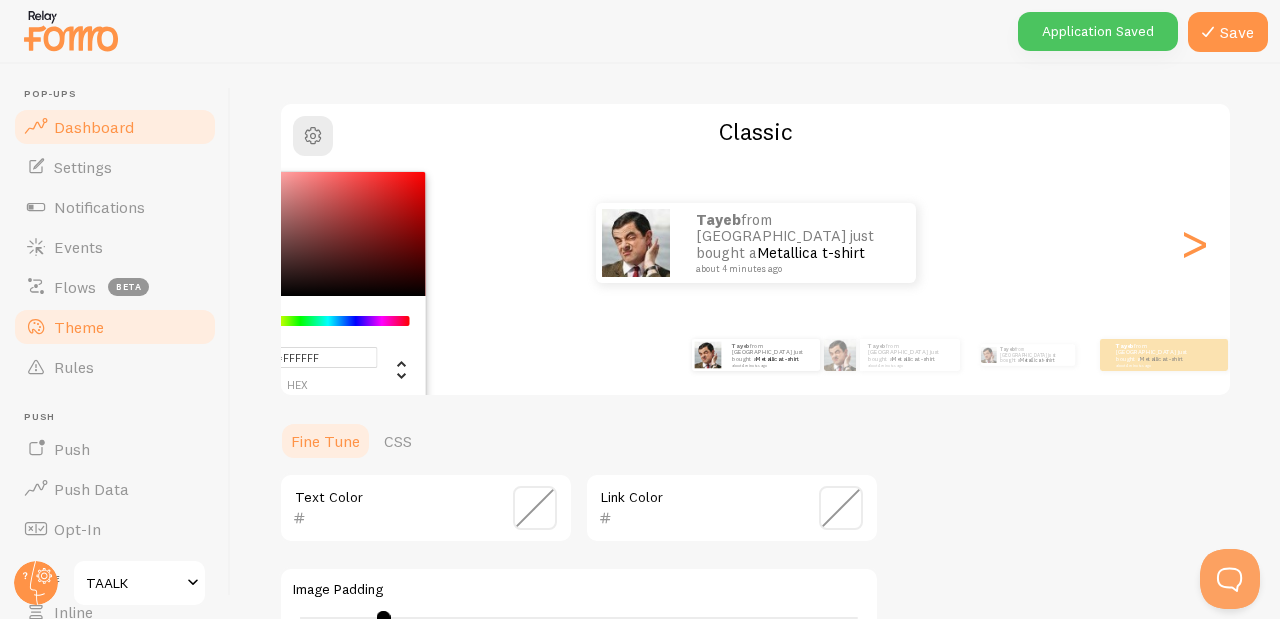 click on "Dashboard" at bounding box center (115, 127) 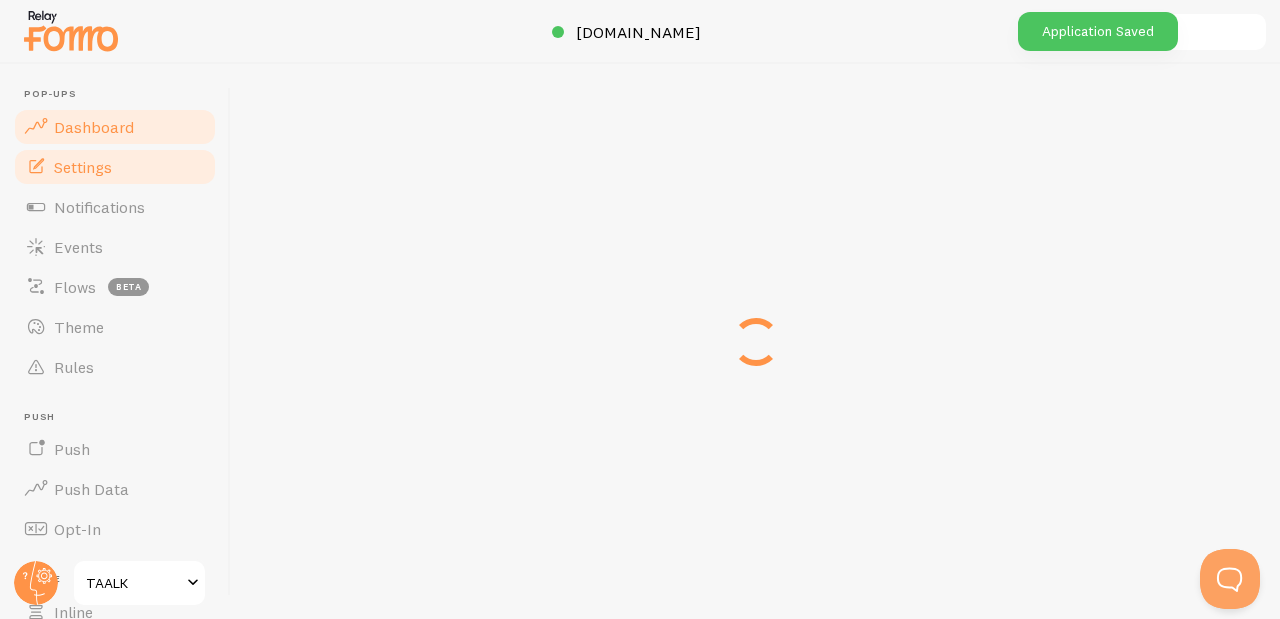 click on "Settings" at bounding box center (115, 167) 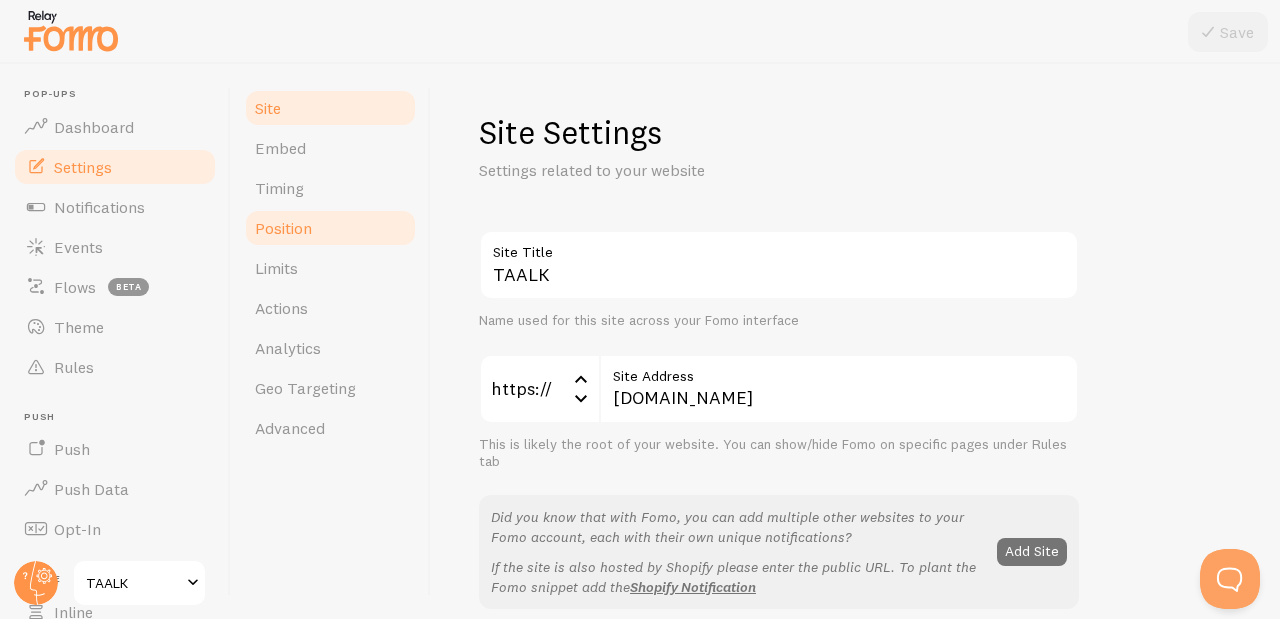 click on "Position" at bounding box center [330, 228] 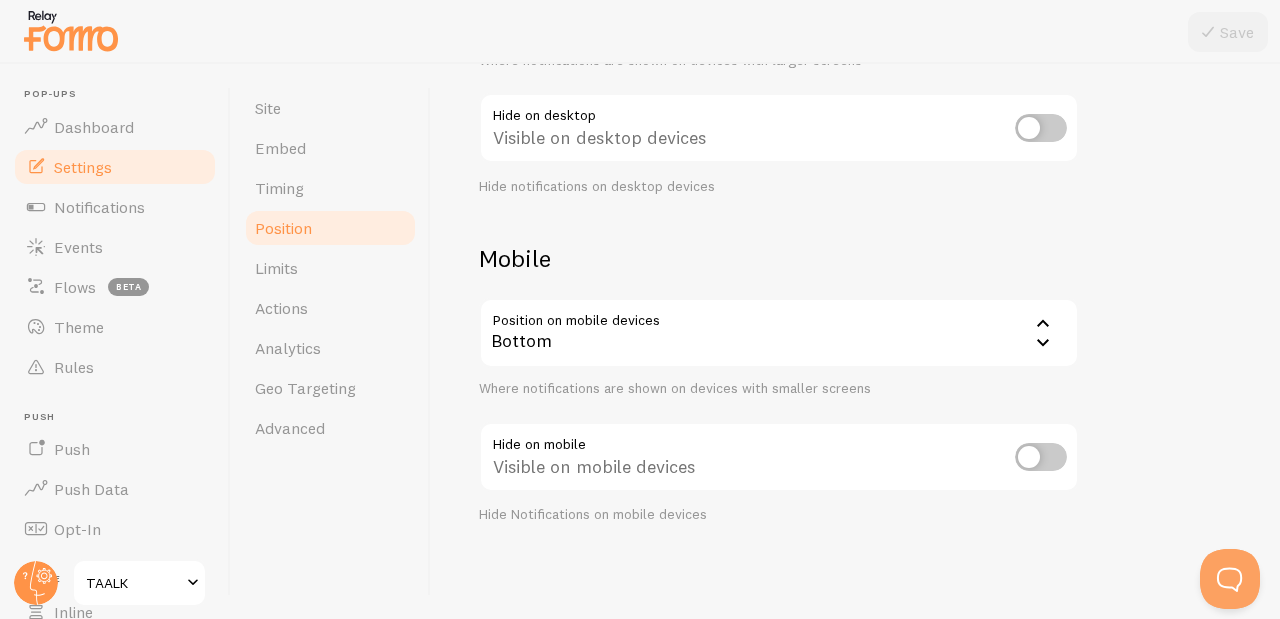scroll, scrollTop: 130, scrollLeft: 0, axis: vertical 